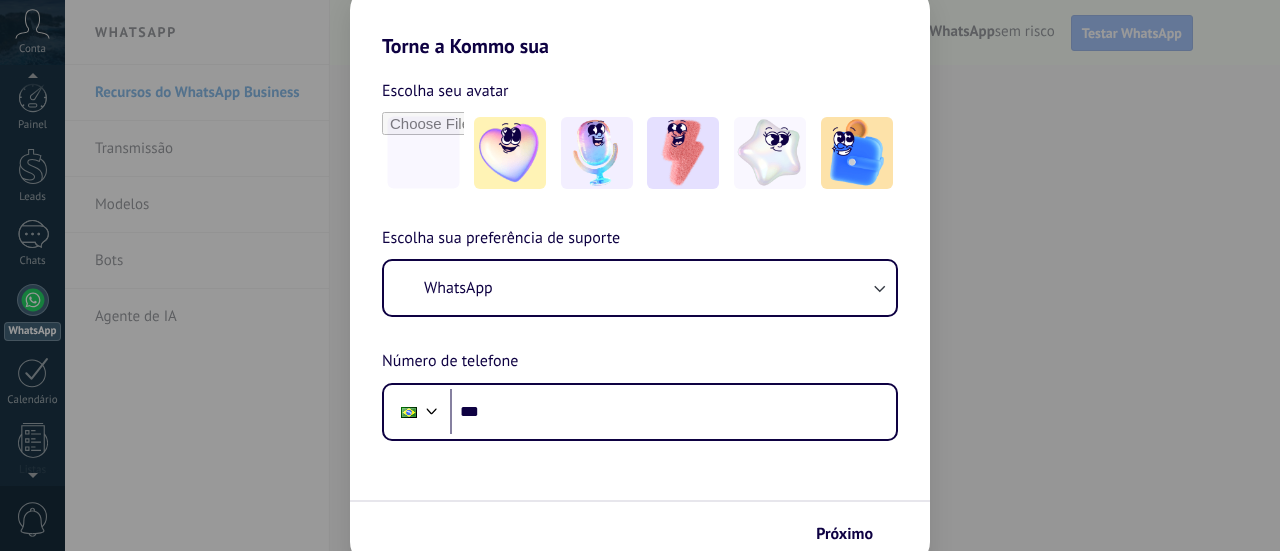 scroll, scrollTop: 0, scrollLeft: 0, axis: both 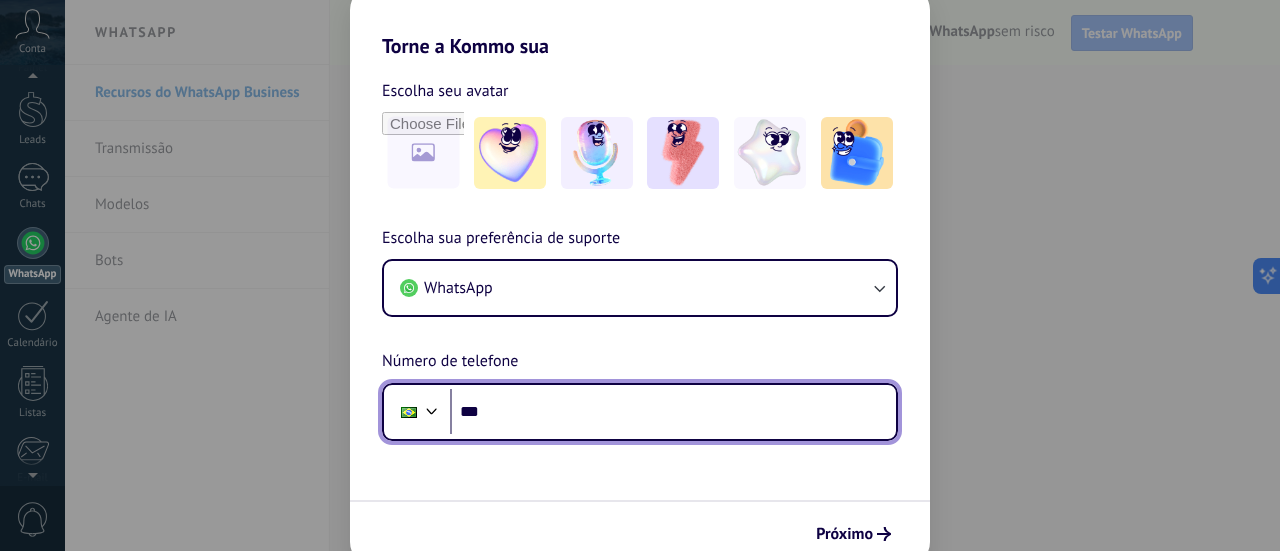 click on "***" at bounding box center (673, 412) 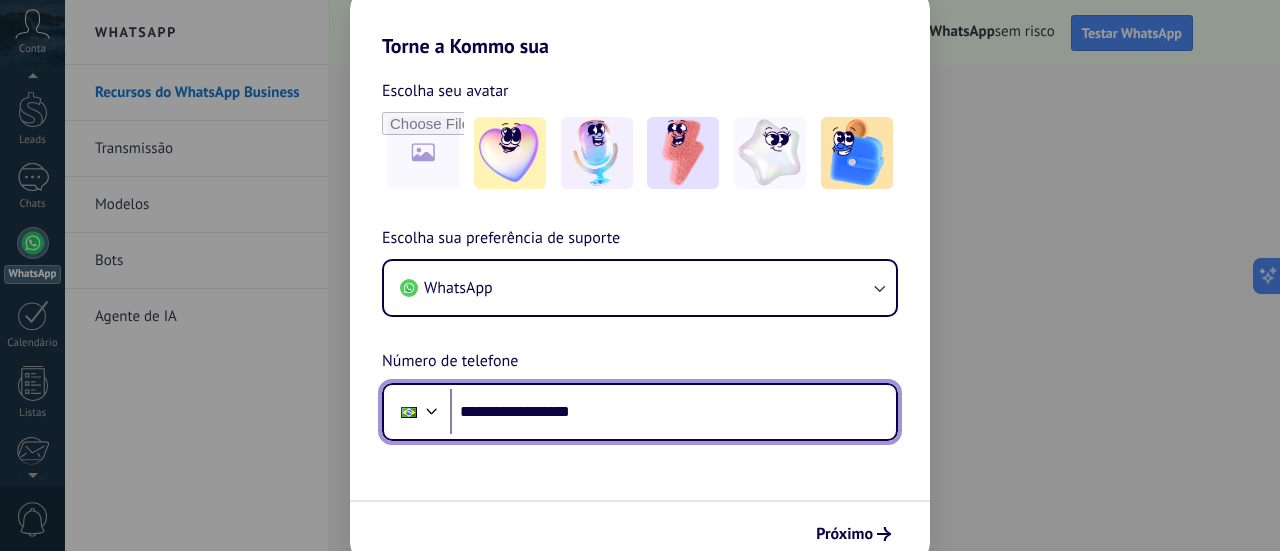 type on "**********" 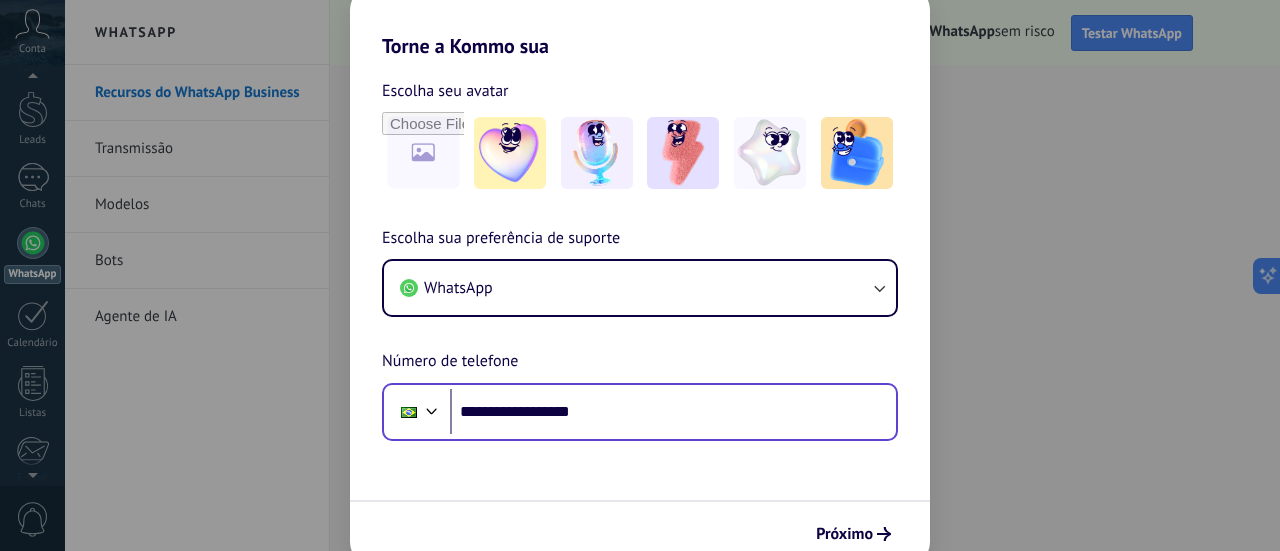 scroll, scrollTop: 0, scrollLeft: 0, axis: both 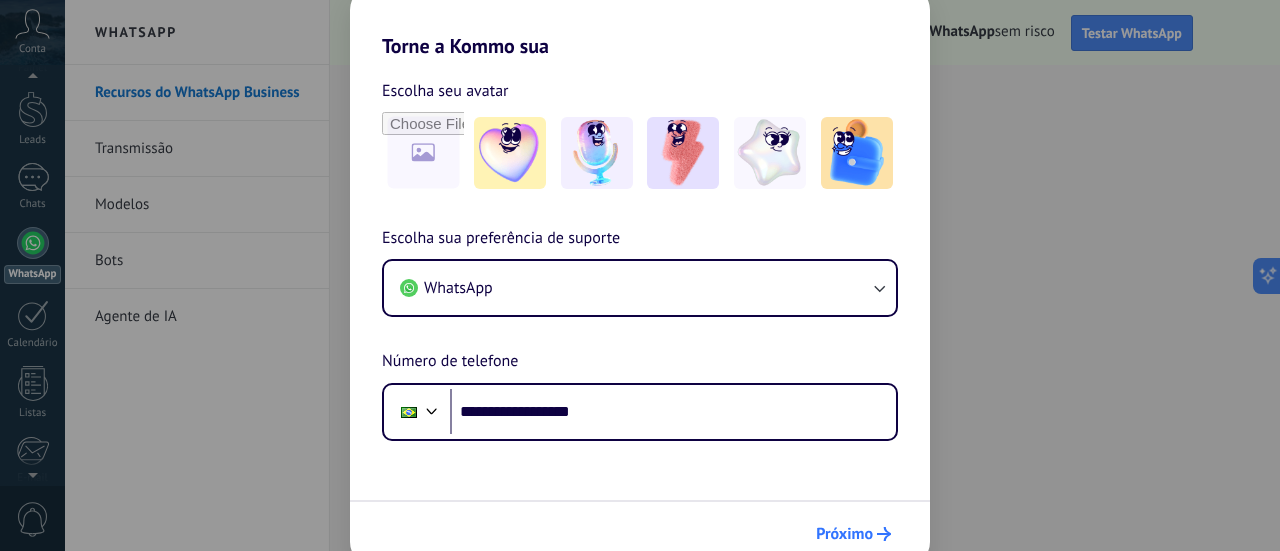click on "Próximo" at bounding box center (844, 534) 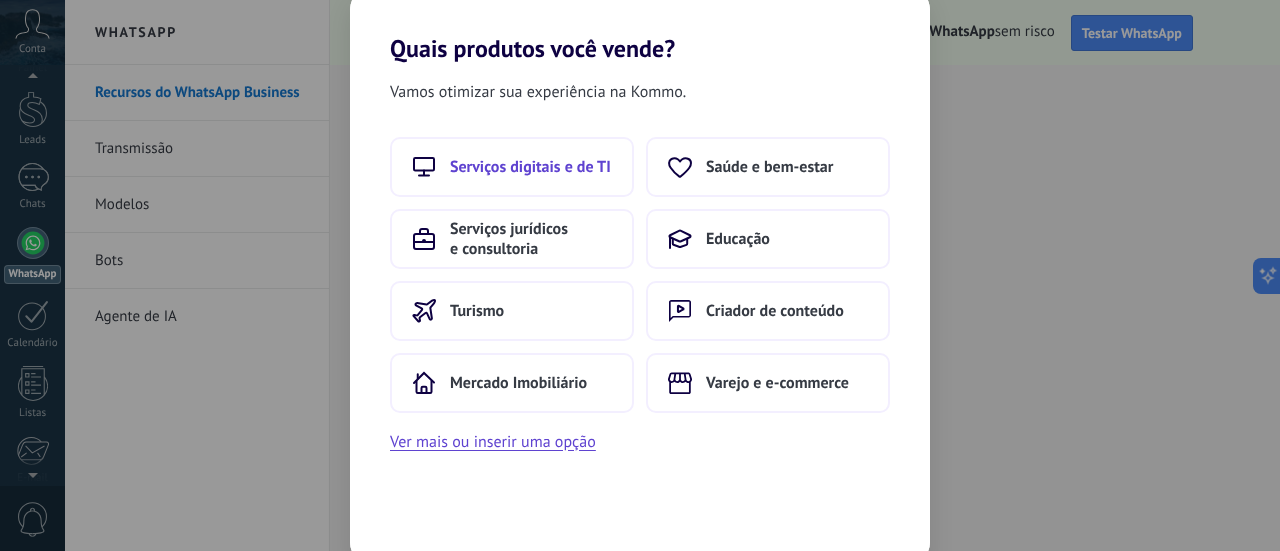 click on "Serviços digitais e de TI" at bounding box center (530, 167) 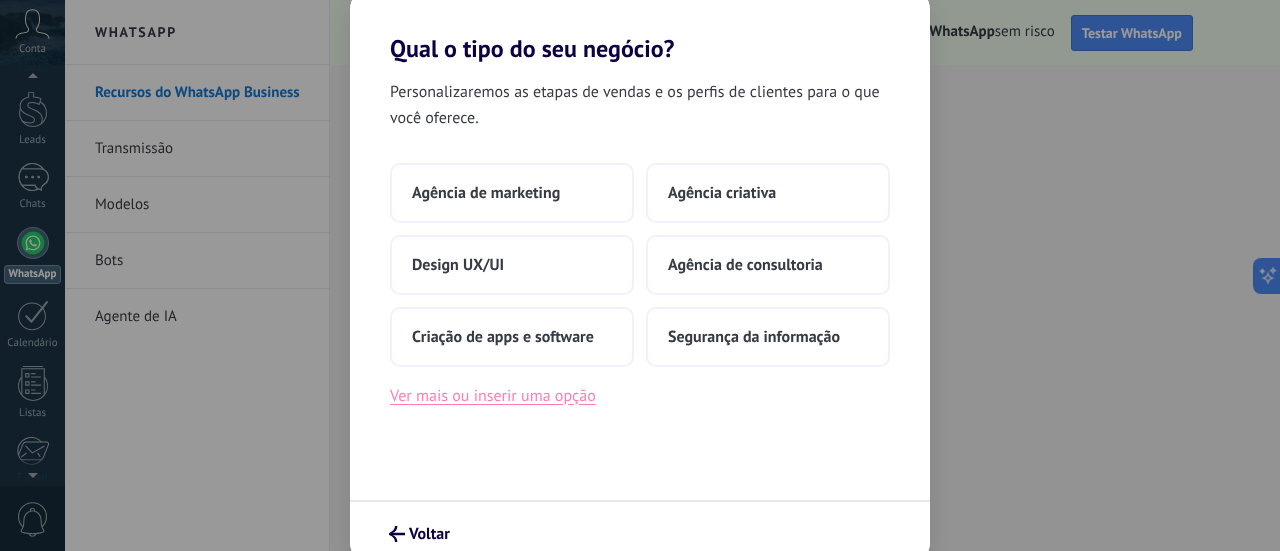 click on "Ver mais ou inserir uma opção" at bounding box center (493, 396) 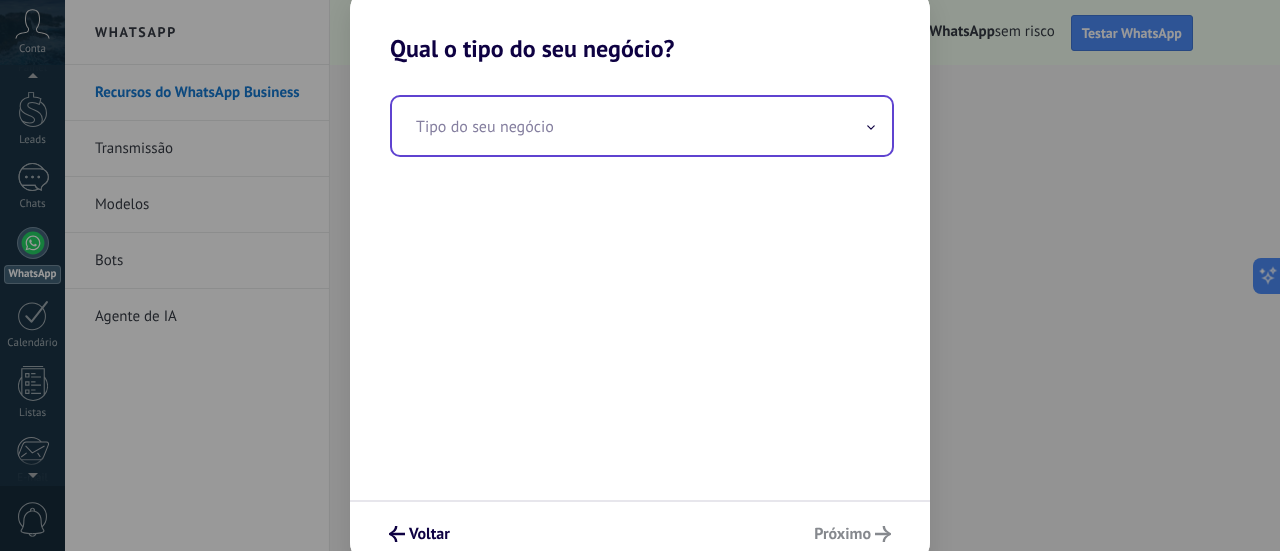 click at bounding box center [642, 126] 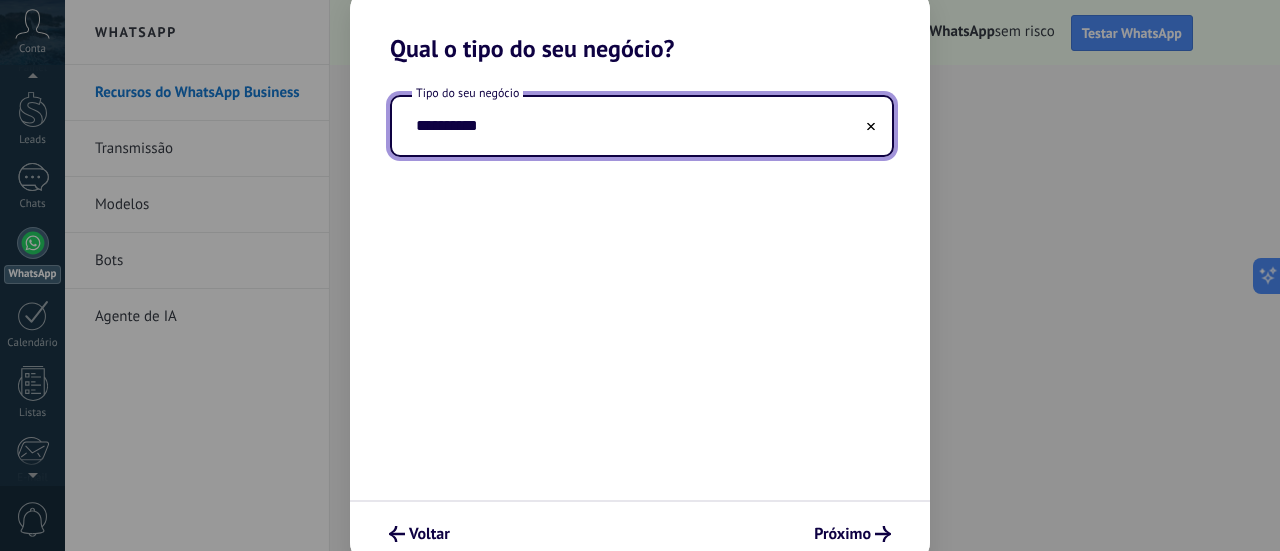 click on "**********" at bounding box center [642, 126] 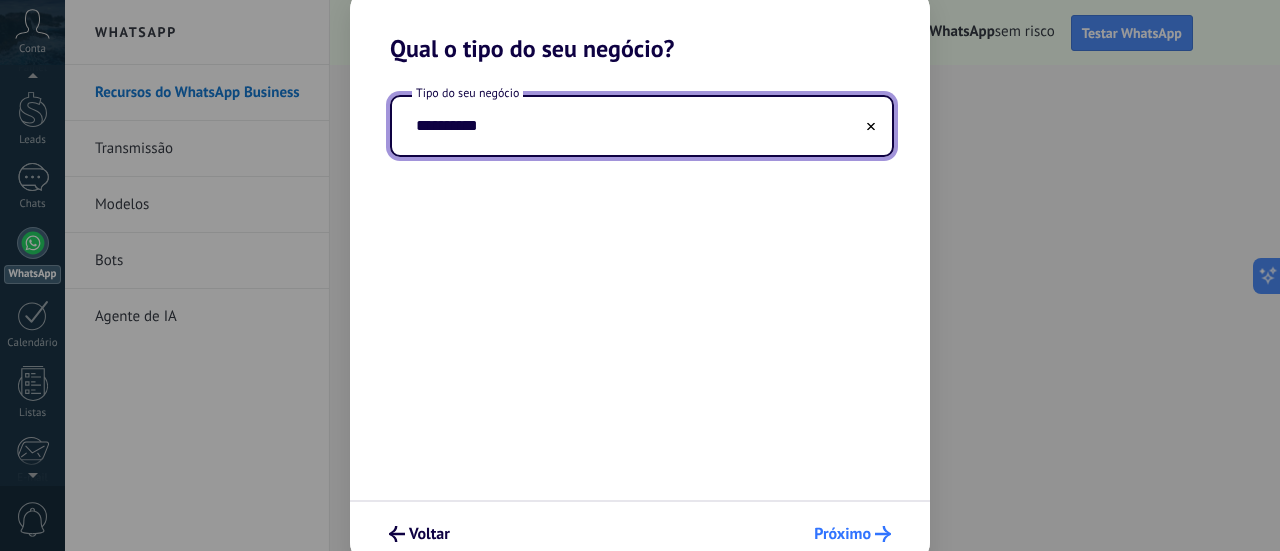 click on "Próximo" at bounding box center (852, 534) 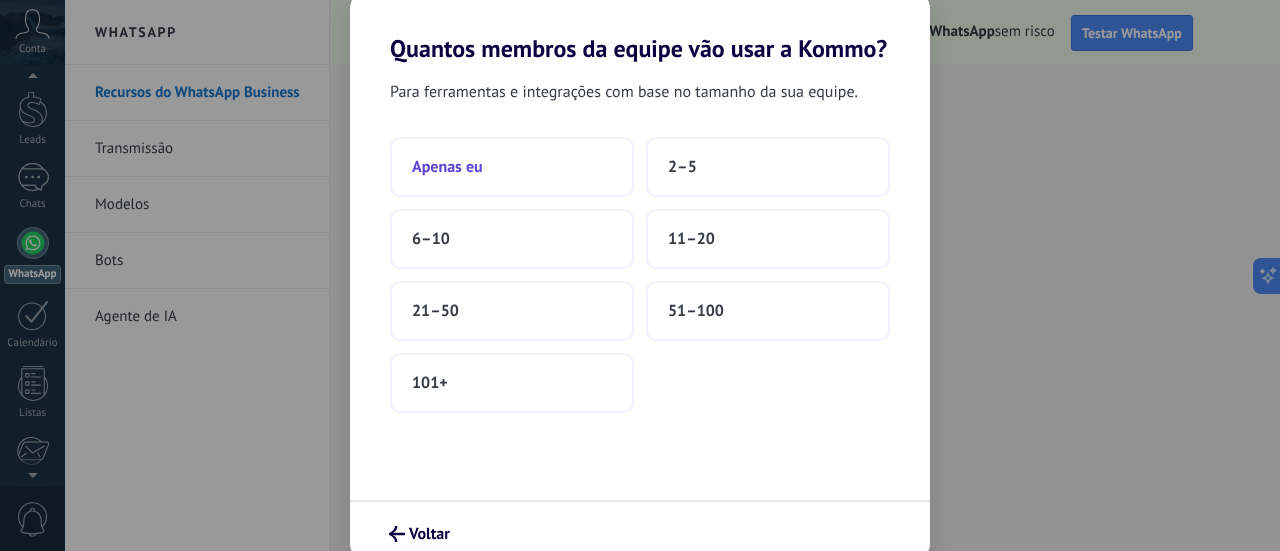 click on "Apenas eu" at bounding box center (512, 167) 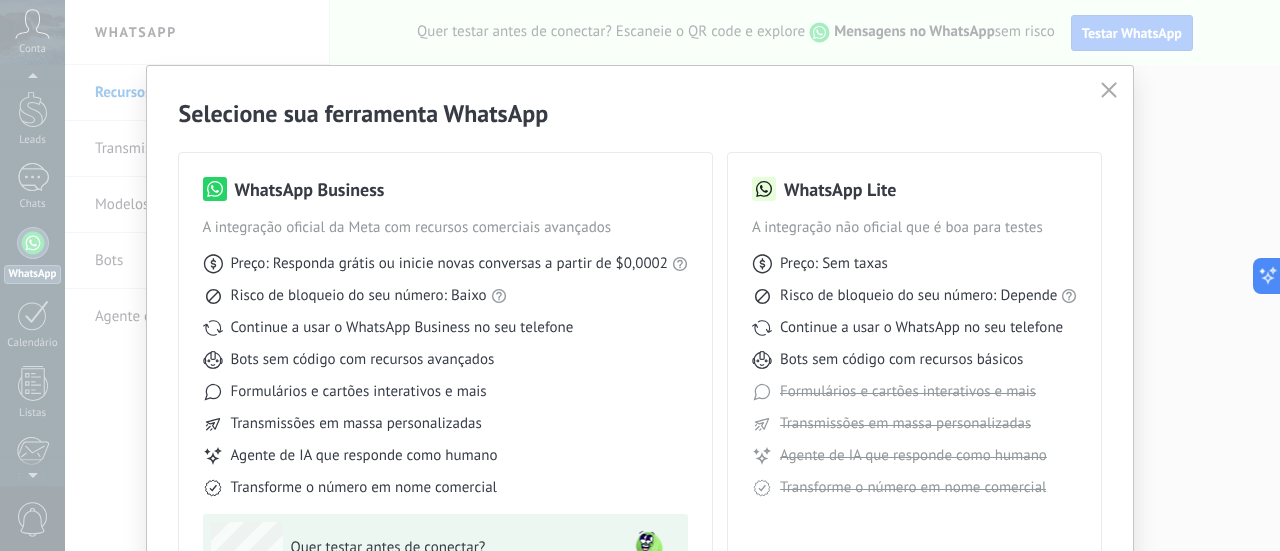click on "Selecione sua ferramenta WhatsApp WhatsApp Business A integração oficial da Meta com recursos comerciais avançados Preço: Responda grátis ou inicie novas conversas a partir de $0,0002 Risco de bloqueio do seu número: Baixo Continue a usar o WhatsApp Business no seu telefone Bots sem código com recursos avançados Formulários e cartões interativos e mais Transmissões em massa personalizadas Agente de IA que responde como humano Transforme o número em nome comercial Quer testar antes de conectar? Escaneie o QR code! Conectar WhatsApp Business WhatsApp Lite A integração não oficial que é boa para testes Preço: Sem taxas Risco de bloqueio do seu número: Depende Continue a usar o WhatsApp no seu telefone Bots sem código com recursos básicos Formulários e cartões interativos e mais Transmissões em massa personalizadas Agente de IA que responde como humano Transforme o número em nome comercial Conectar WhatsApp Lite" at bounding box center [640, 275] 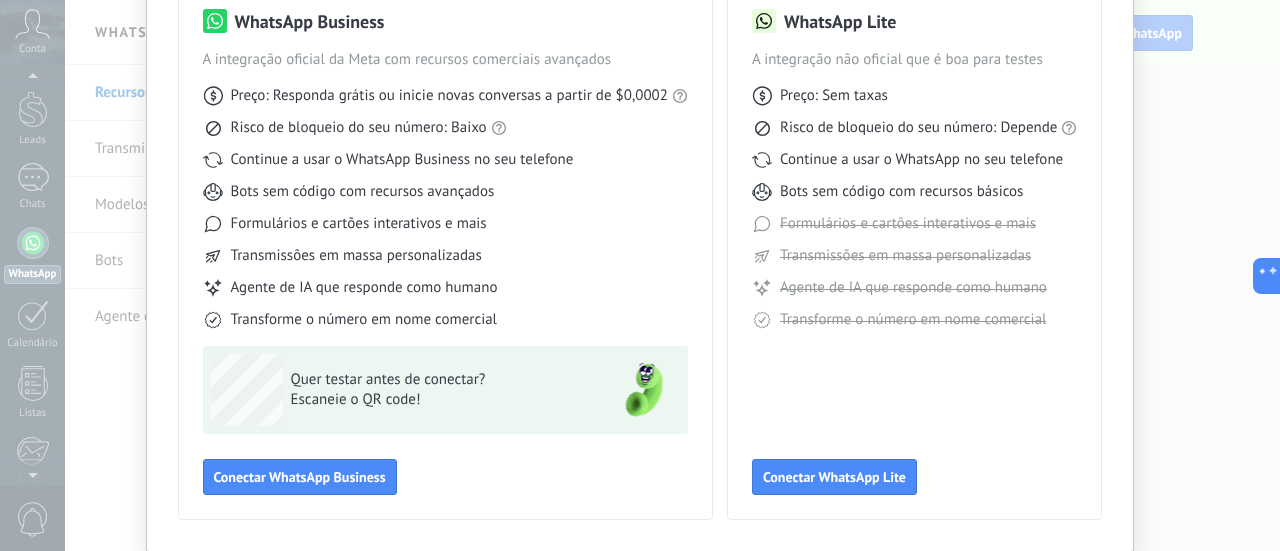 scroll, scrollTop: 233, scrollLeft: 0, axis: vertical 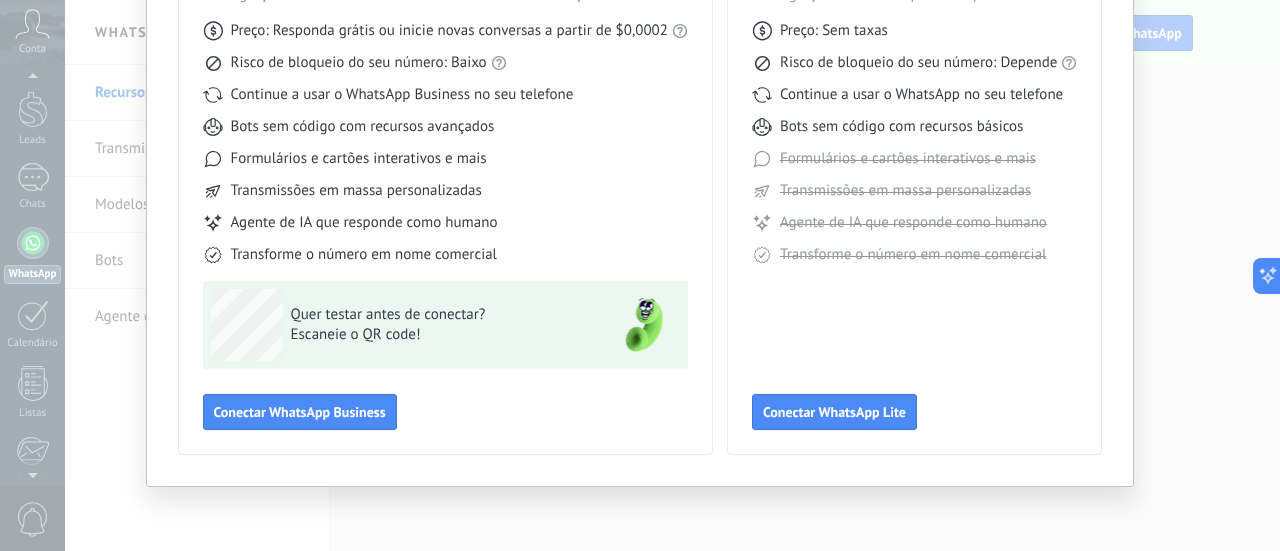 click on "WhatsApp Lite A integração não oficial que é boa para testes Preço: Sem taxas Risco de bloqueio do seu número: Depende Continue a usar o WhatsApp no seu telefone Bots sem código com recursos básicos Formulários e cartões interativos e mais Transmissões em massa personalizadas Agente de IA que responde como humano Transforme o número em nome comercial Conectar WhatsApp Lite" at bounding box center [915, 187] 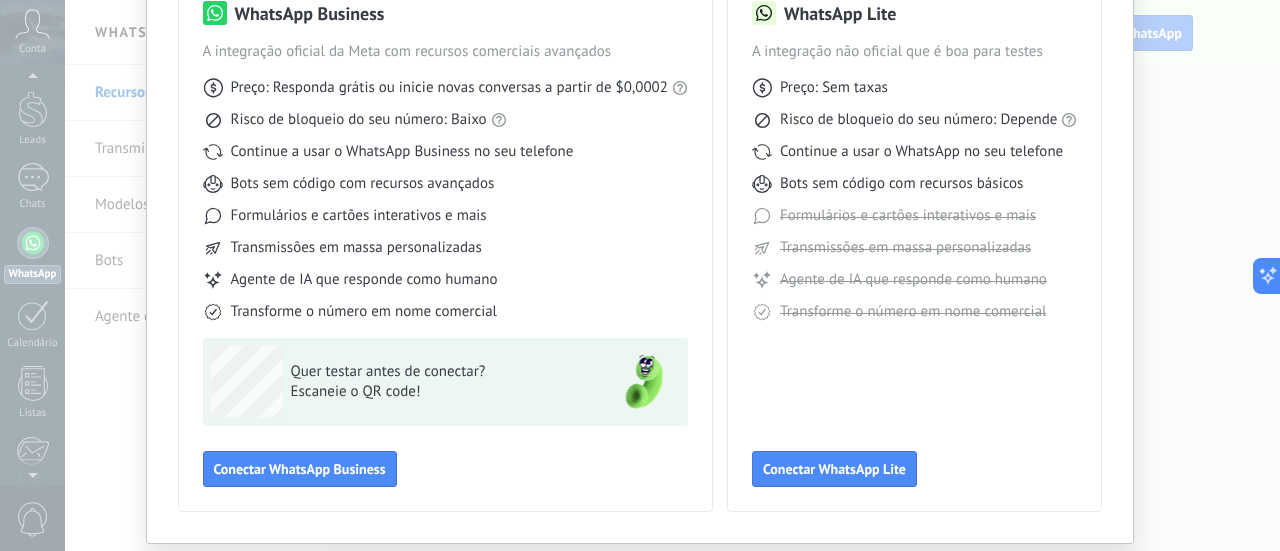 scroll, scrollTop: 153, scrollLeft: 0, axis: vertical 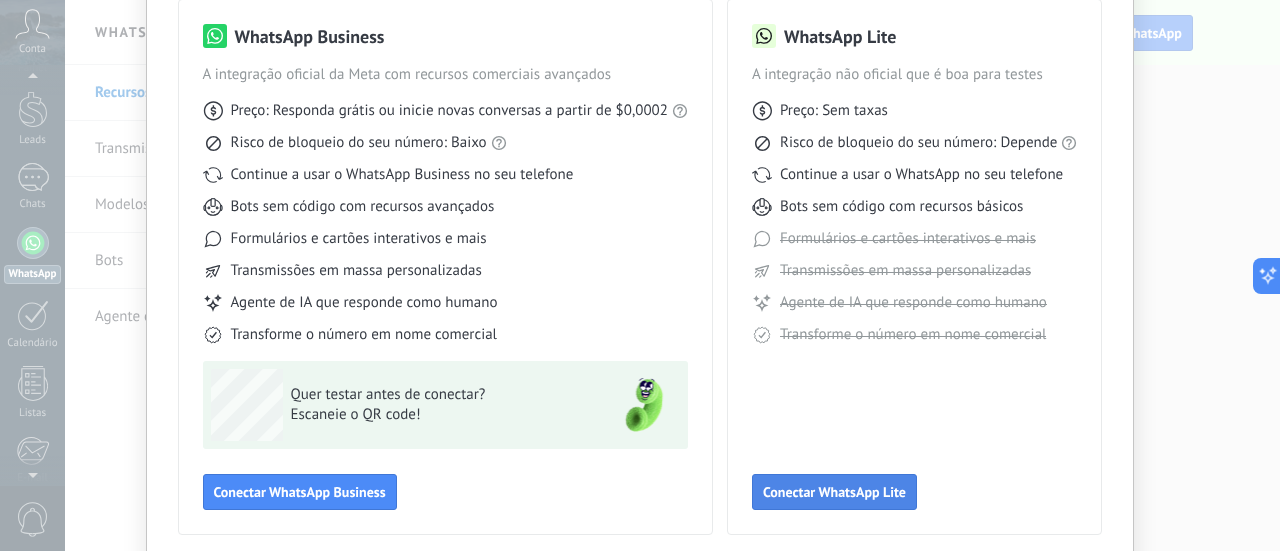 click on "Conectar WhatsApp Lite" at bounding box center [834, 492] 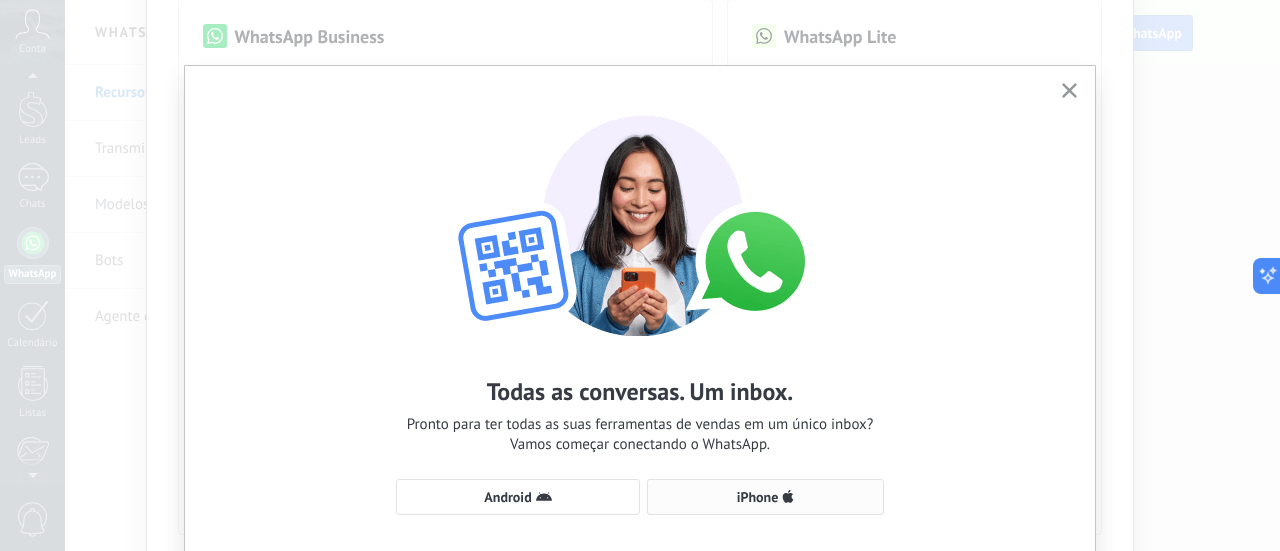 click on "iPhone" at bounding box center [765, 497] 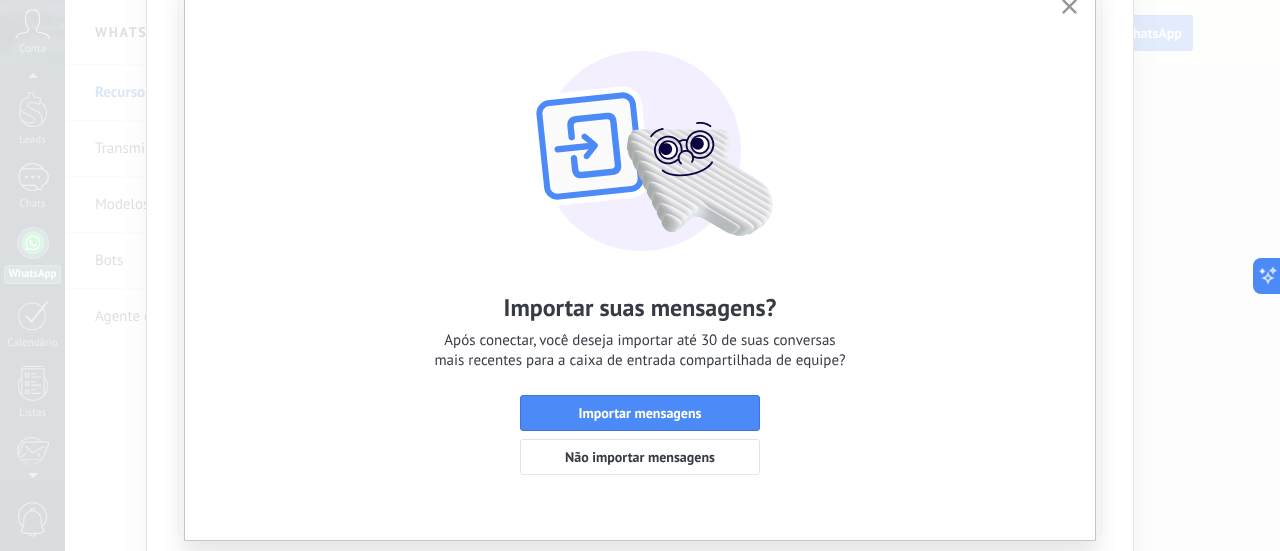 scroll, scrollTop: 120, scrollLeft: 0, axis: vertical 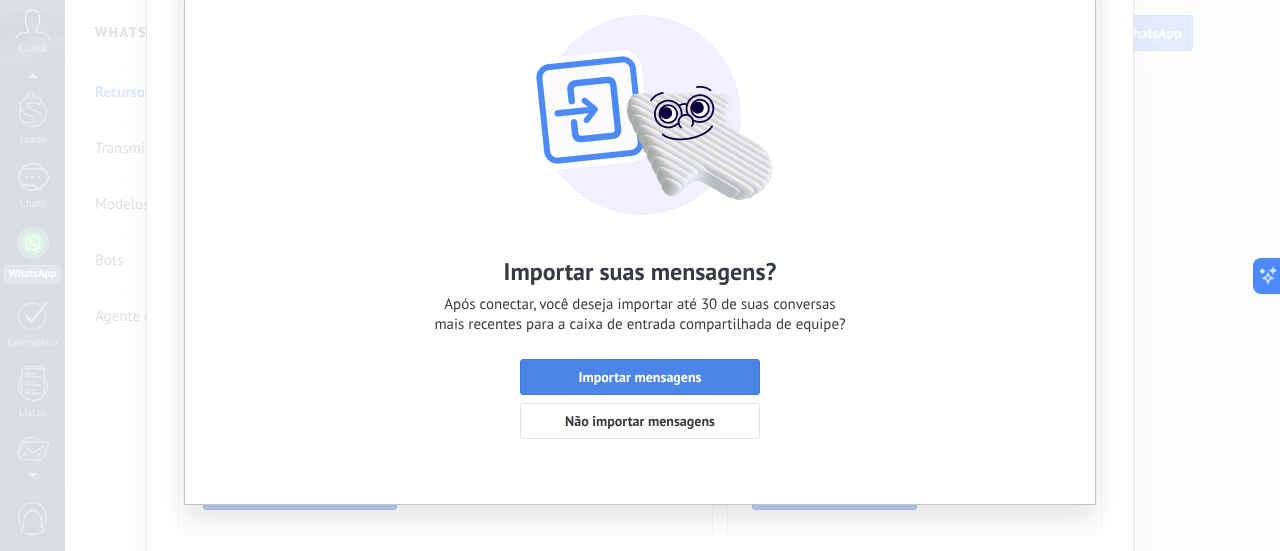 click on "Importar mensagens" at bounding box center [640, 377] 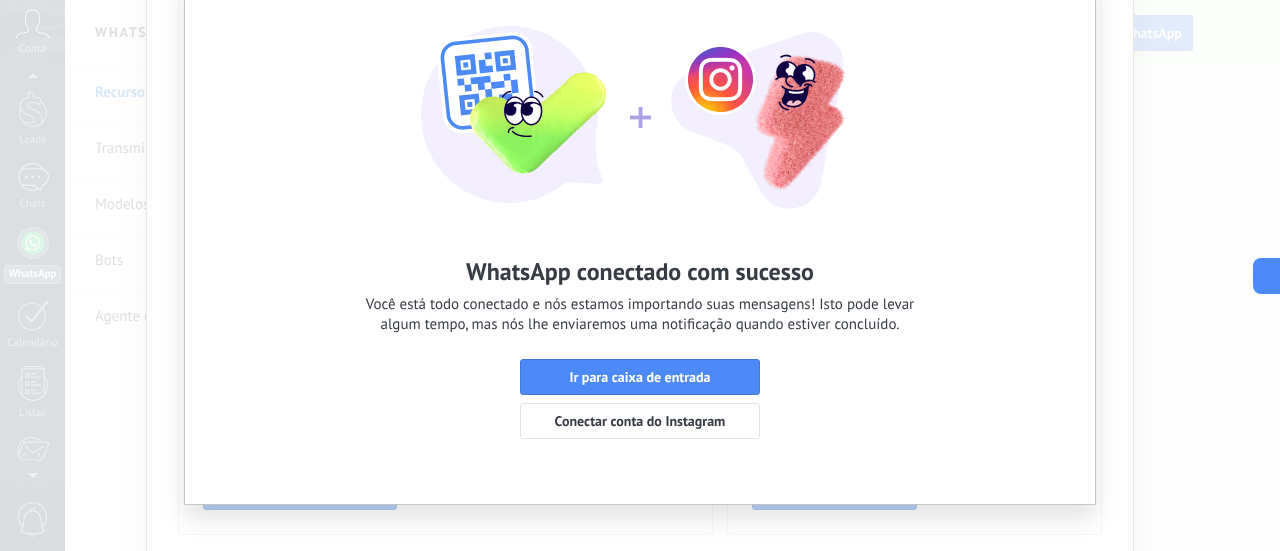 click on "Ir para caixa de entrada" at bounding box center (639, 377) 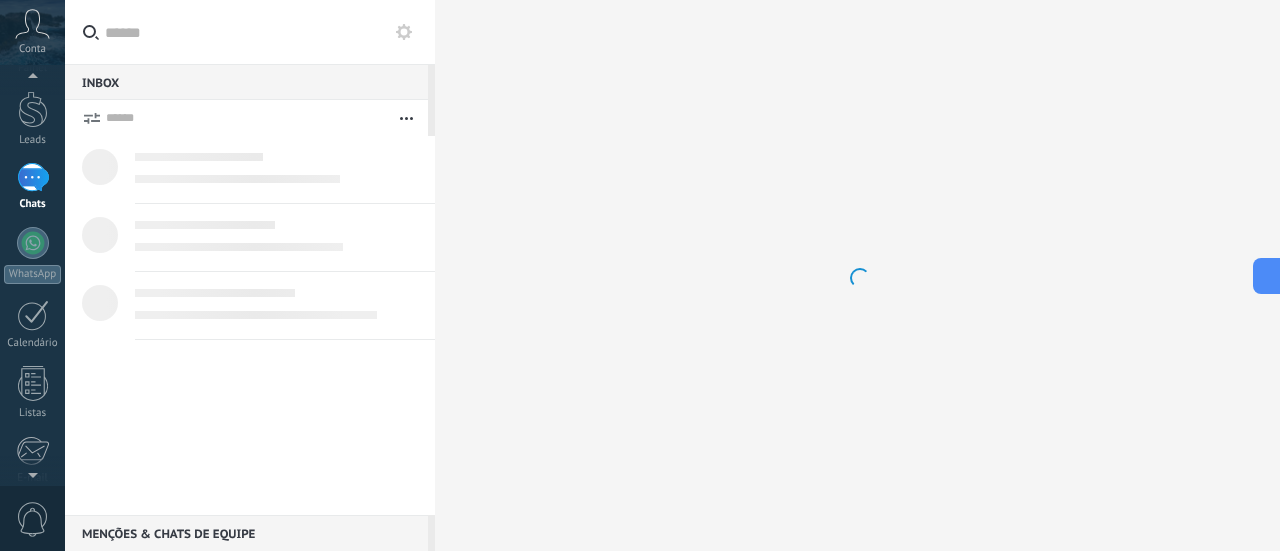 scroll, scrollTop: 0, scrollLeft: 0, axis: both 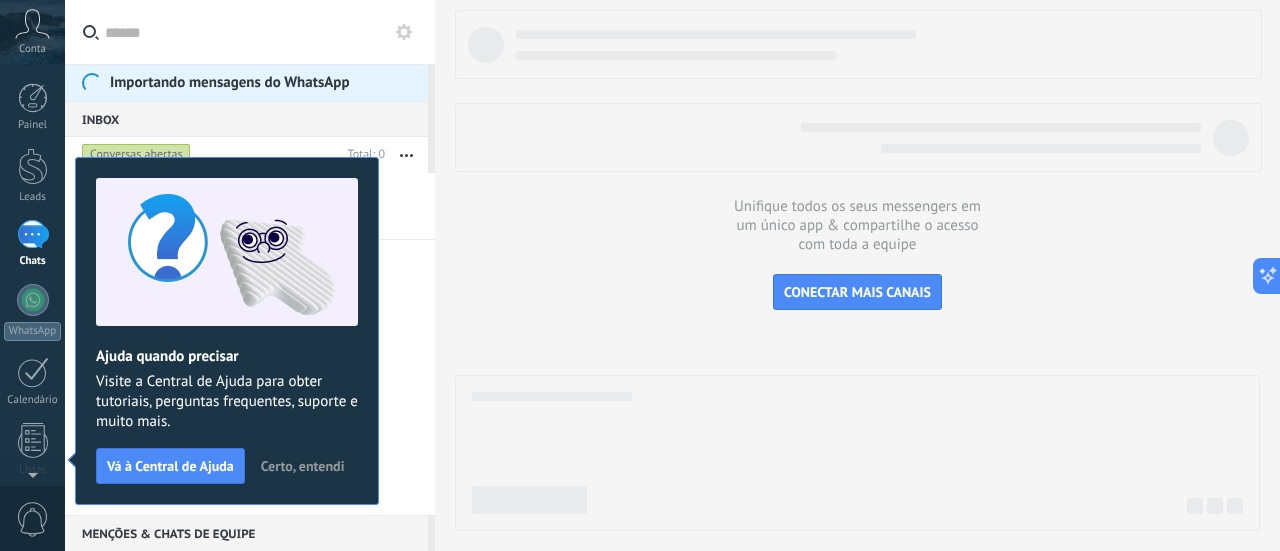 click on "Certo, entendi" at bounding box center [303, 466] 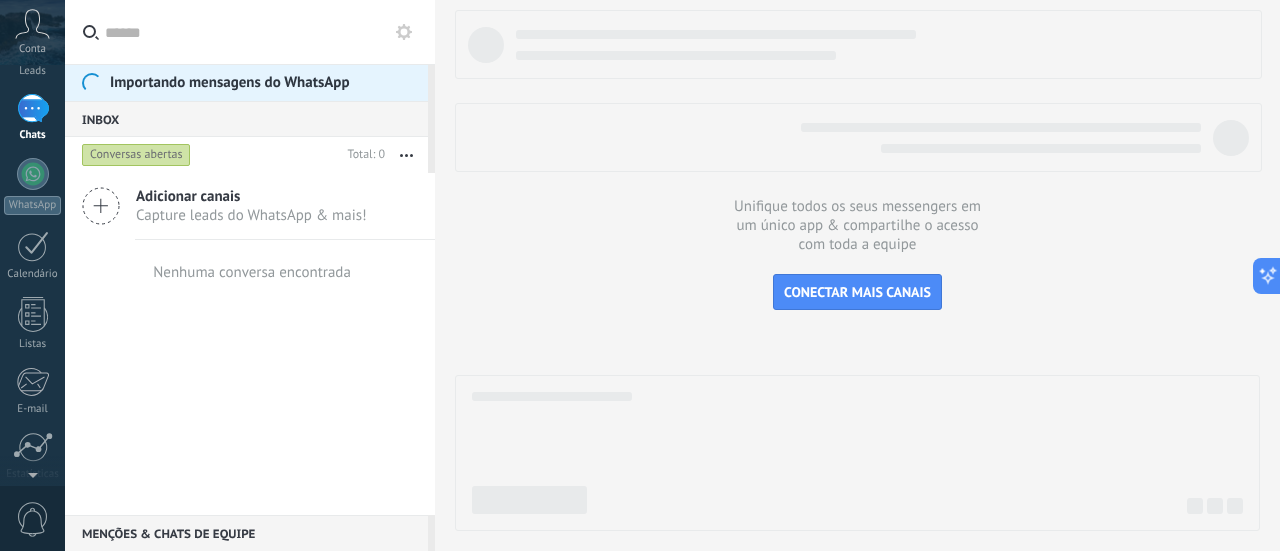 scroll, scrollTop: 0, scrollLeft: 0, axis: both 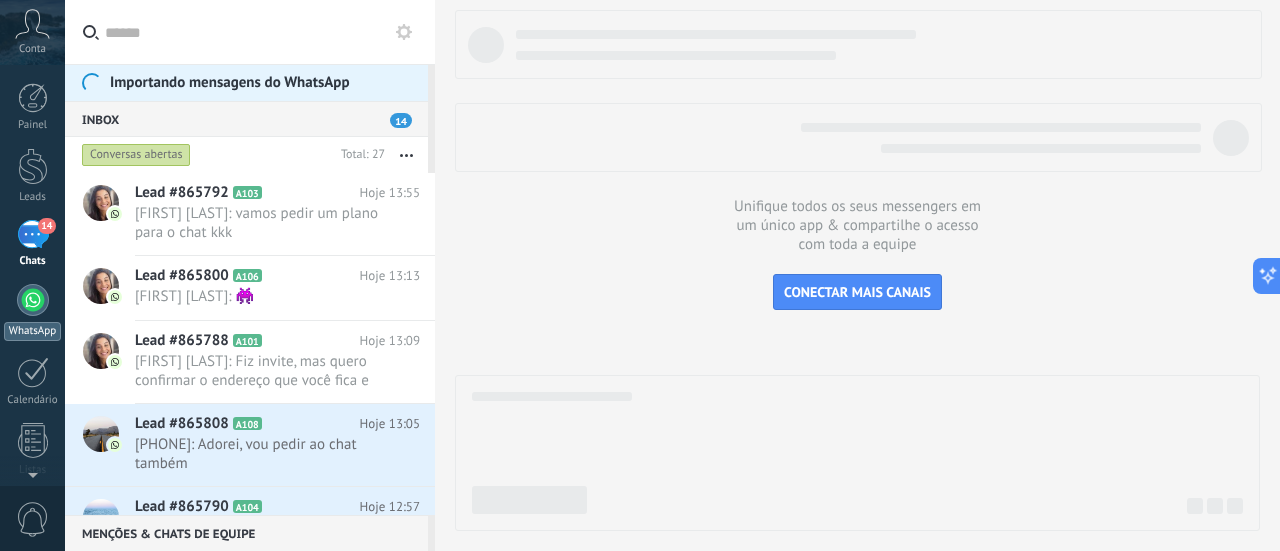 click at bounding box center [33, 300] 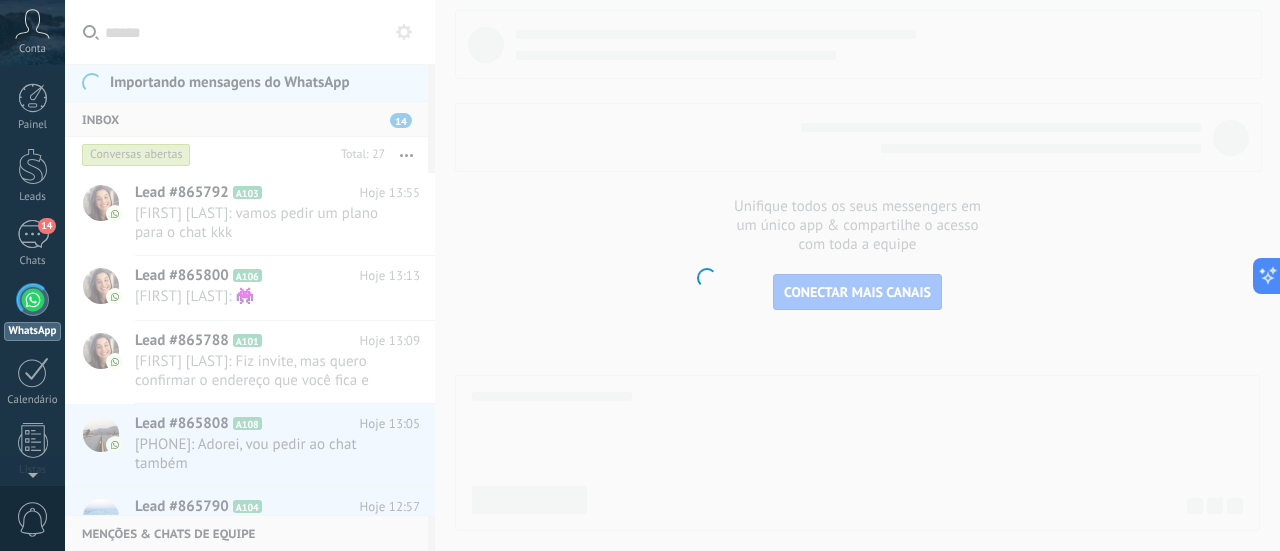 scroll, scrollTop: 57, scrollLeft: 0, axis: vertical 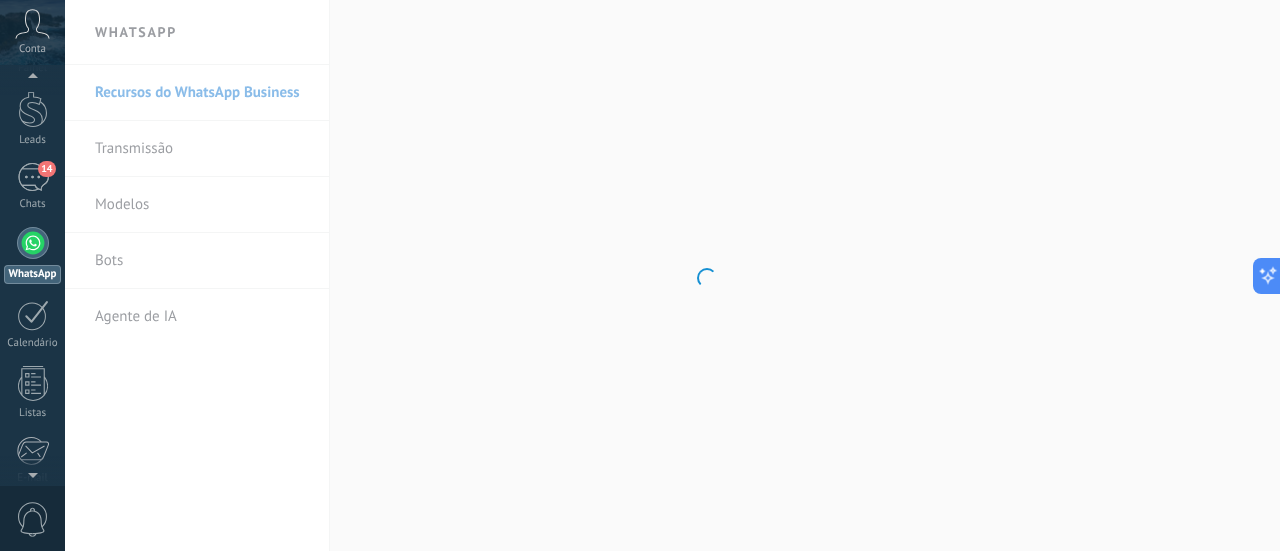 click at bounding box center [33, 243] 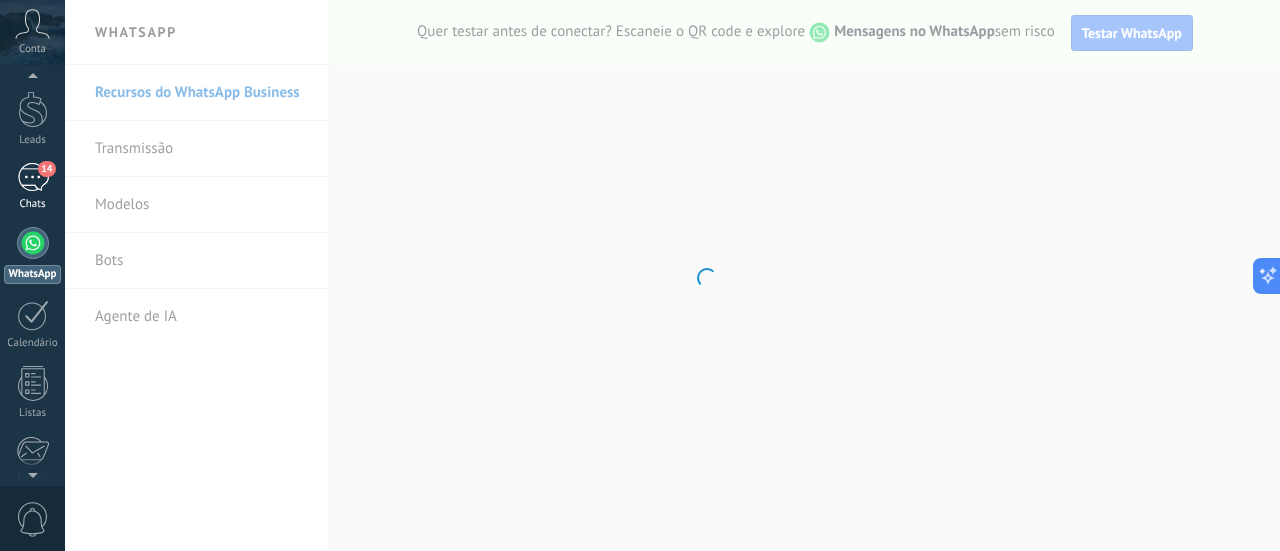 click on "14" at bounding box center (33, 177) 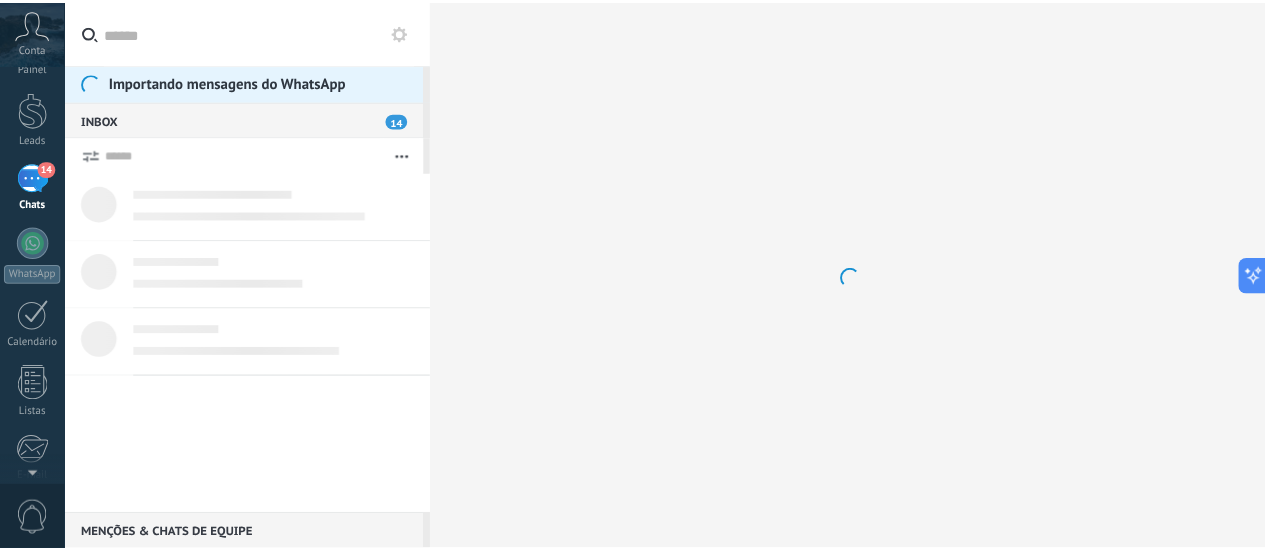 scroll, scrollTop: 0, scrollLeft: 0, axis: both 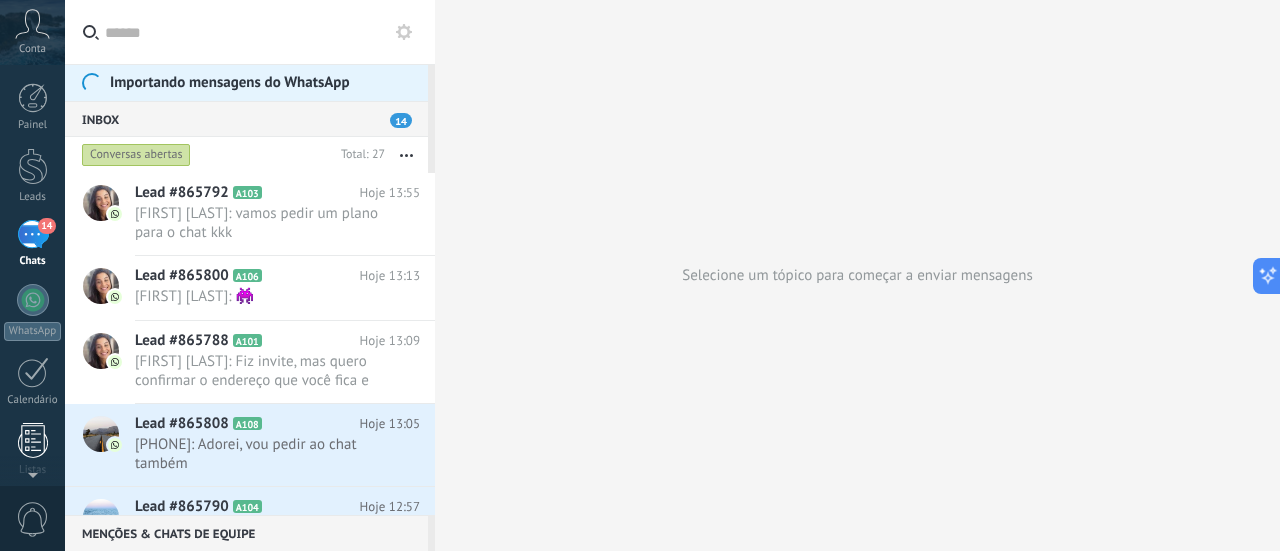 click at bounding box center [33, 440] 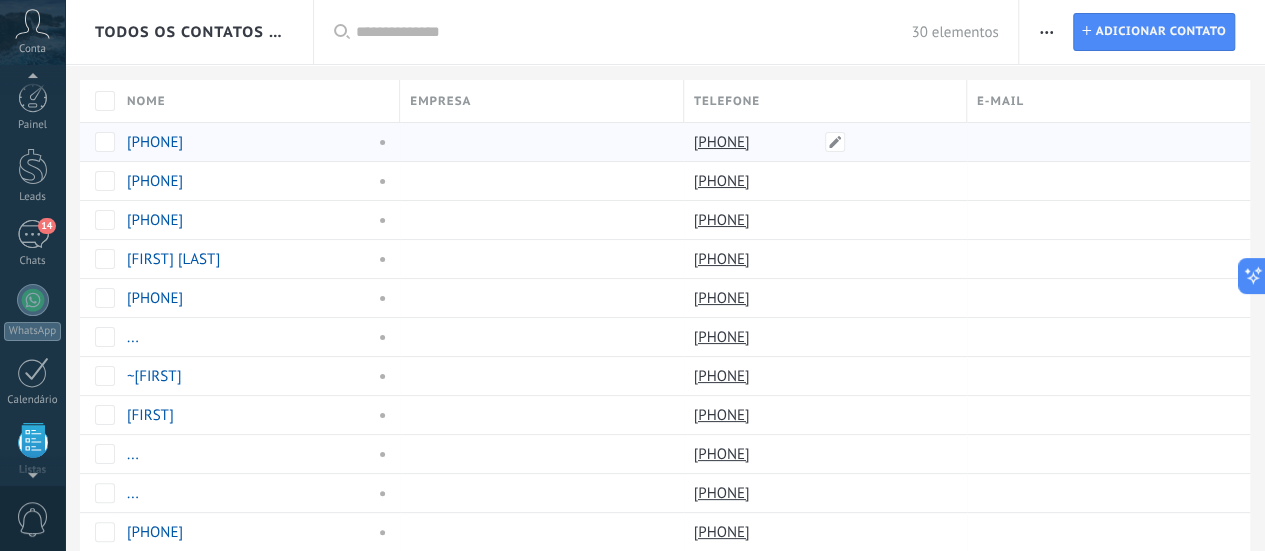 scroll, scrollTop: 195, scrollLeft: 0, axis: vertical 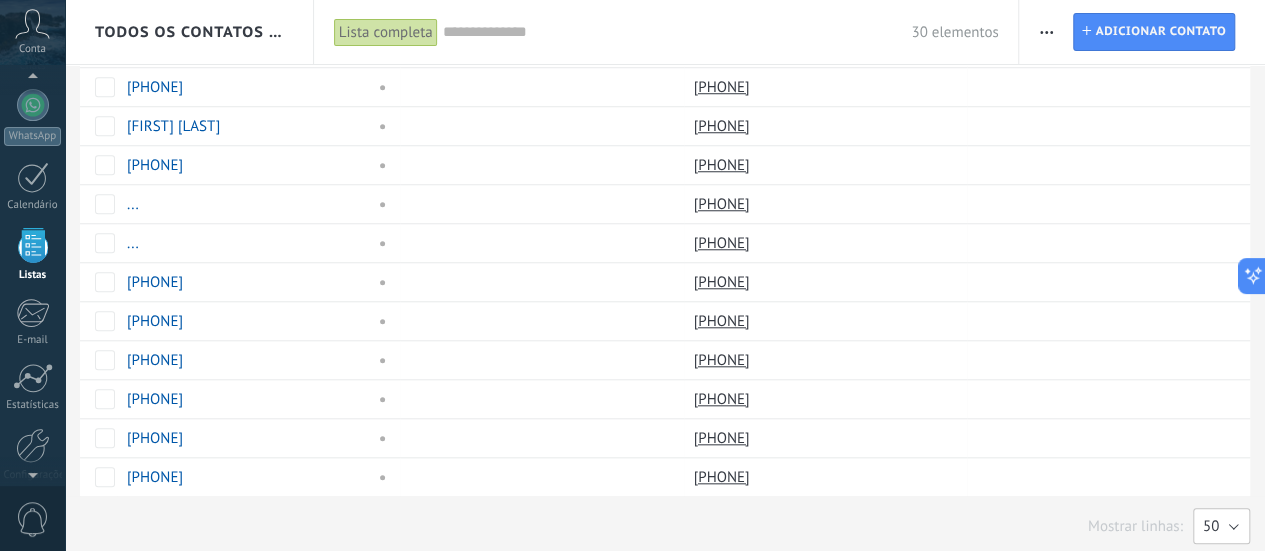 click on "50" at bounding box center (1221, 526) 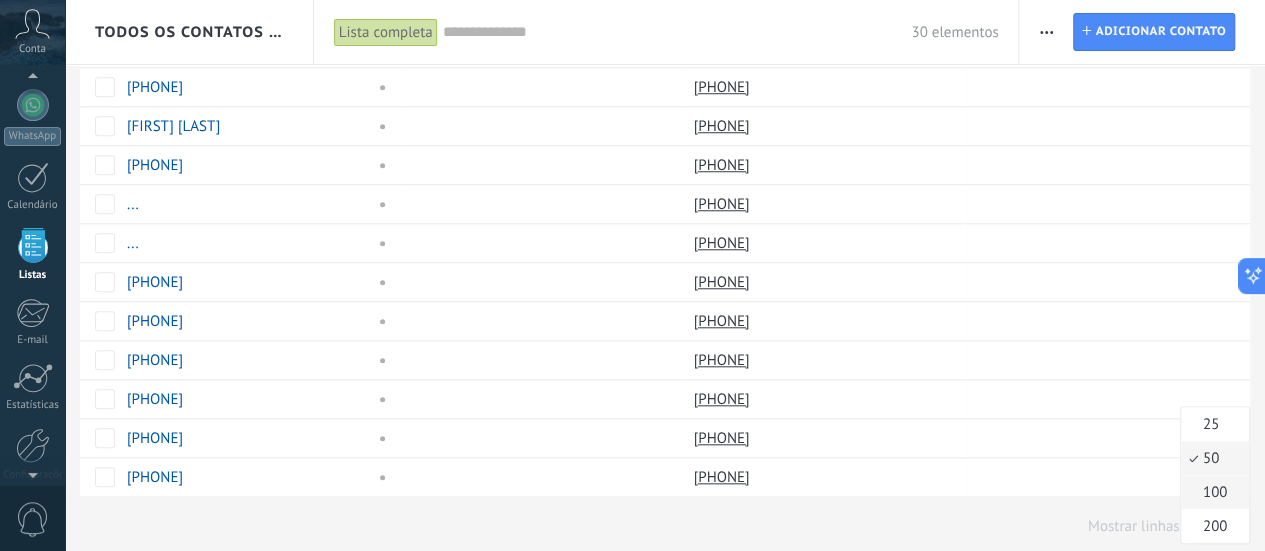 click on "100" at bounding box center (1215, 492) 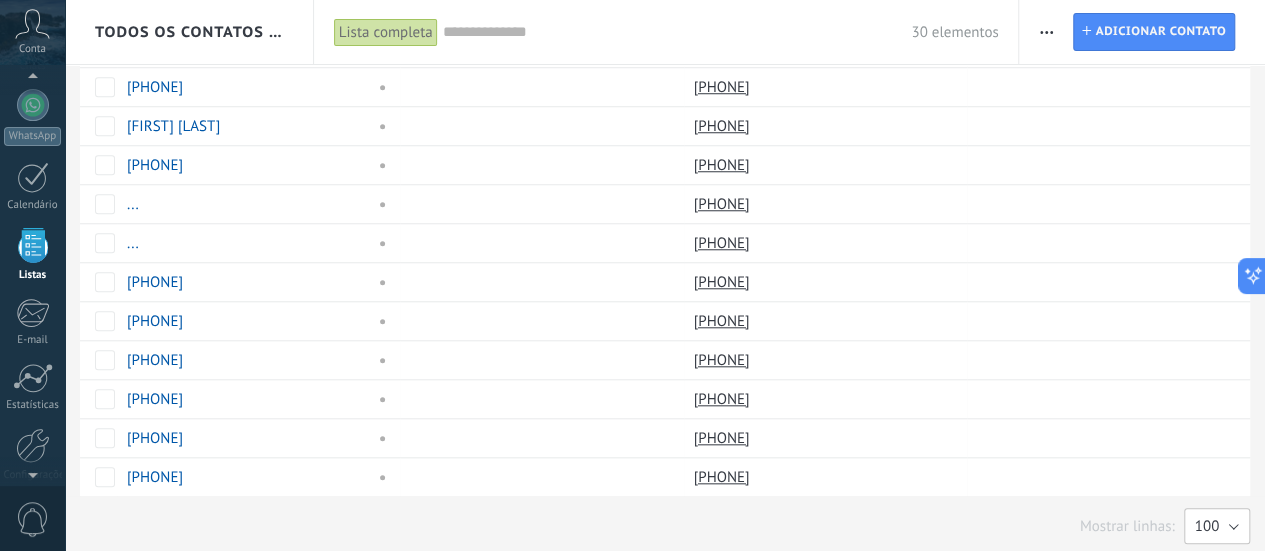 click on "100" at bounding box center [1217, 526] 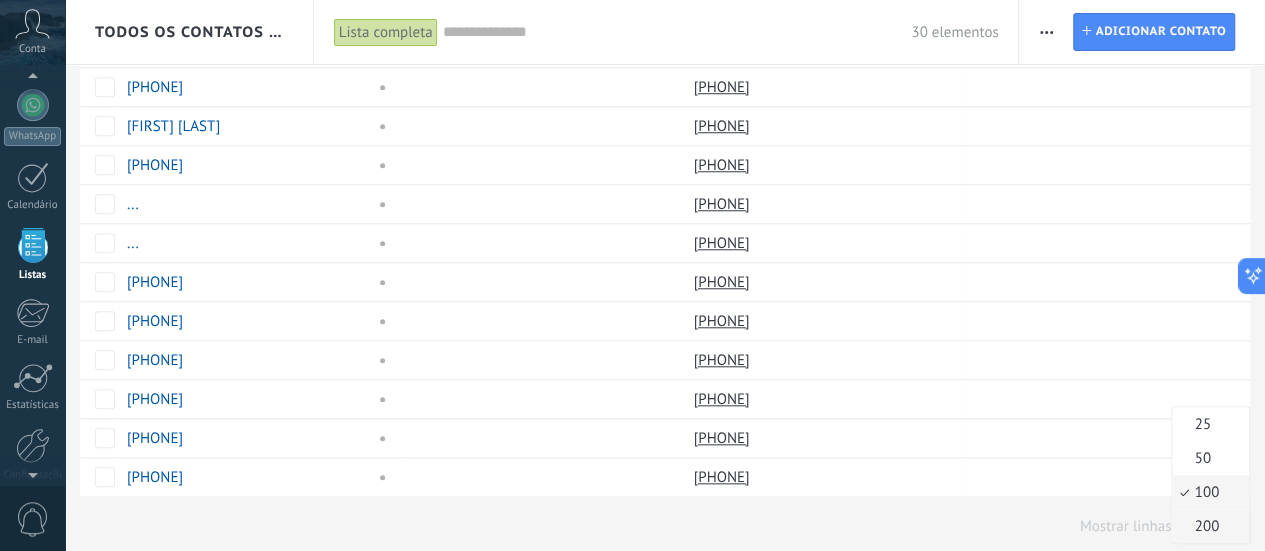 click on "200" at bounding box center [1207, 526] 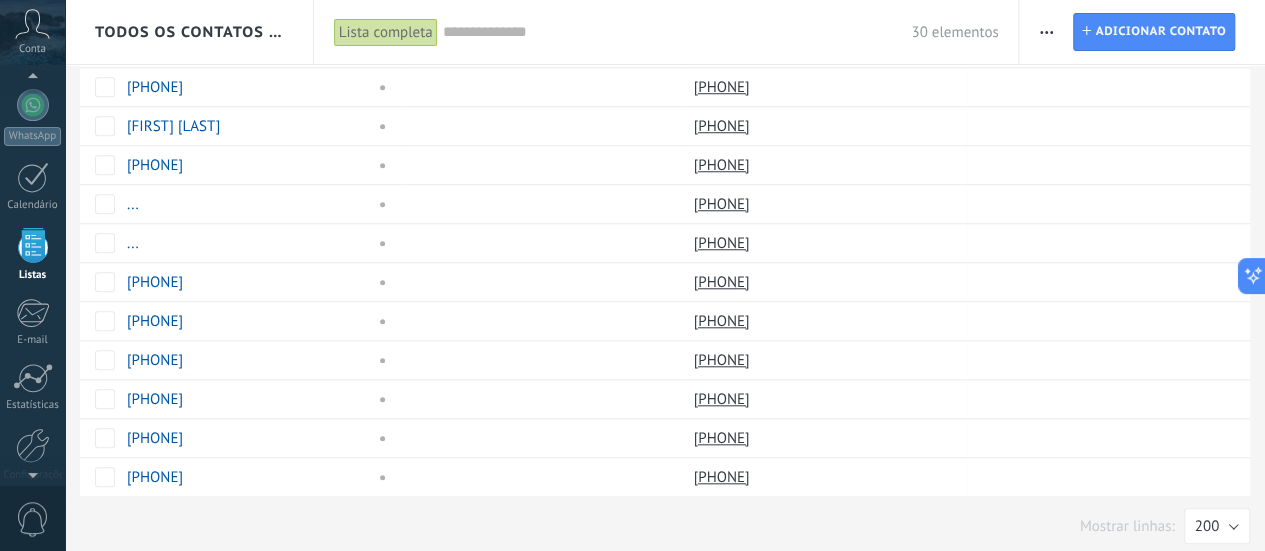scroll, scrollTop: 314, scrollLeft: 0, axis: vertical 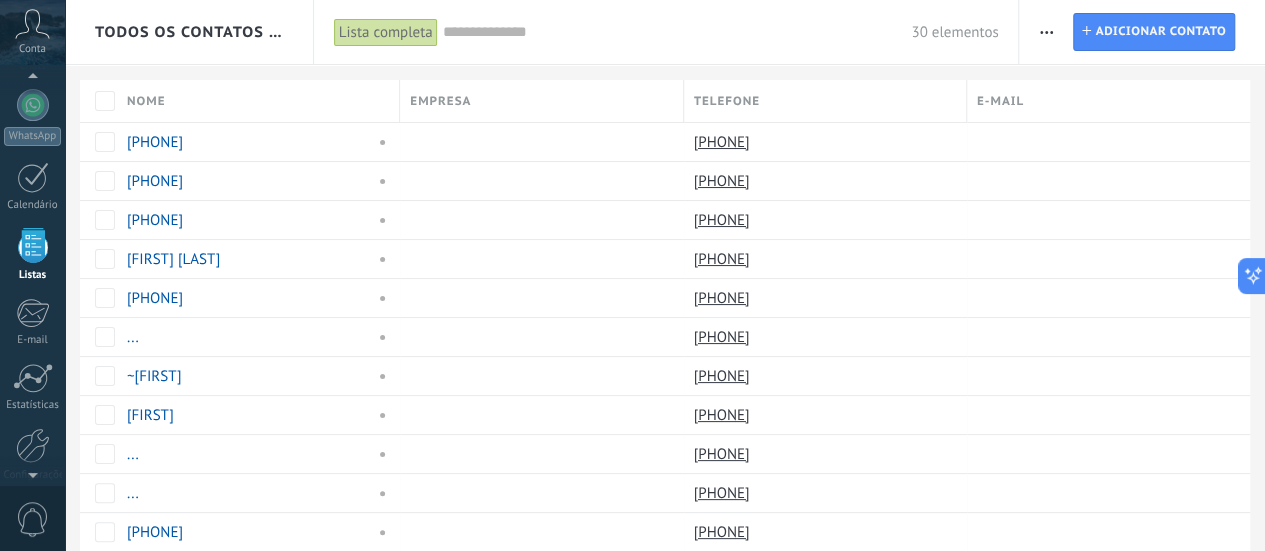 click on "Lista completa" at bounding box center (386, 32) 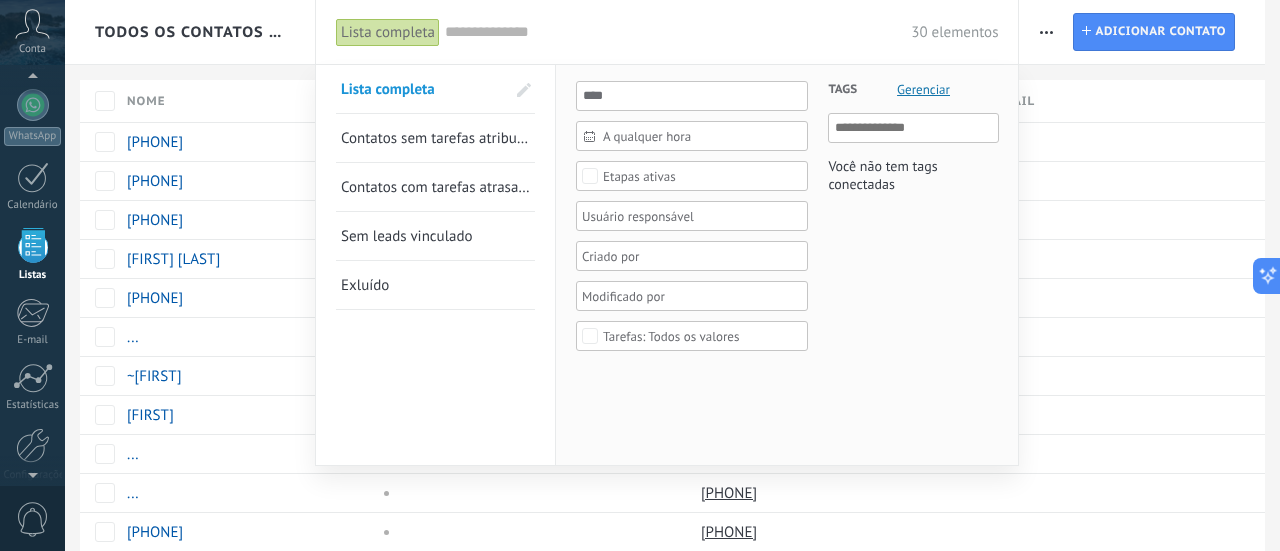 click at bounding box center (678, 32) 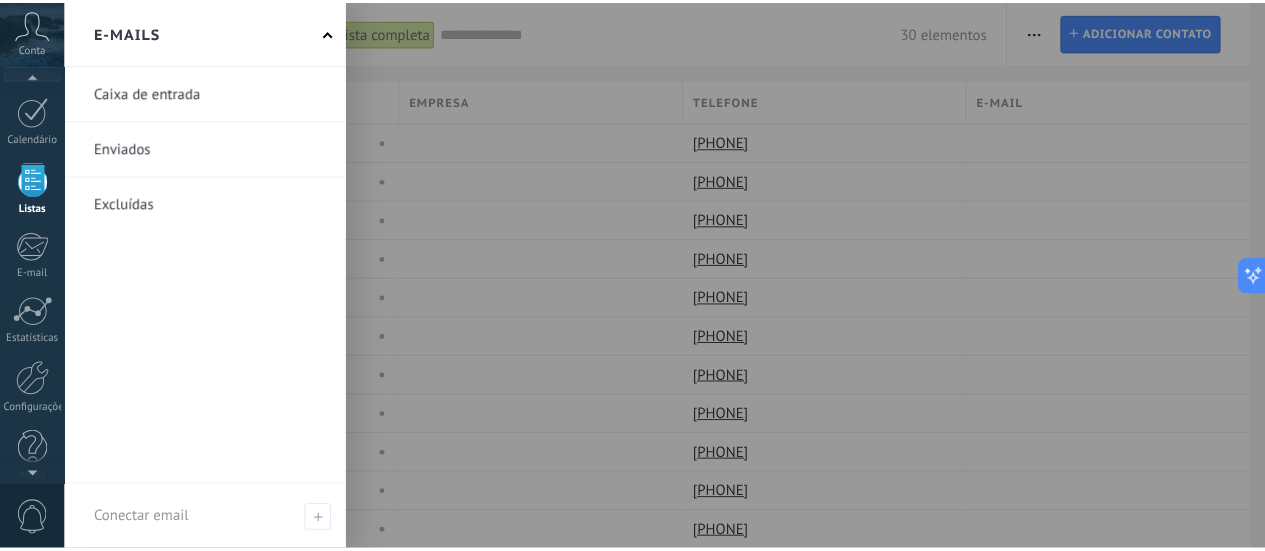 scroll, scrollTop: 279, scrollLeft: 0, axis: vertical 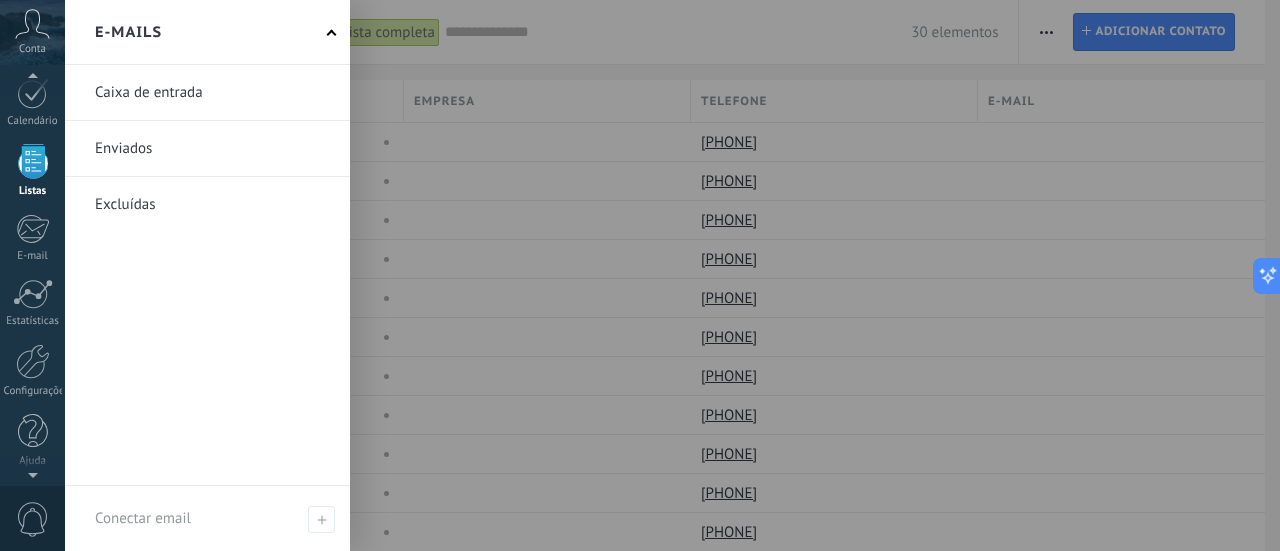 click at bounding box center (207, 92) 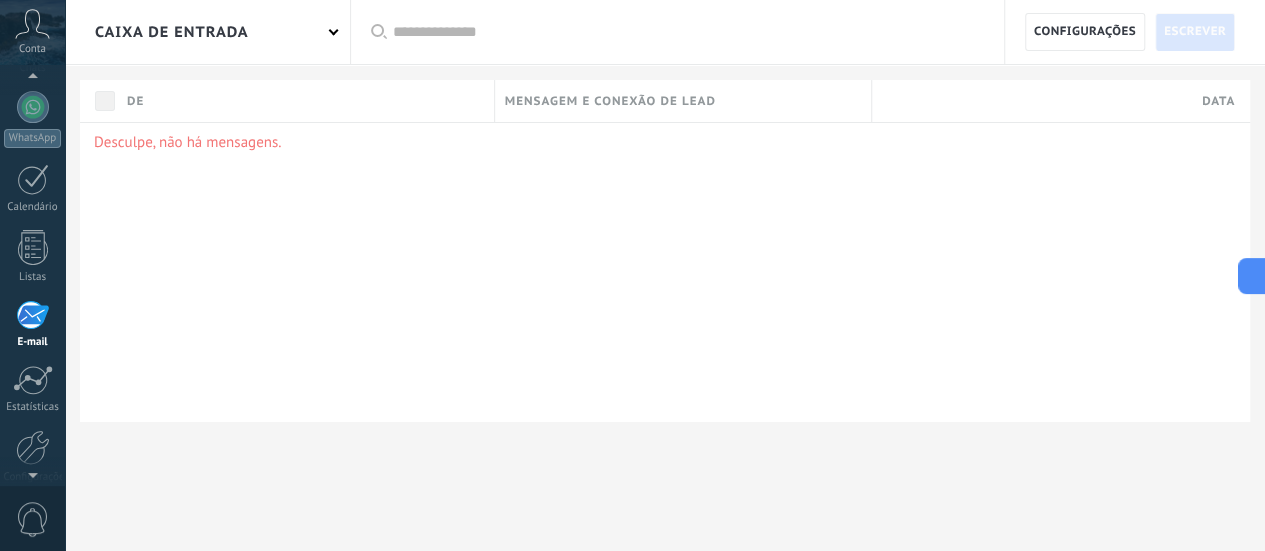 scroll, scrollTop: 158, scrollLeft: 0, axis: vertical 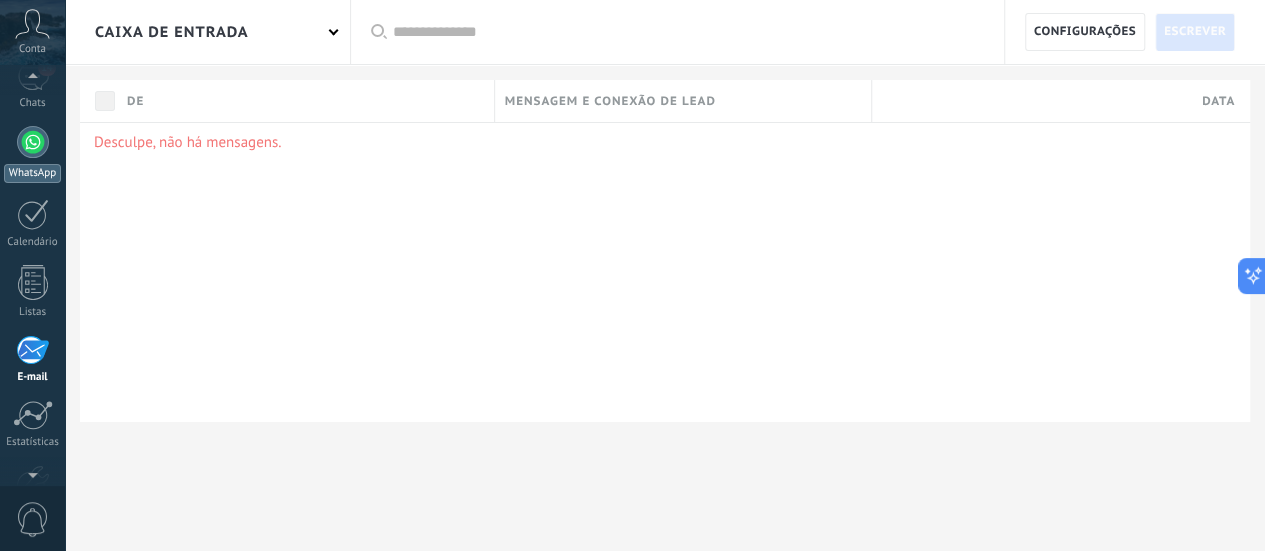 click on "WhatsApp" at bounding box center [32, 154] 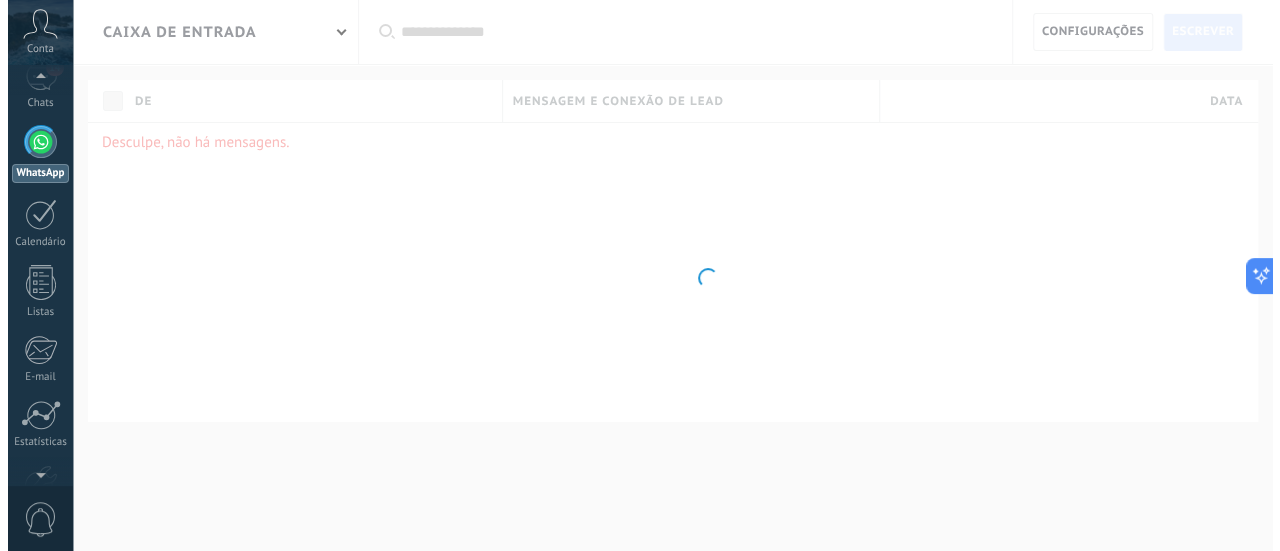 scroll, scrollTop: 57, scrollLeft: 0, axis: vertical 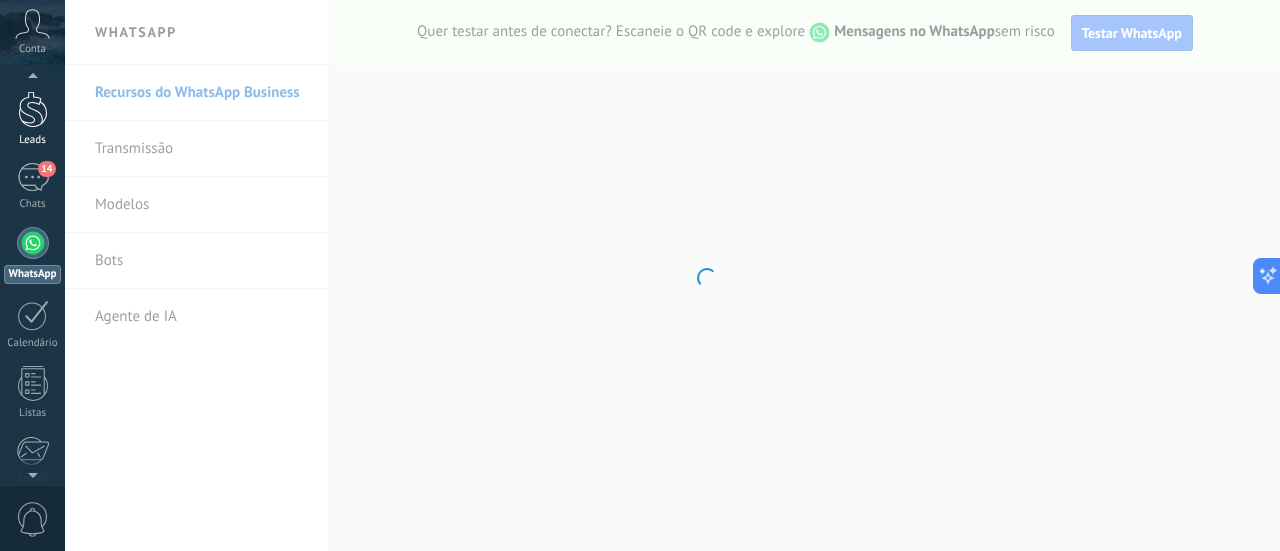 click at bounding box center (33, 109) 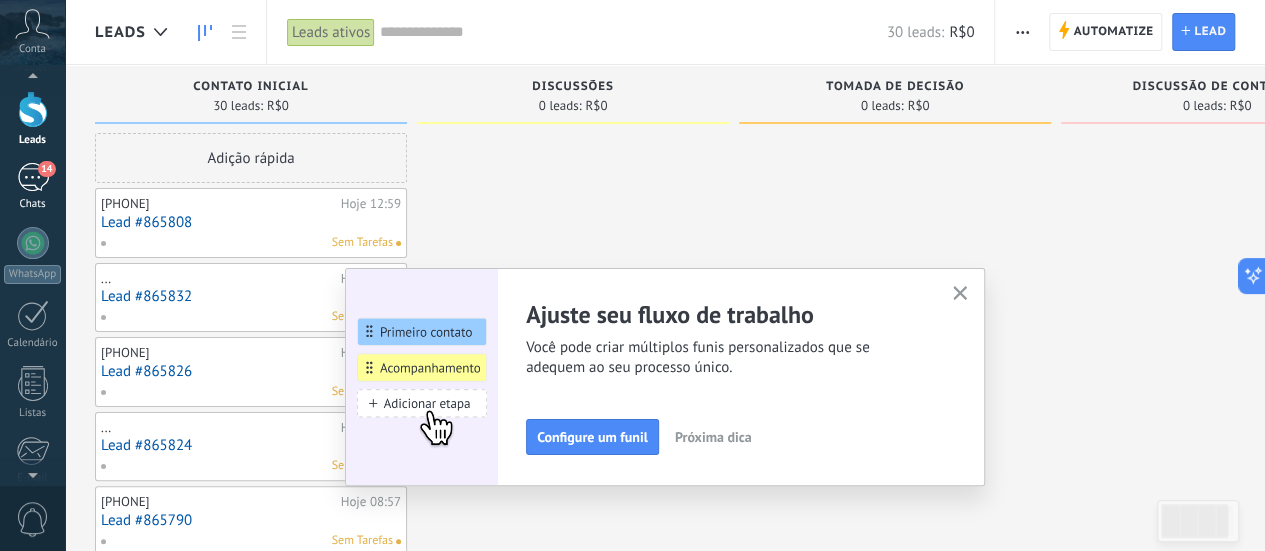 click on "14
Chats" at bounding box center (32, 187) 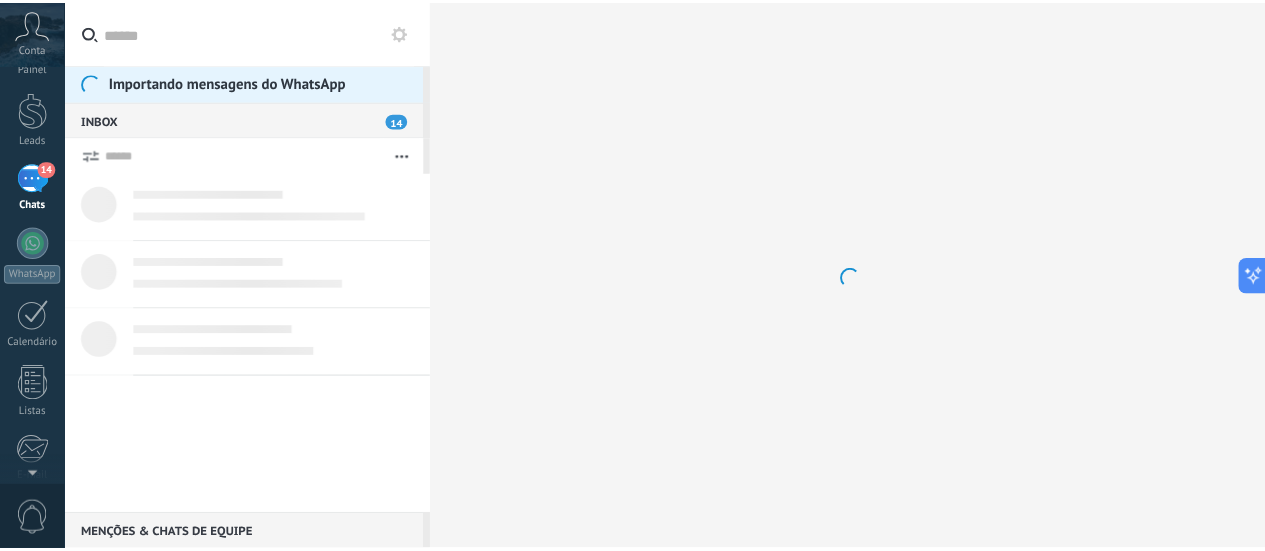scroll, scrollTop: 0, scrollLeft: 0, axis: both 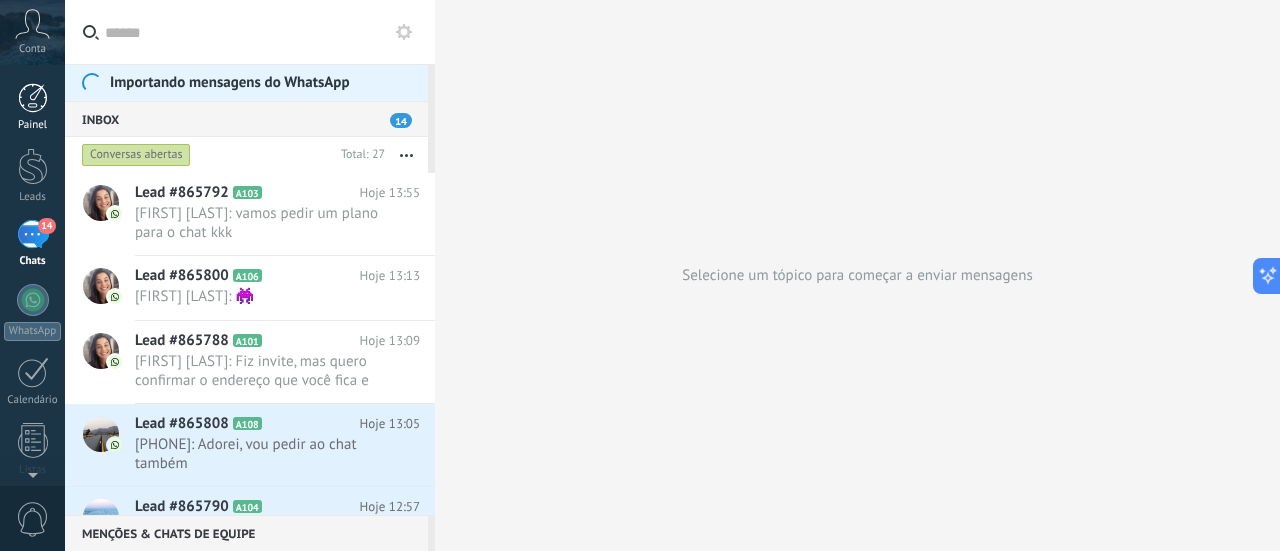 click at bounding box center [33, 98] 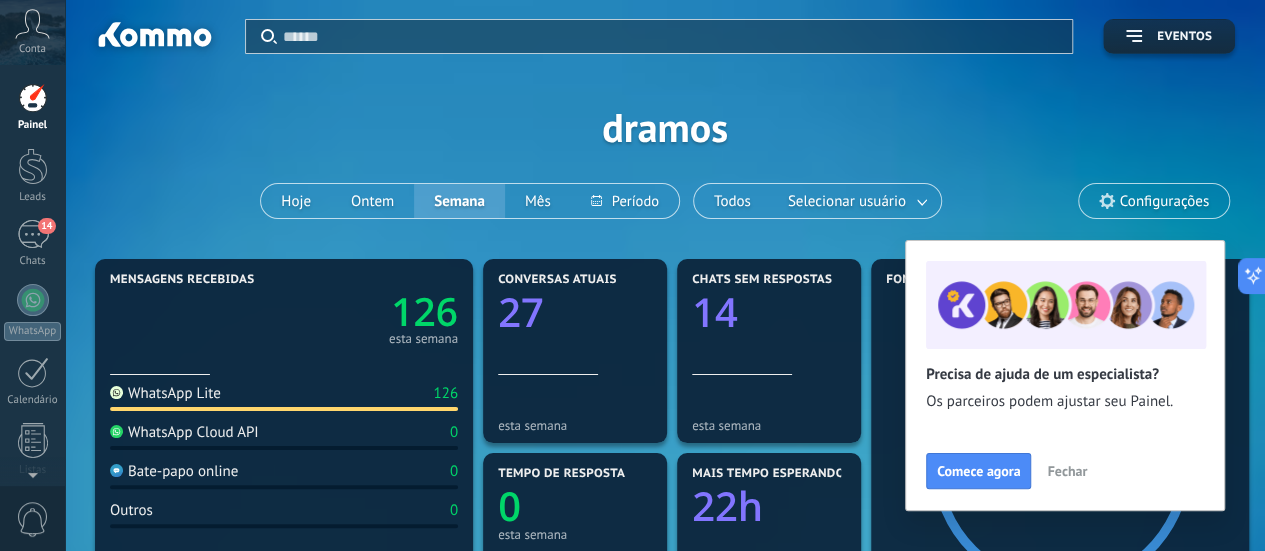 click on "Fechar" at bounding box center [1067, 471] 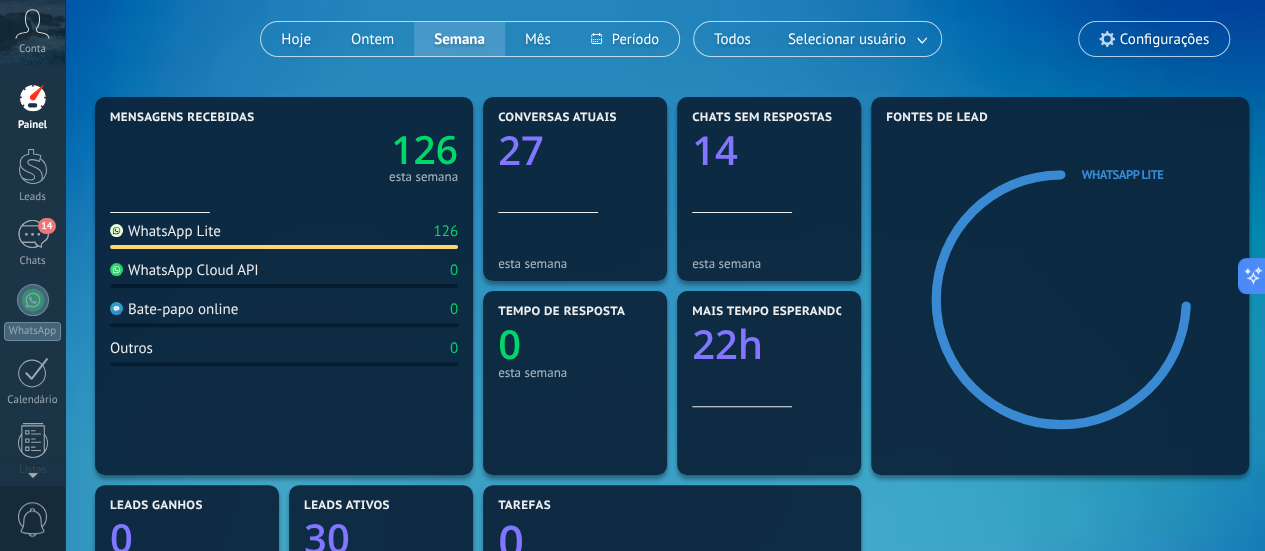scroll, scrollTop: 174, scrollLeft: 0, axis: vertical 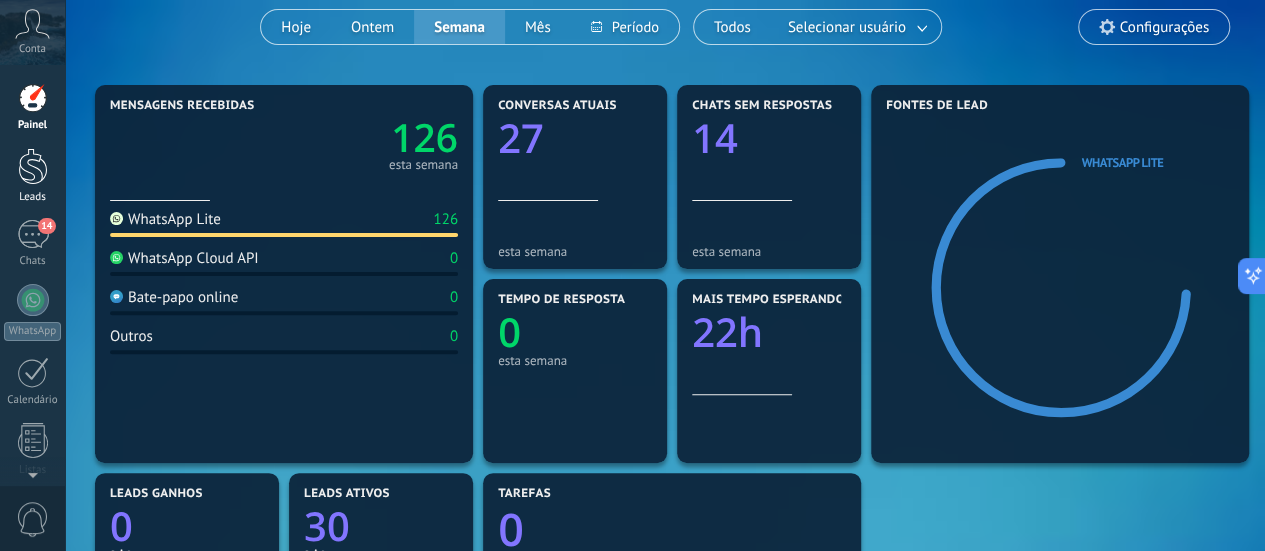 click on "Leads" at bounding box center [32, 176] 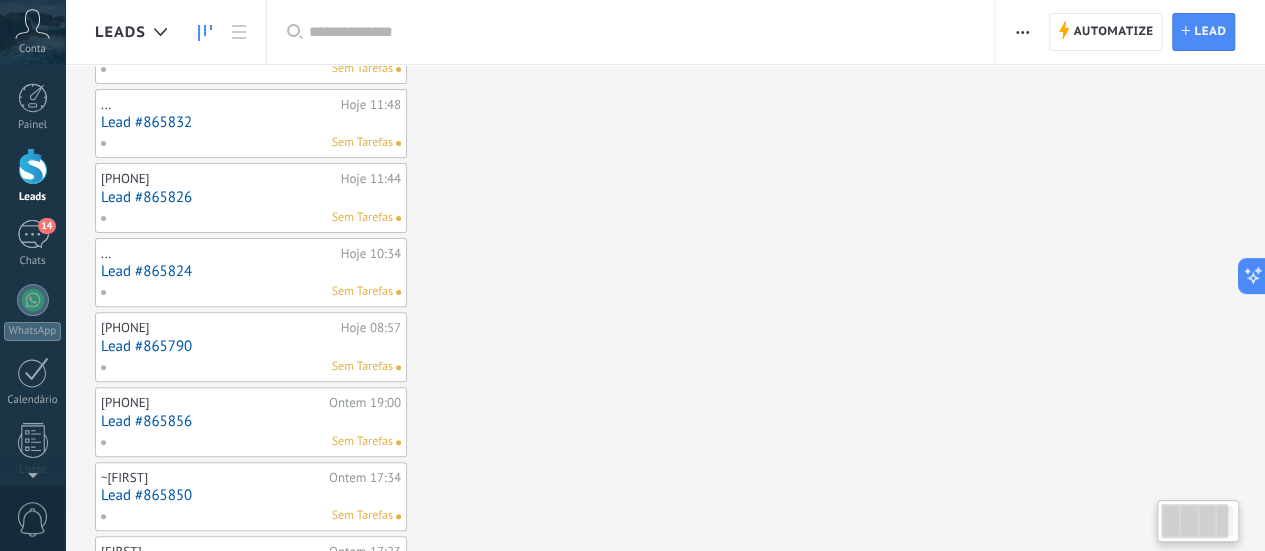 scroll, scrollTop: 0, scrollLeft: 0, axis: both 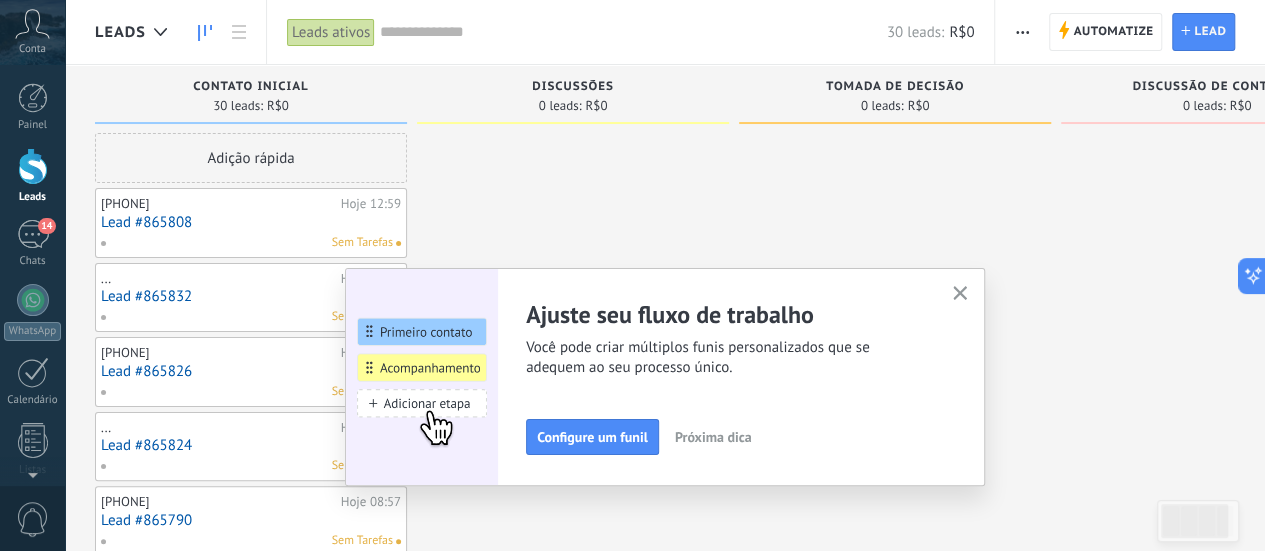 click 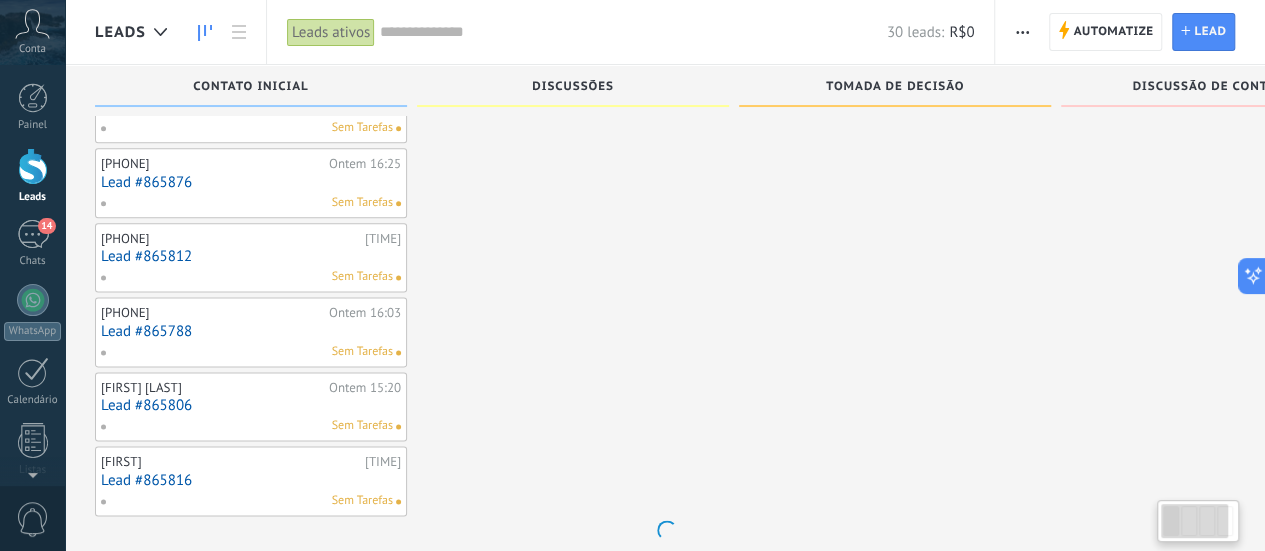 scroll, scrollTop: 0, scrollLeft: 0, axis: both 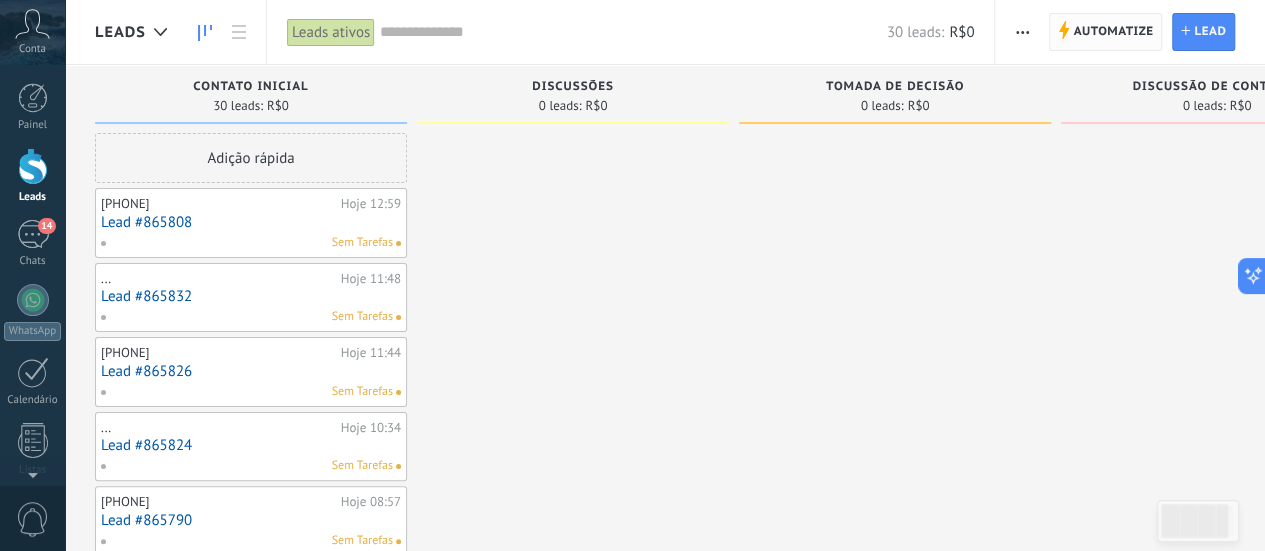 click on "Automatize" at bounding box center [1113, 32] 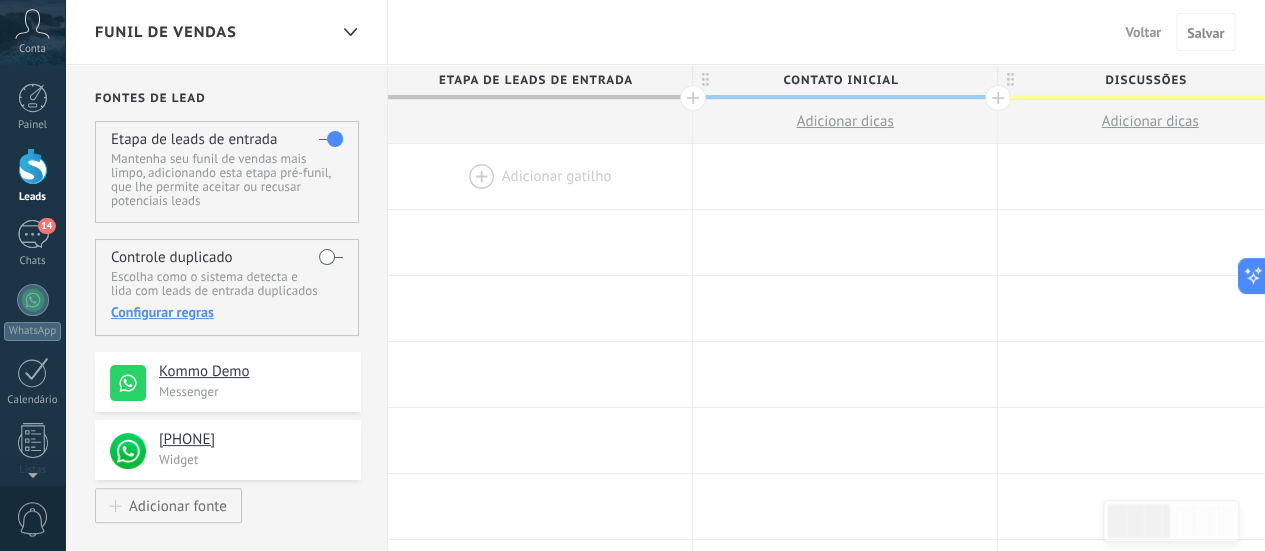 click at bounding box center [998, 98] 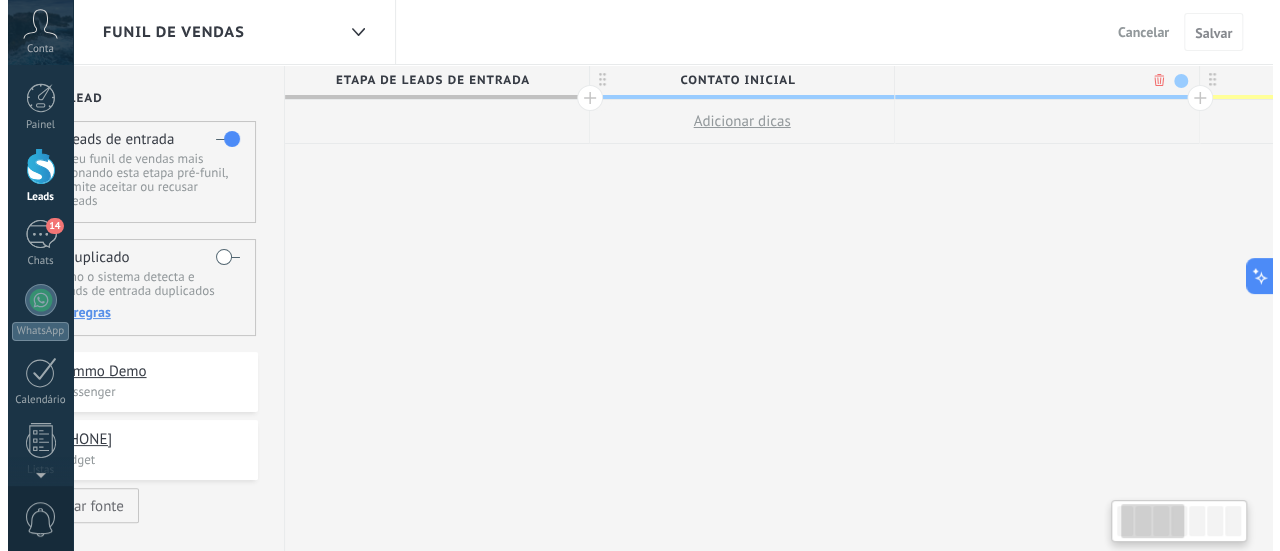 scroll, scrollTop: 0, scrollLeft: 148, axis: horizontal 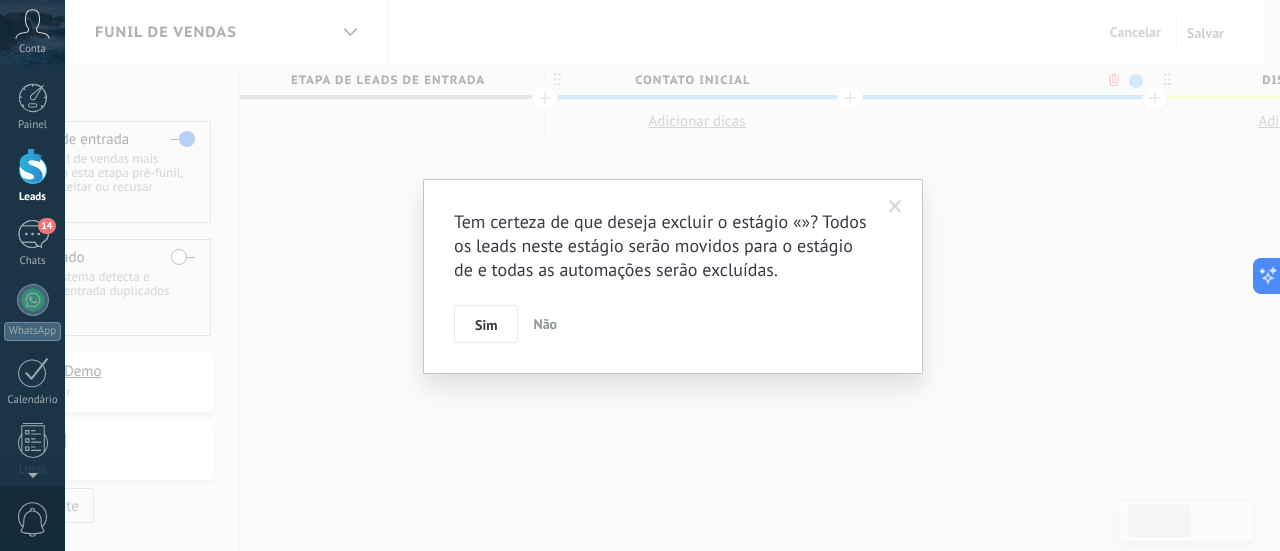 click on ".abccls-1,.abccls-2{fill-rule:evenodd}.abccls-2{fill:#fff} .abfcls-1{fill:none}.abfcls-2{fill:#fff} .abncls-1{isolation:isolate}.abncls-2{opacity:.06}.abncls-2,.abncls-3,.abncls-6{mix-blend-mode:multiply}.abncls-3{opacity:.15}.abncls-4,.abncls-8{fill:#fff}.abncls-5{fill:url(#abnlinear-gradient)}.abncls-6{opacity:.04}.abncls-7{fill:url(#abnlinear-gradient-2)}.abncls-8{fill-rule:evenodd} .abqst0{fill:#ffa200} .abwcls-1{fill:#252525} .cls-1{isolation:isolate} .acicls-1{fill:none} .aclcls-1{fill:#232323} .acnst0{display:none} .addcls-1,.addcls-2{fill:none;stroke-miterlimit:10}.addcls-1{stroke:#dfe0e5}.addcls-2{stroke:#a1a7ab} .adecls-1,.adecls-2{fill:none;stroke-miterlimit:10}.adecls-1{stroke:#dfe0e5}.adecls-2{stroke:#a1a7ab} .adqcls-1{fill:#8591a5;fill-rule:evenodd} .aeccls-1{fill:#5c9f37} .aeecls-1{fill:#f86161} .aejcls-1{fill:#8591a5;fill-rule:evenodd} .aekcls-1{fill-rule:evenodd} .aelcls-1{fill-rule:evenodd;fill:currentColor} .aemcls-1{fill-rule:evenodd;fill:currentColor} .aencls-2{fill:#f86161;opacity:.3}" at bounding box center (640, 275) 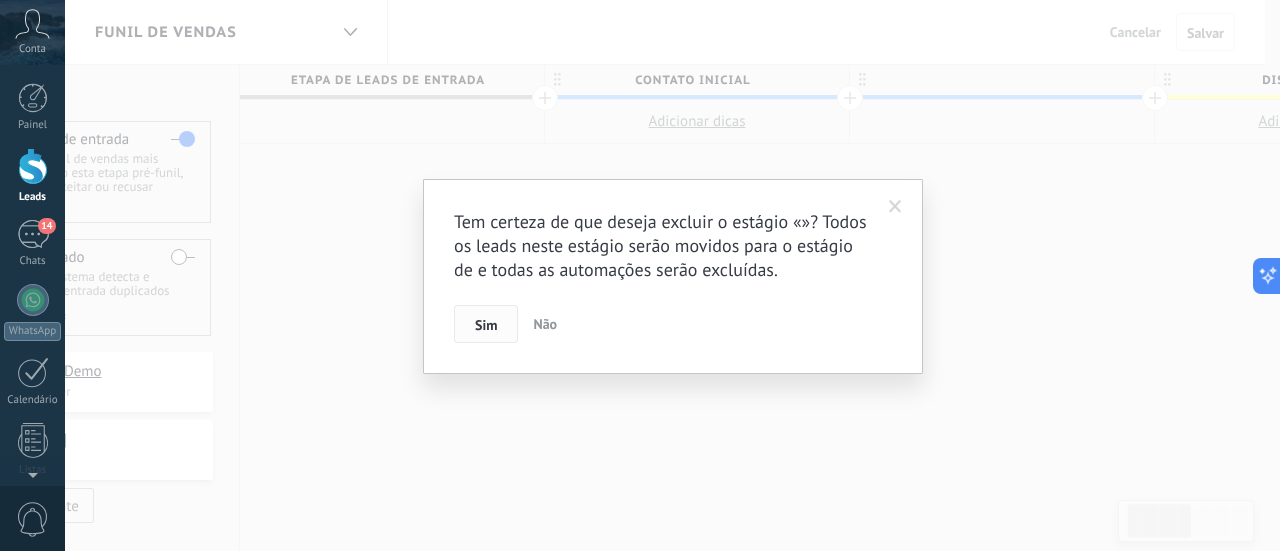 click on "Sim" at bounding box center (486, 325) 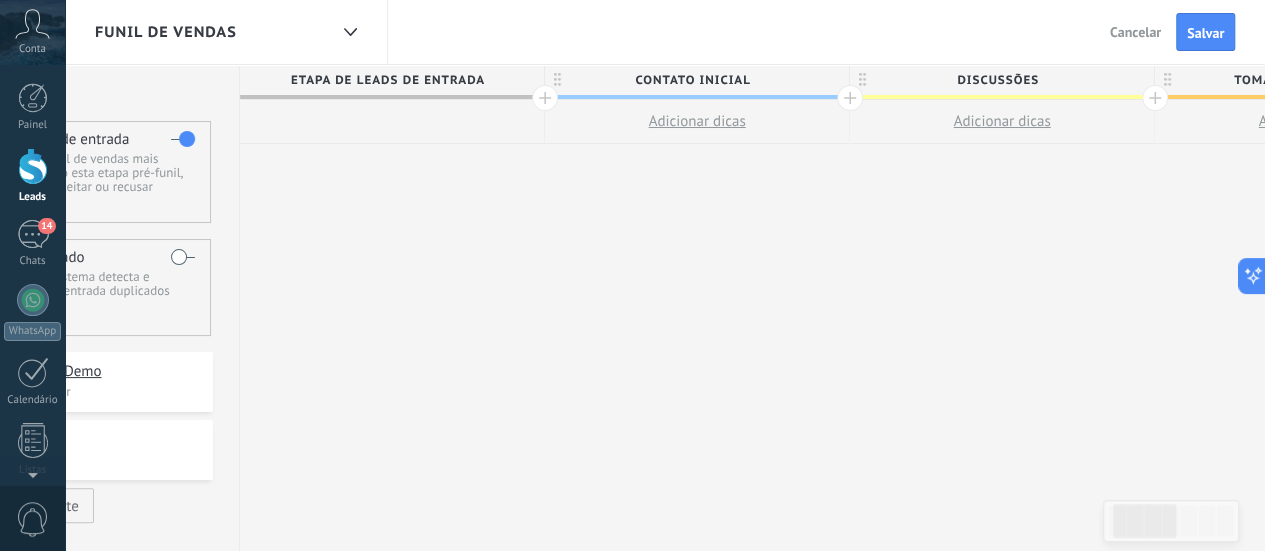 click on "Adicionar dicas" at bounding box center [696, 121] 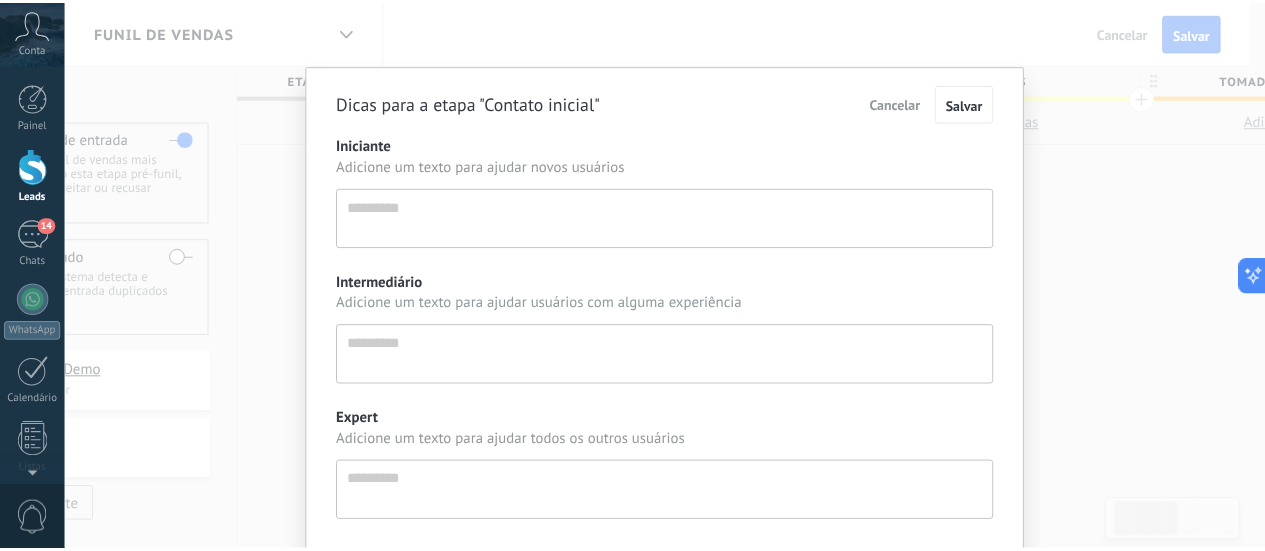 scroll, scrollTop: 19, scrollLeft: 0, axis: vertical 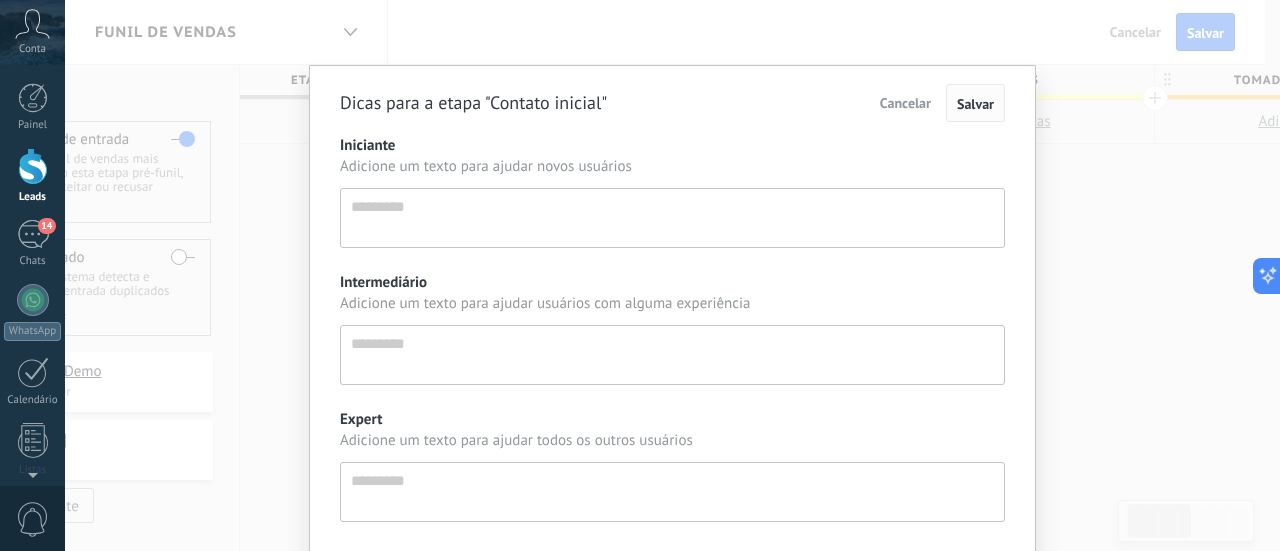 click on "Salvar" at bounding box center [975, 104] 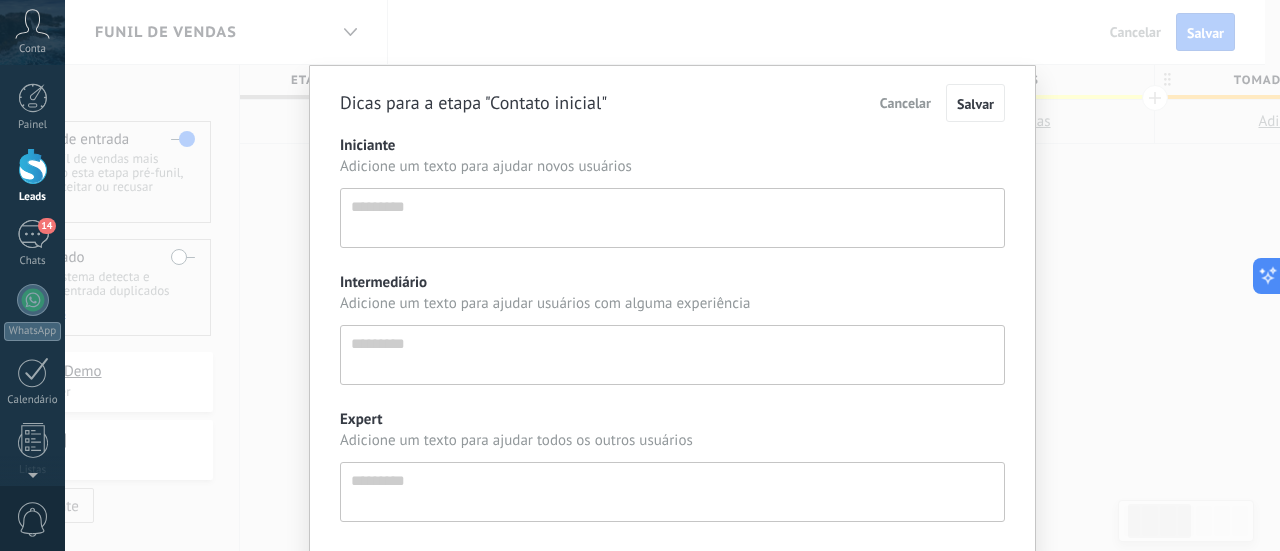 click on "Cancelar" at bounding box center (905, 103) 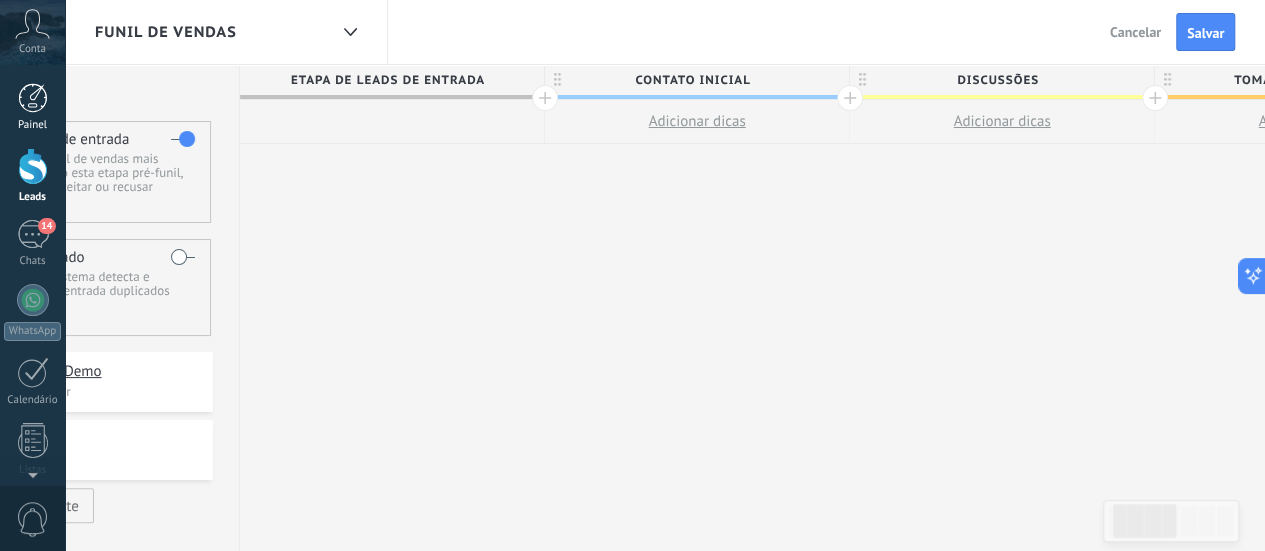 click on "Painel" at bounding box center (32, 107) 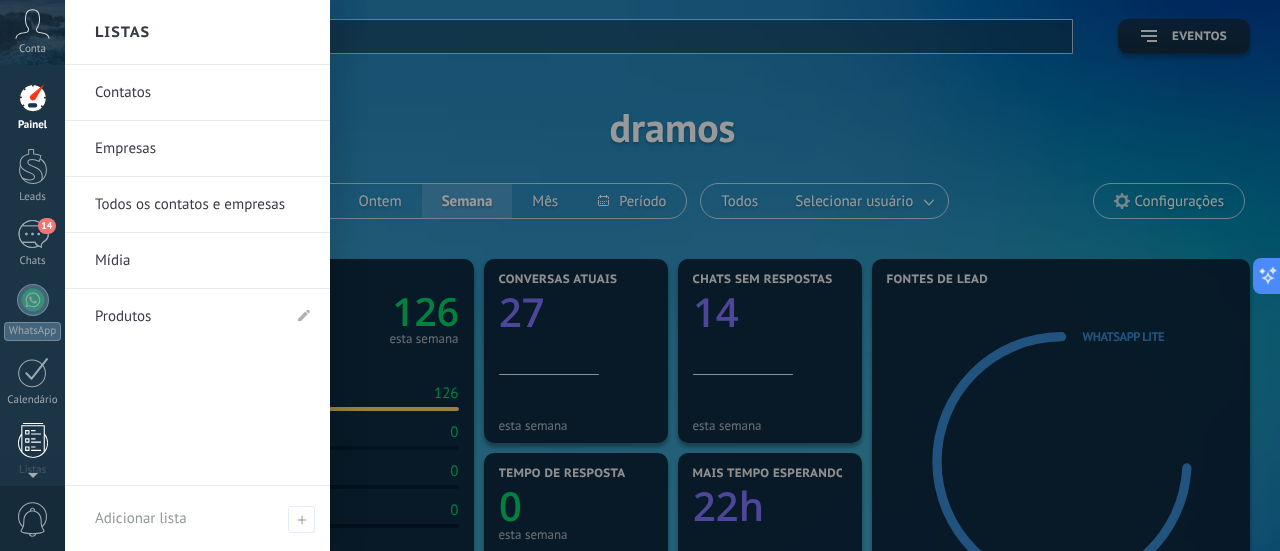 click at bounding box center [33, 440] 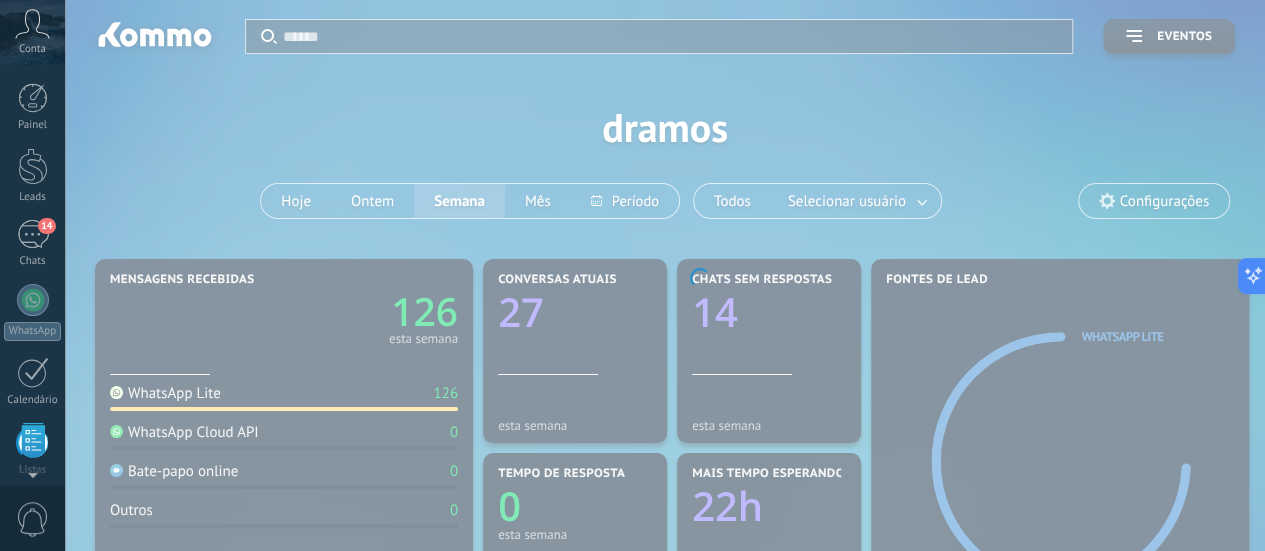 click at bounding box center [33, 440] 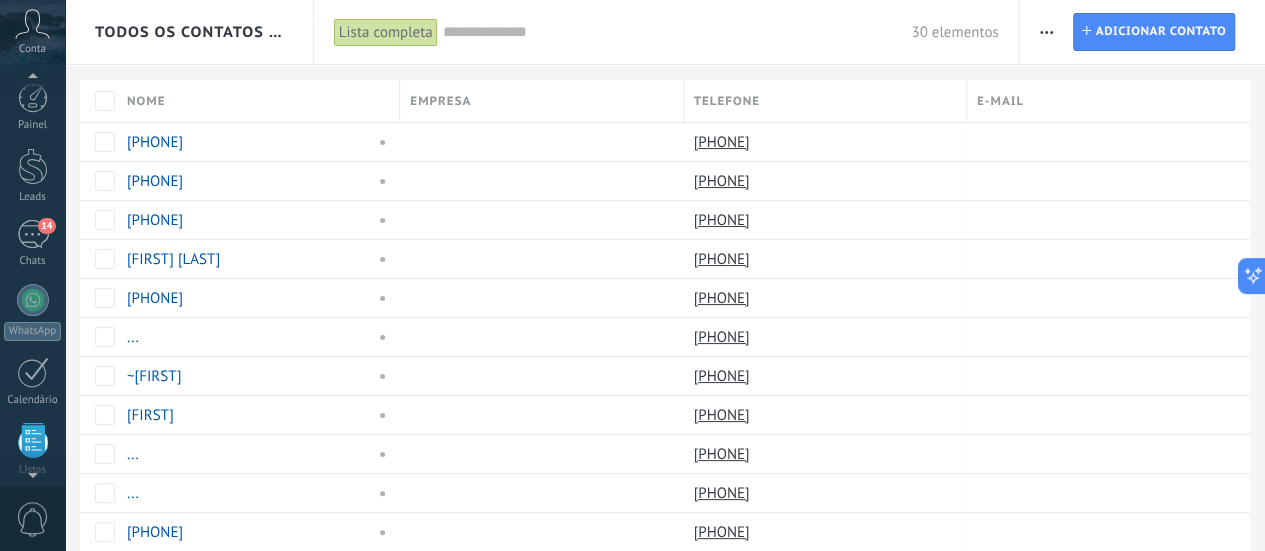 scroll, scrollTop: 195, scrollLeft: 0, axis: vertical 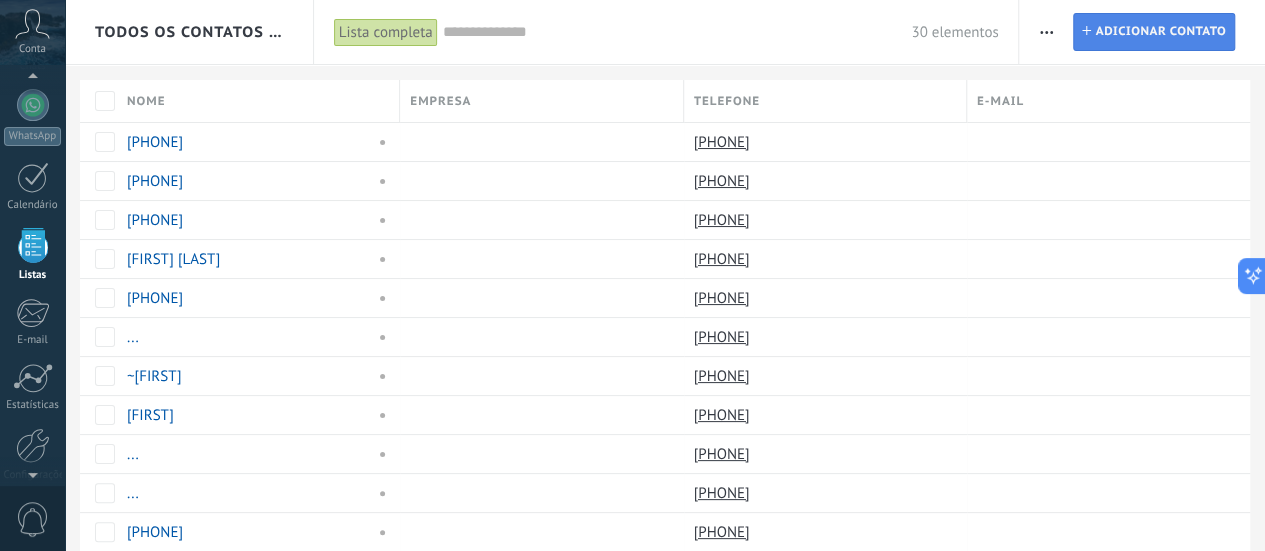 click on "Adicionar contato" at bounding box center [1160, 32] 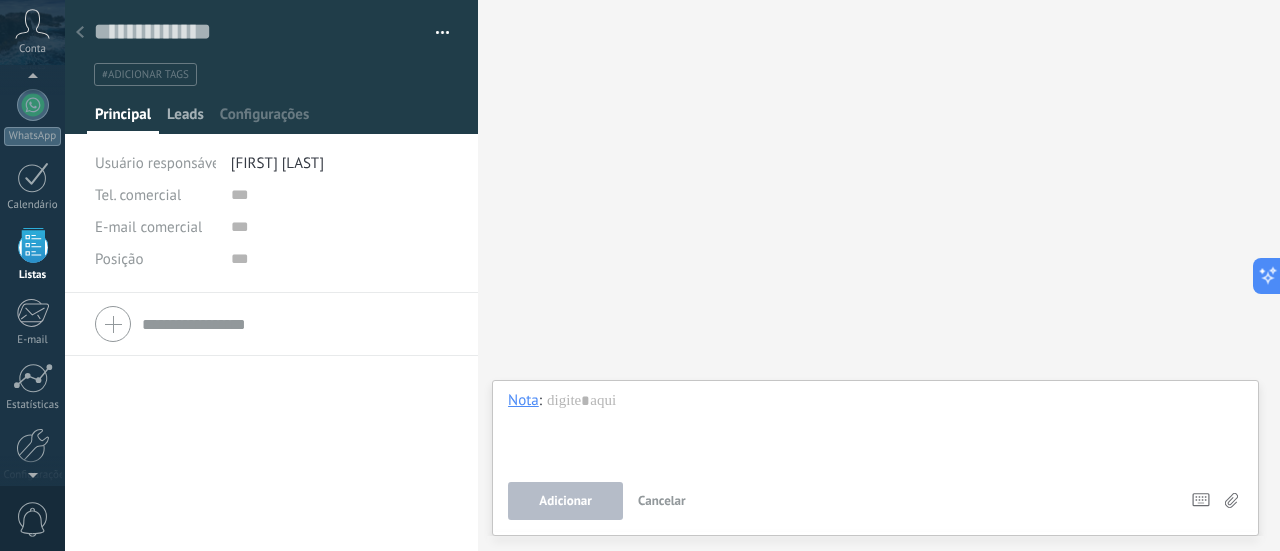 click on "Leads" at bounding box center [185, 119] 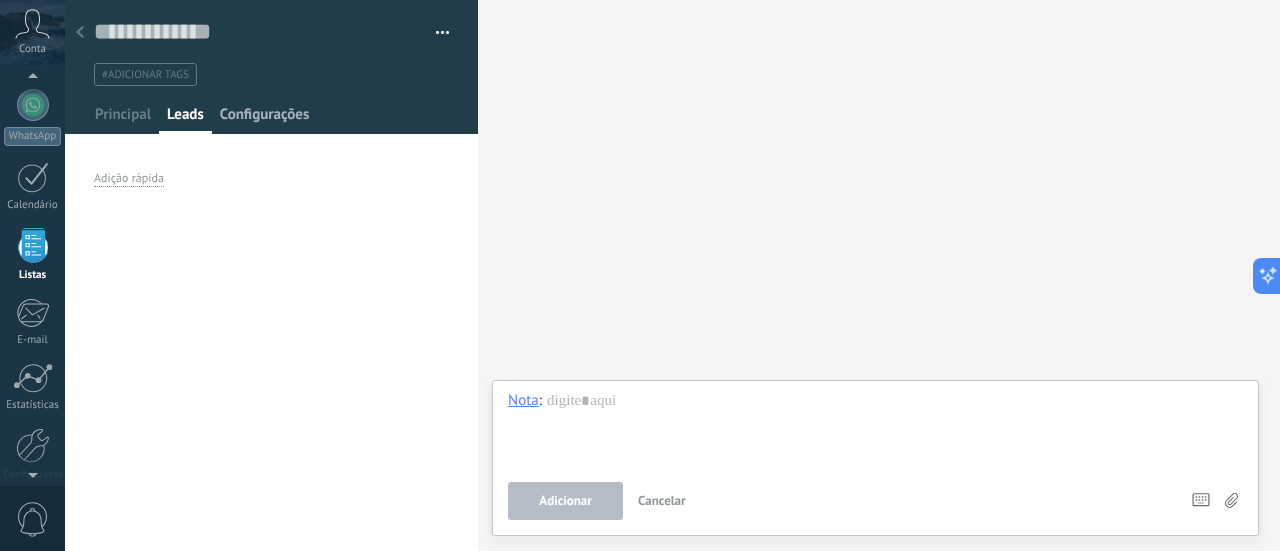 click on "Configurações" at bounding box center [264, 119] 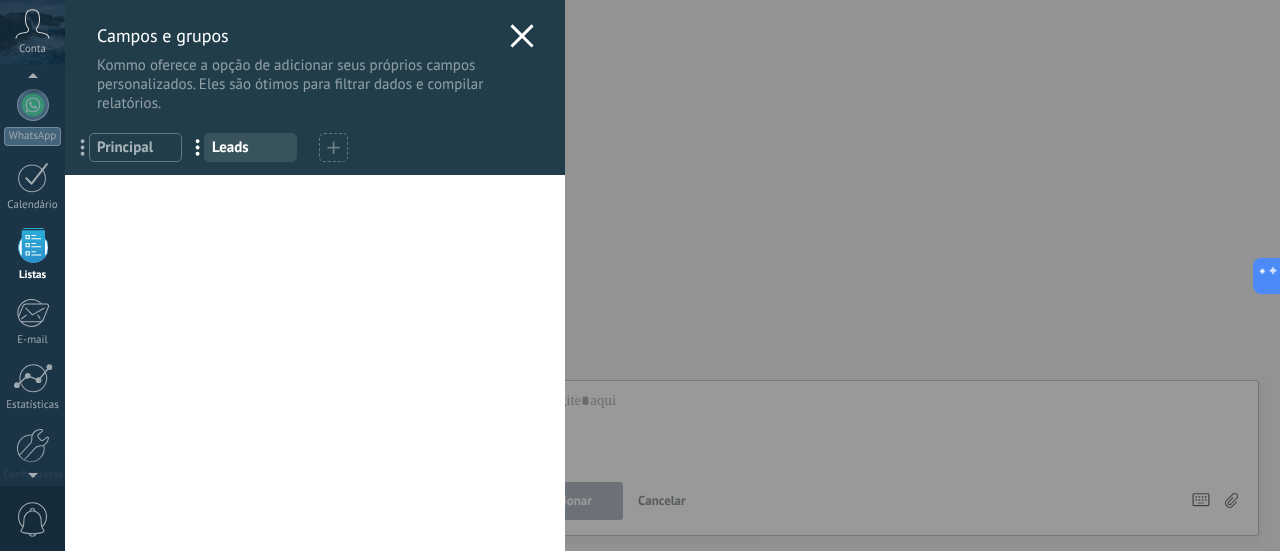 click at bounding box center [333, 147] 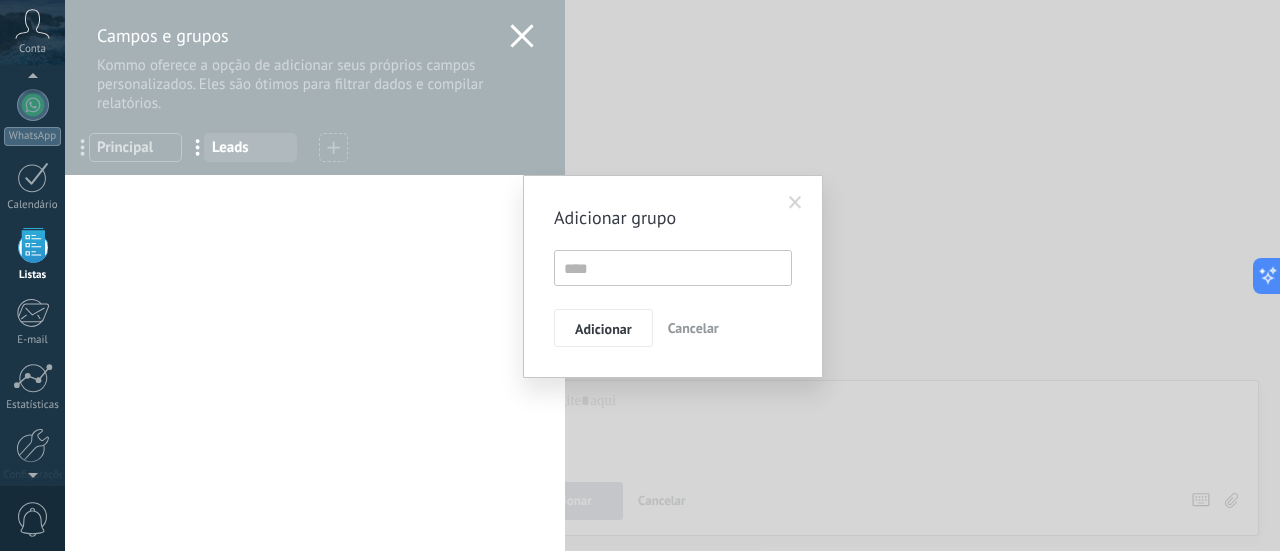 click at bounding box center [795, 203] 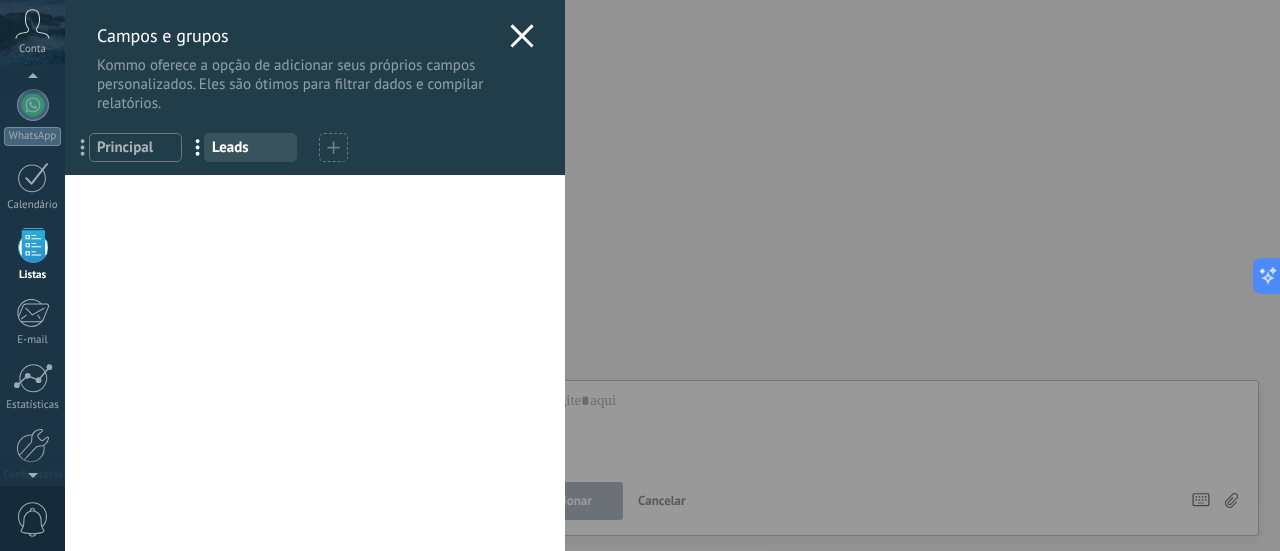 click 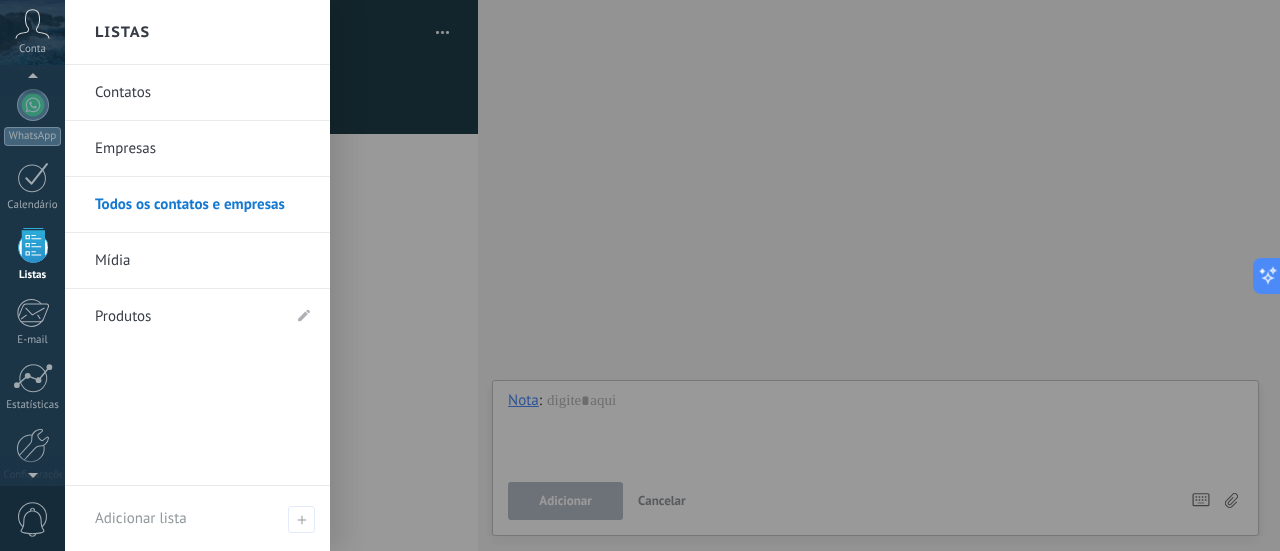 click on "Empresas" at bounding box center (202, 149) 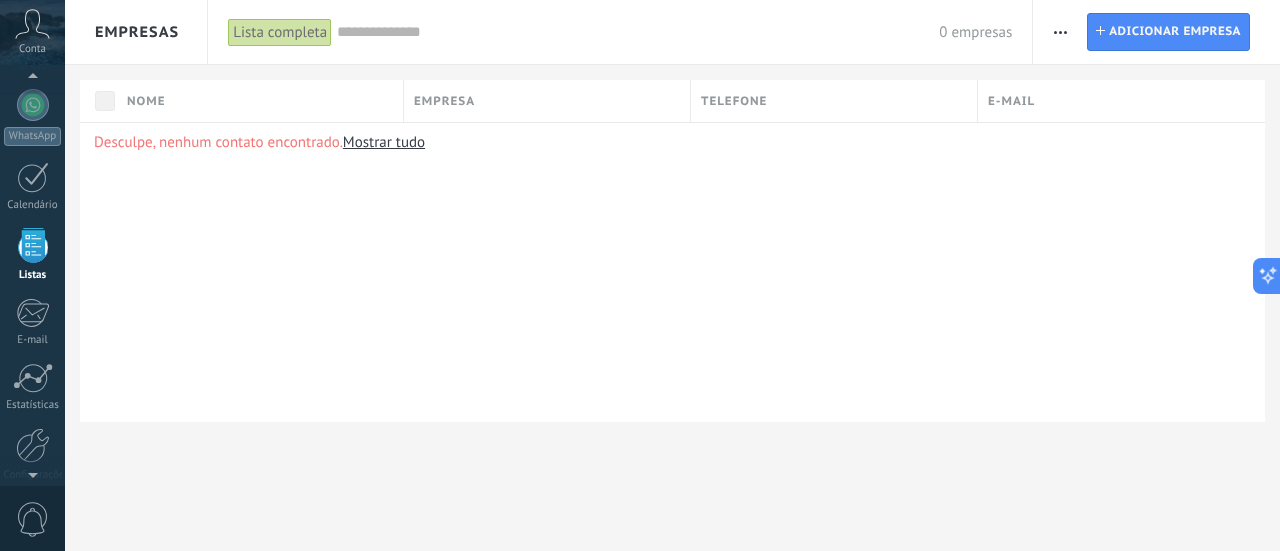 click on "Desculpe, nenhum contato encontrado.  Mostrar tudo" at bounding box center [672, 272] 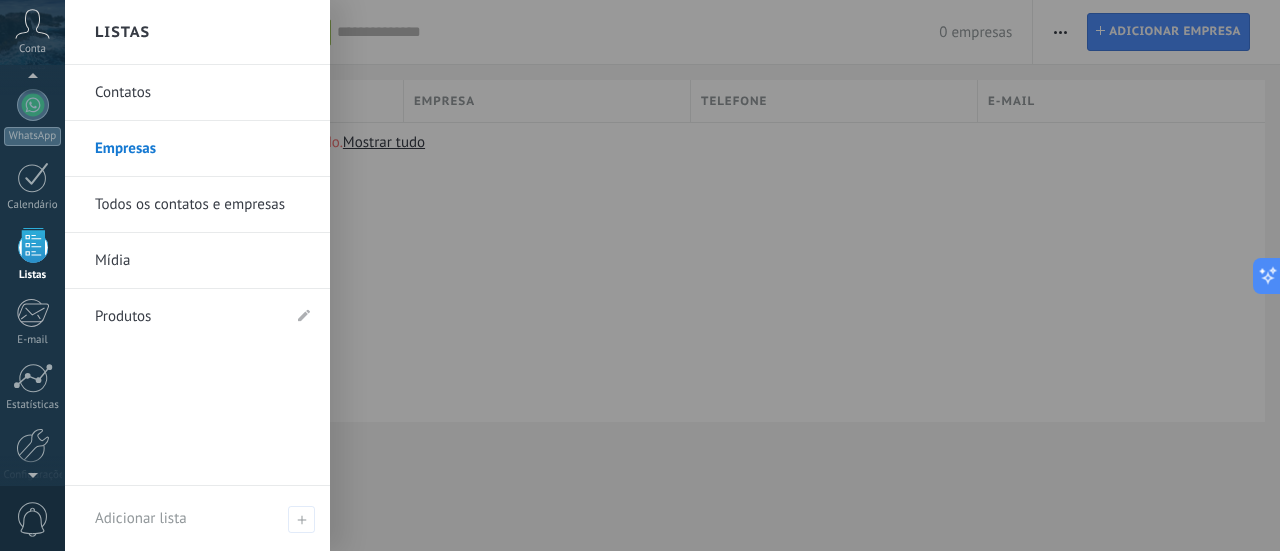 click at bounding box center (33, 245) 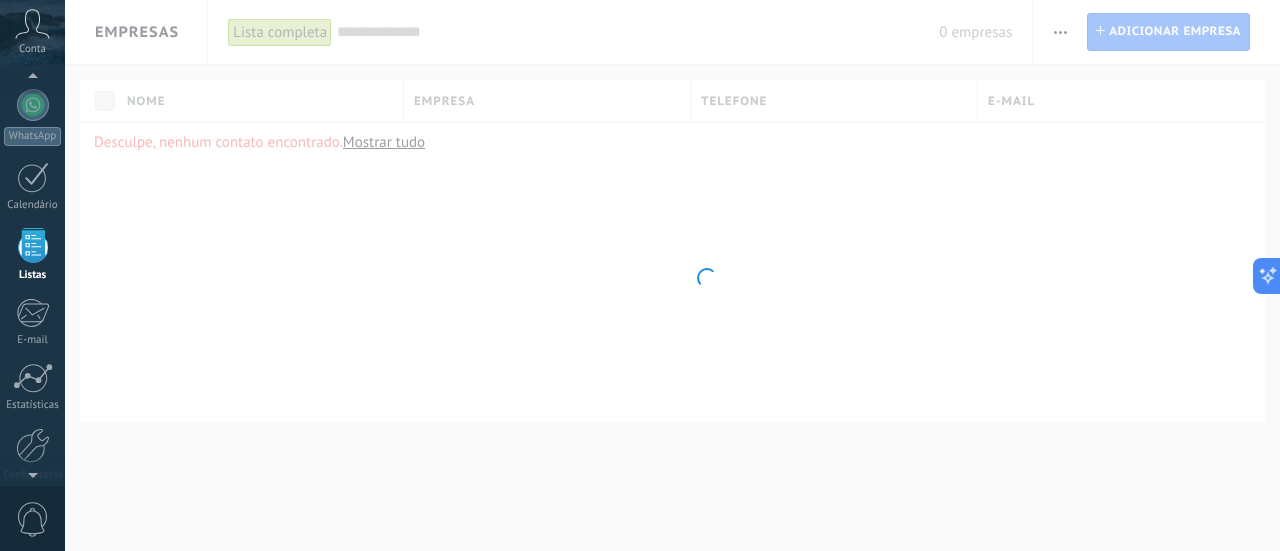 click at bounding box center (33, 245) 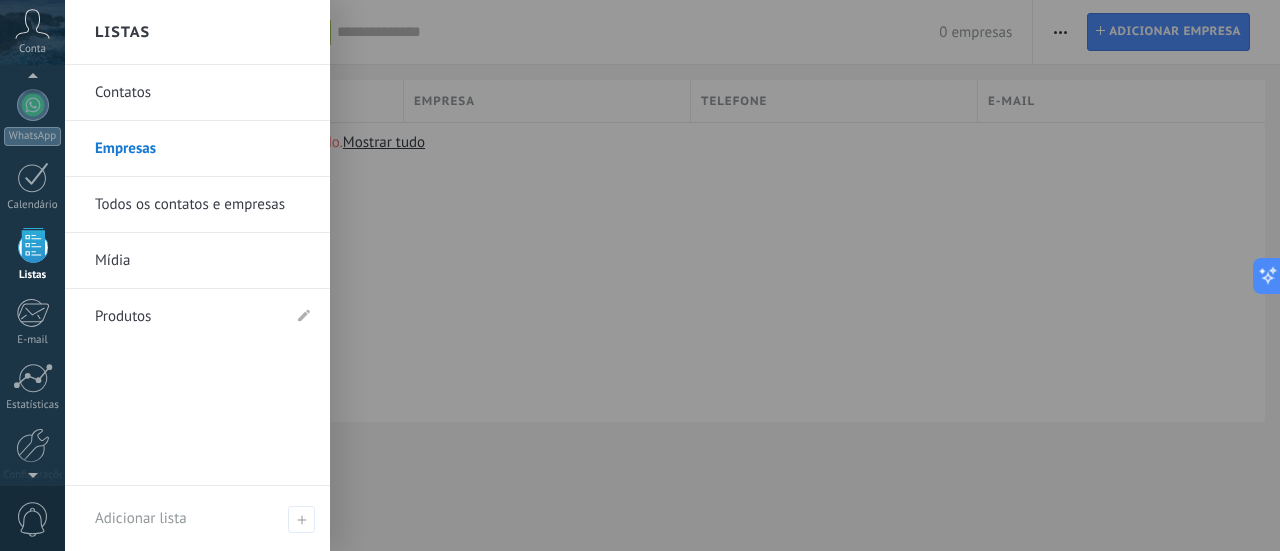 click on "Contatos" at bounding box center [202, 93] 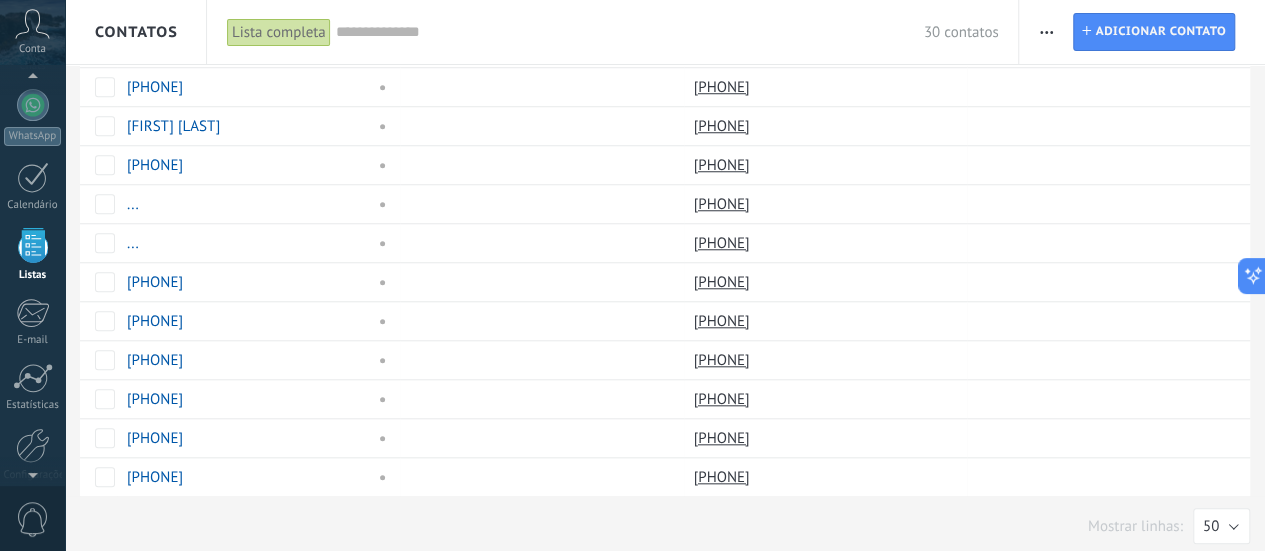 scroll, scrollTop: 0, scrollLeft: 0, axis: both 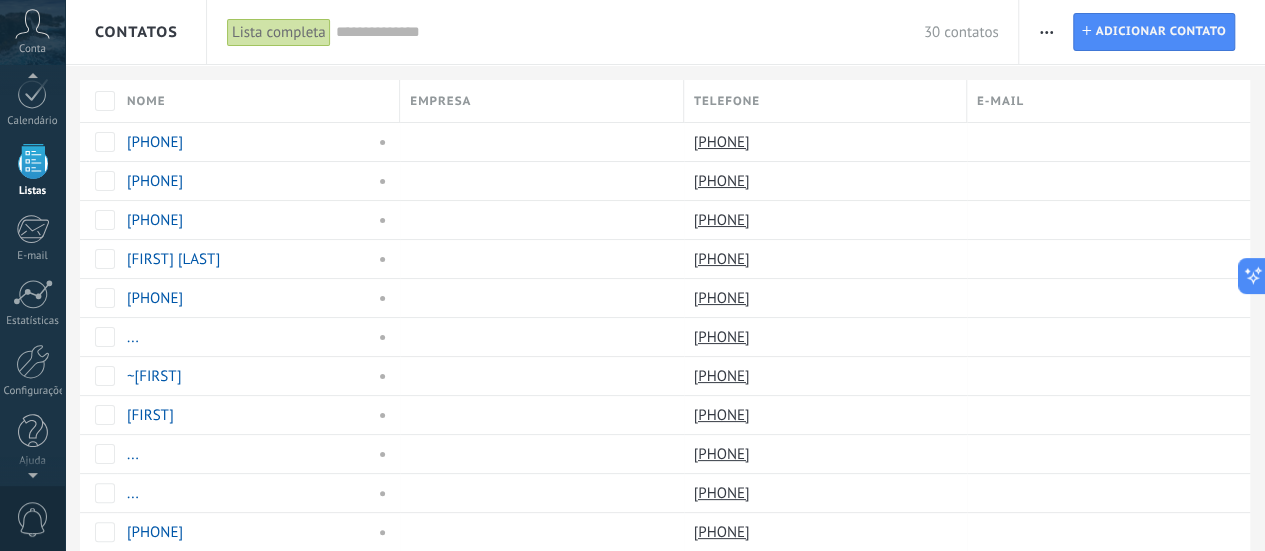 click at bounding box center (32, 471) 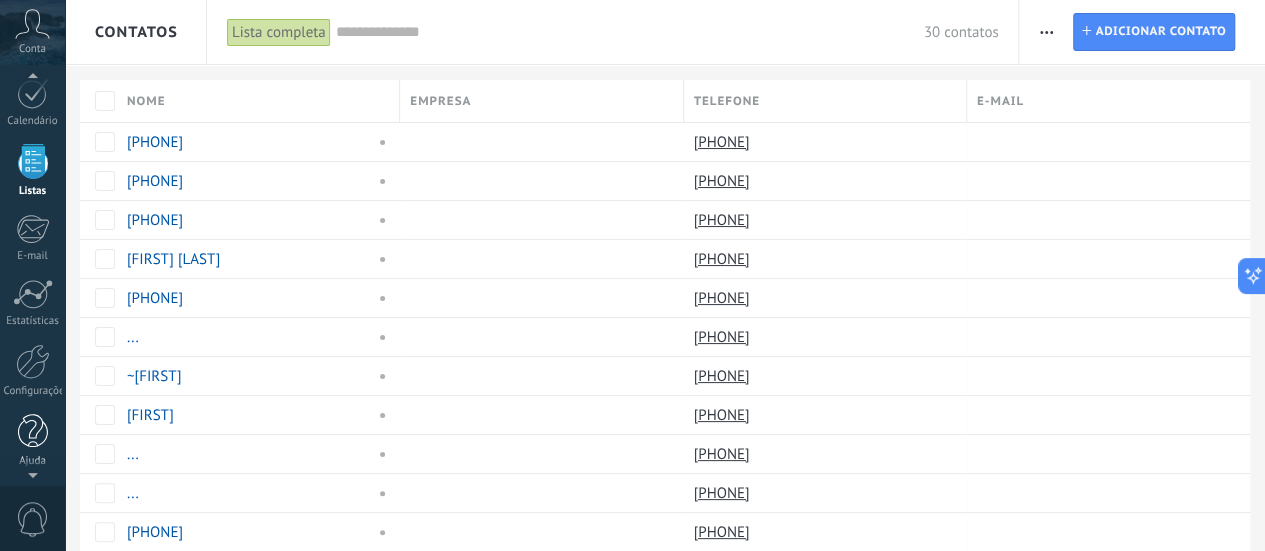 click at bounding box center (33, 431) 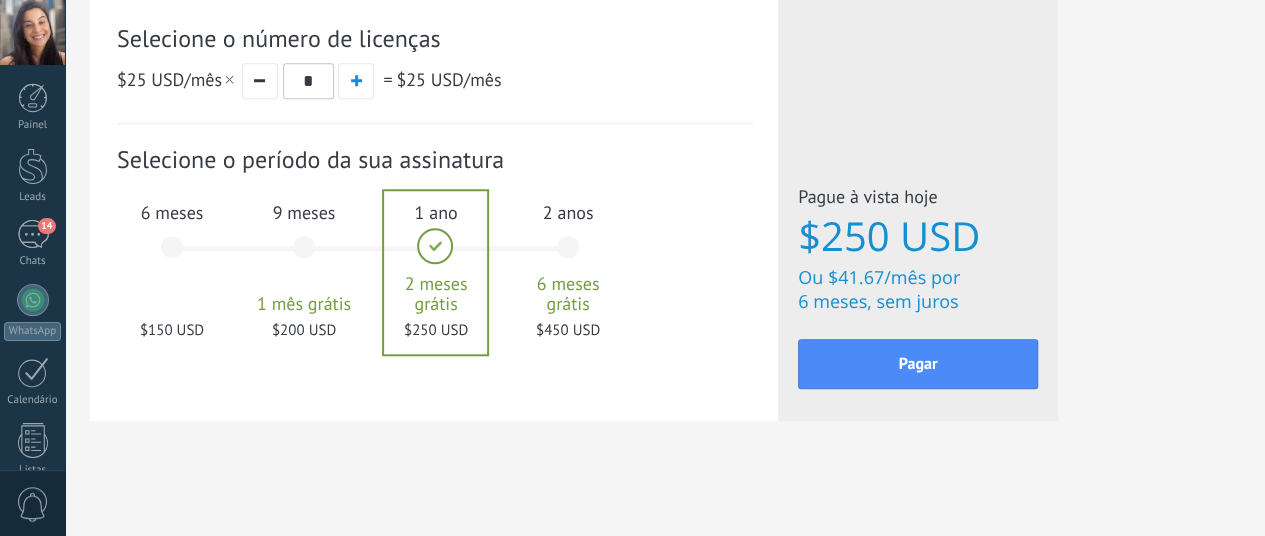 scroll, scrollTop: 820, scrollLeft: 0, axis: vertical 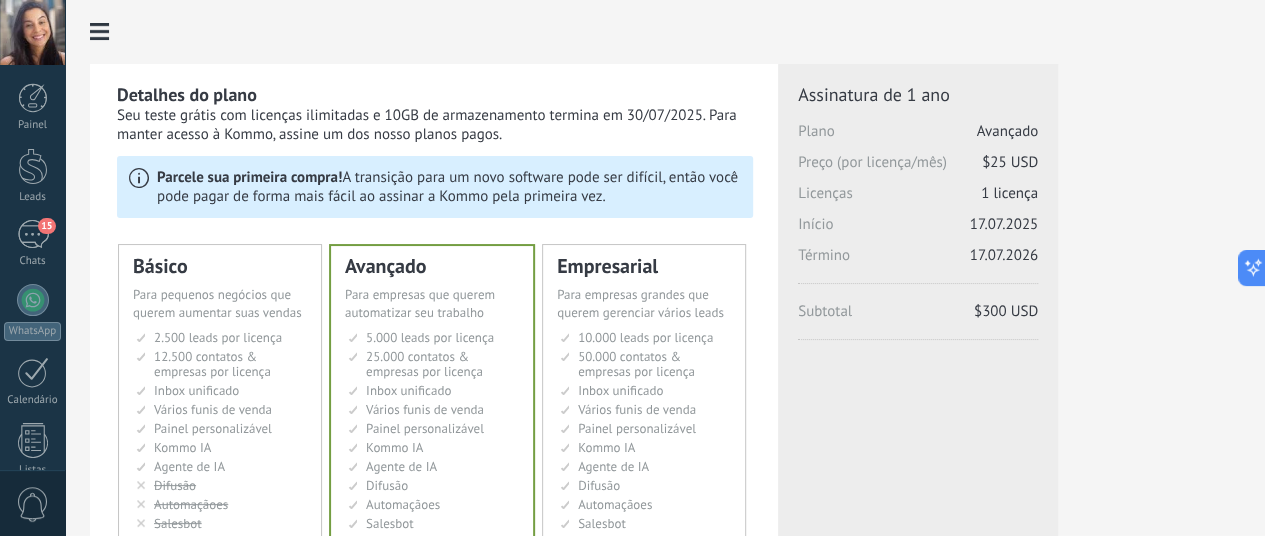 click on "Integrações" at bounding box center (-116, 93) 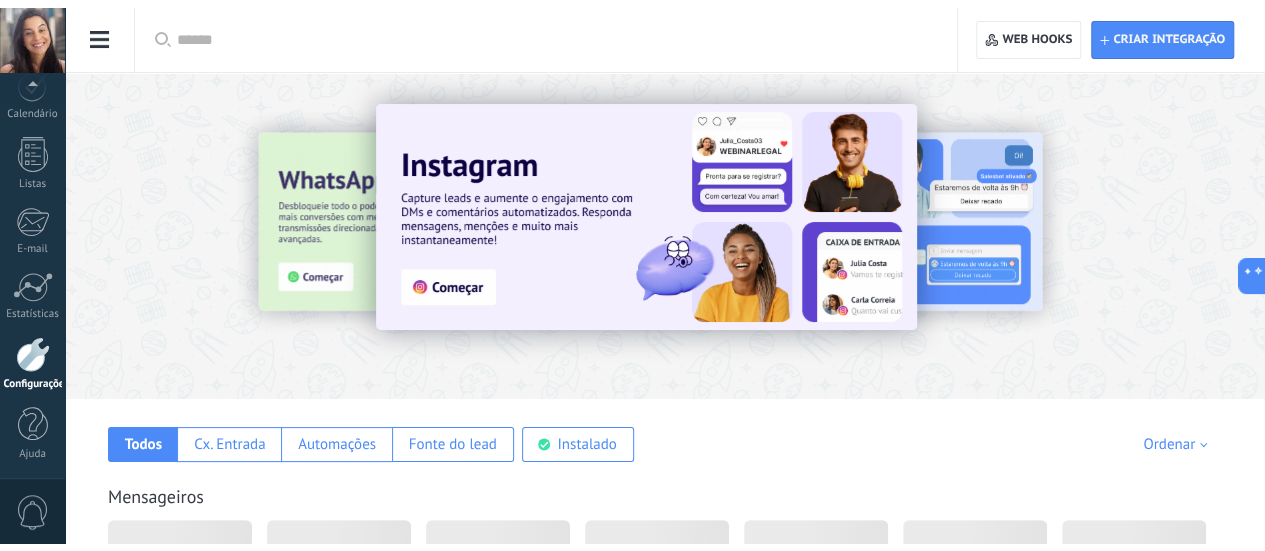 scroll, scrollTop: 279, scrollLeft: 0, axis: vertical 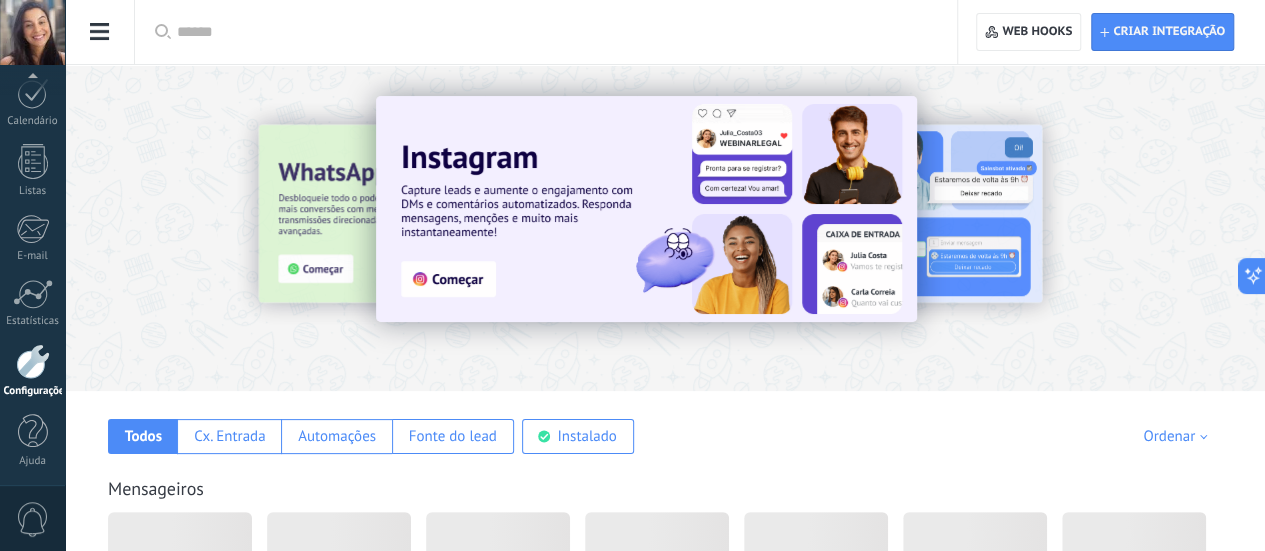 click on "Ferramentas de comunicação" at bounding box center (-116, 373) 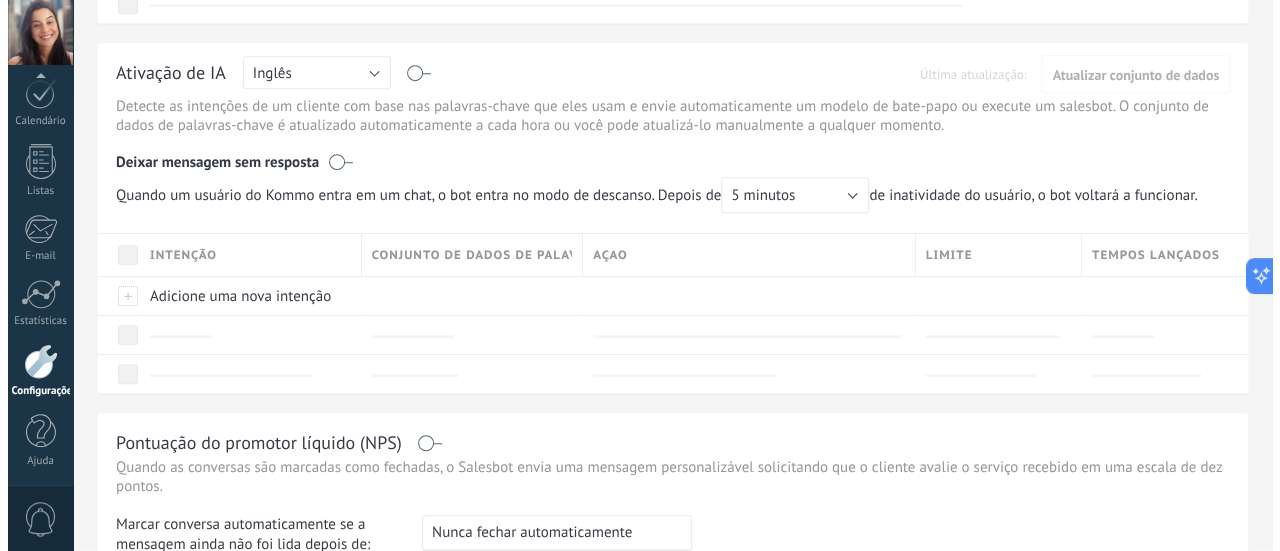 scroll, scrollTop: 166, scrollLeft: 0, axis: vertical 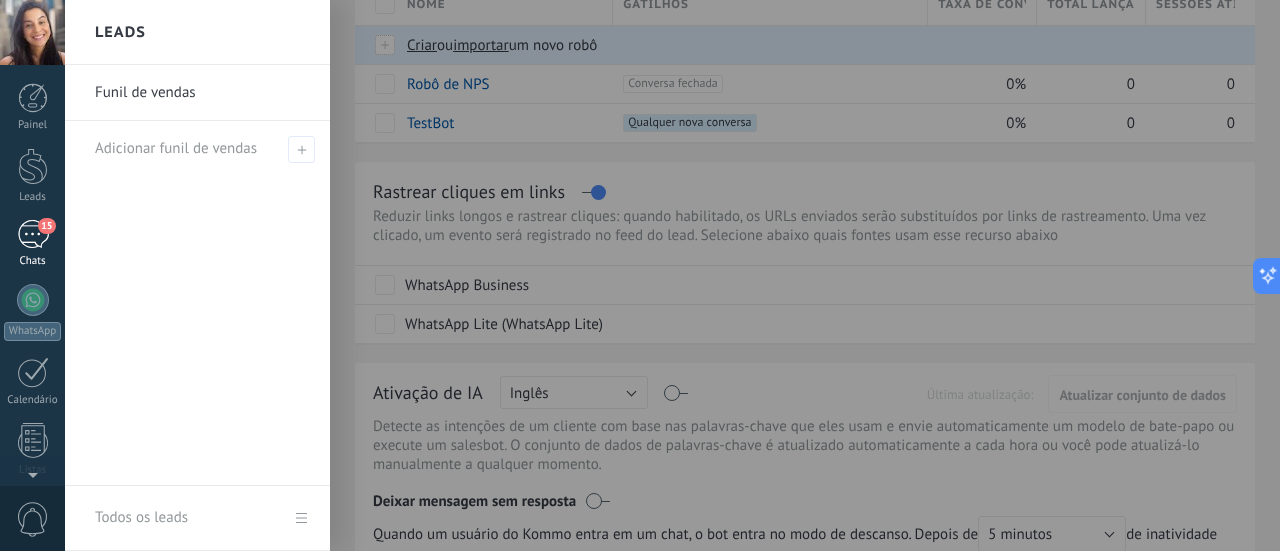 click on "15
Chats" at bounding box center [32, 244] 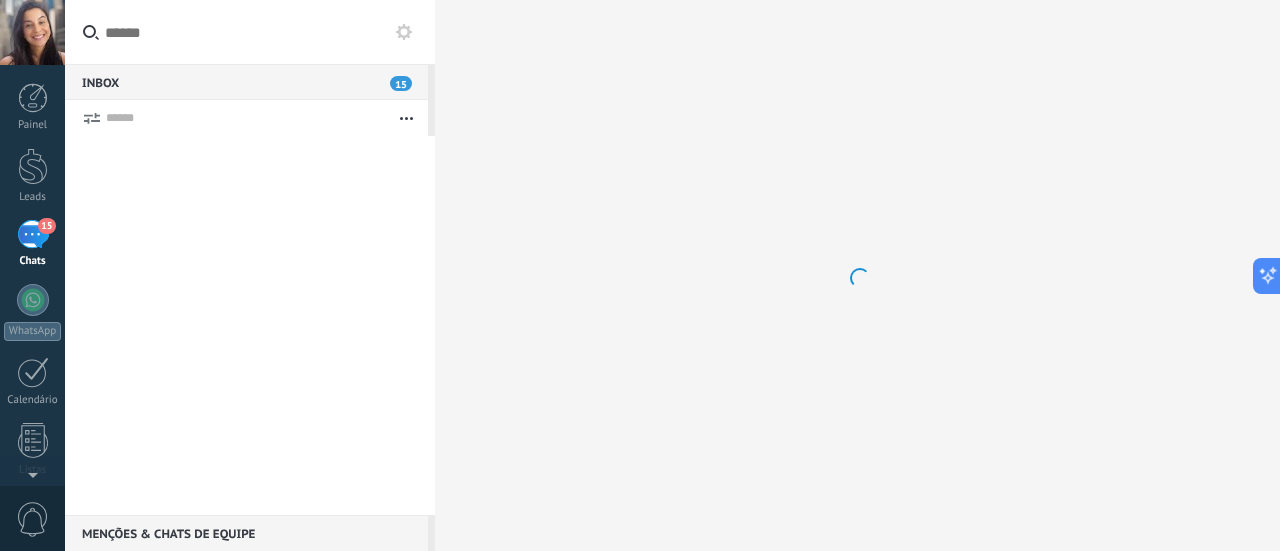 scroll, scrollTop: 0, scrollLeft: 0, axis: both 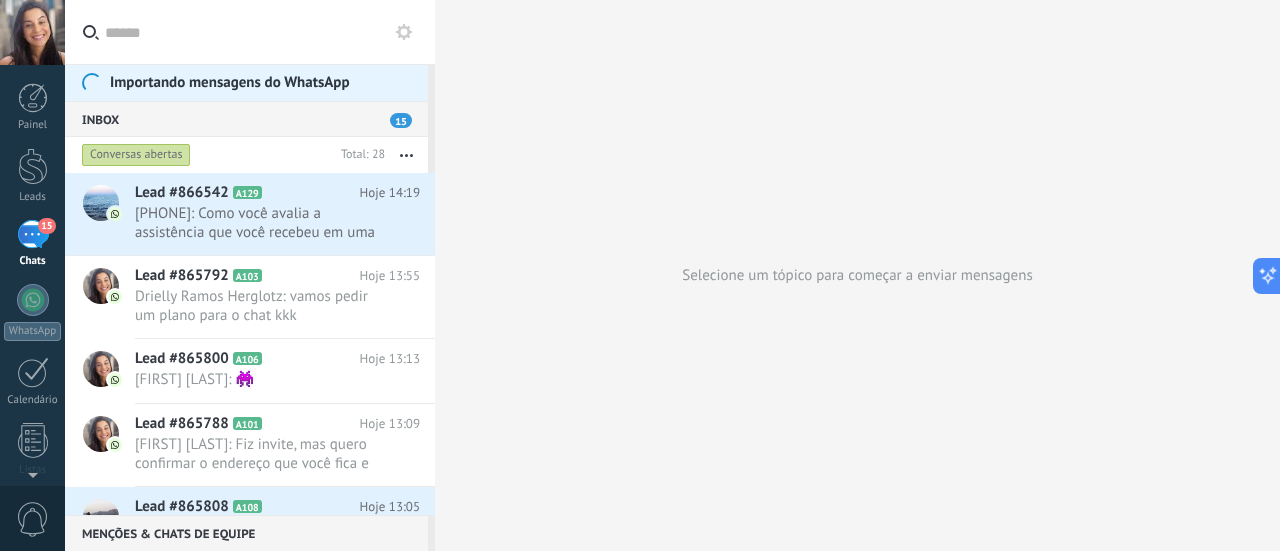 click 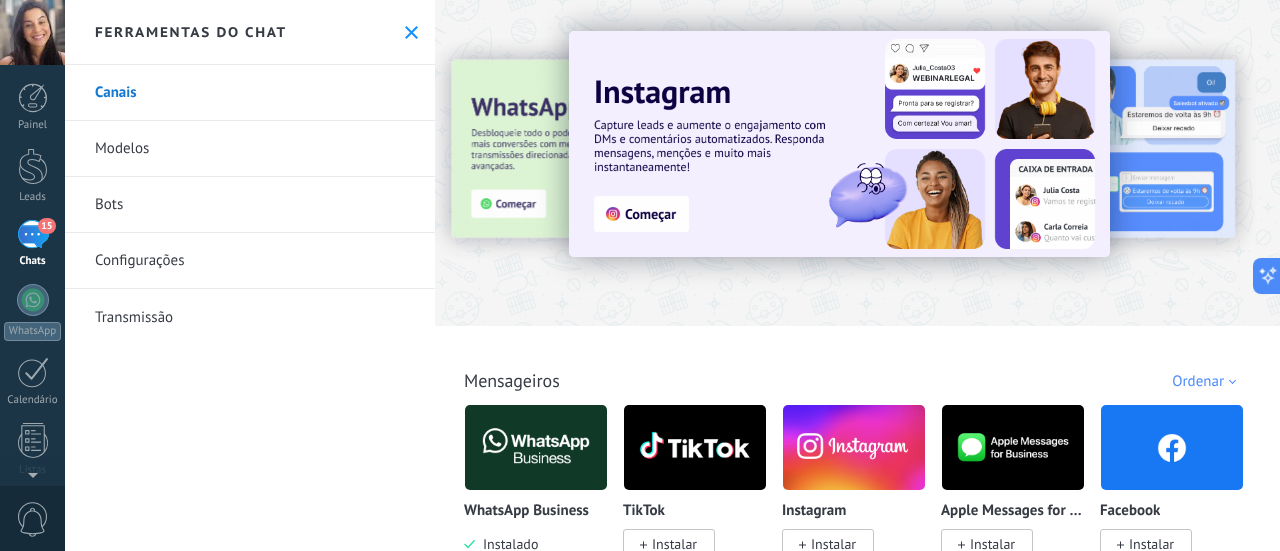 click on "Ferramentas do chat" at bounding box center (250, 32) 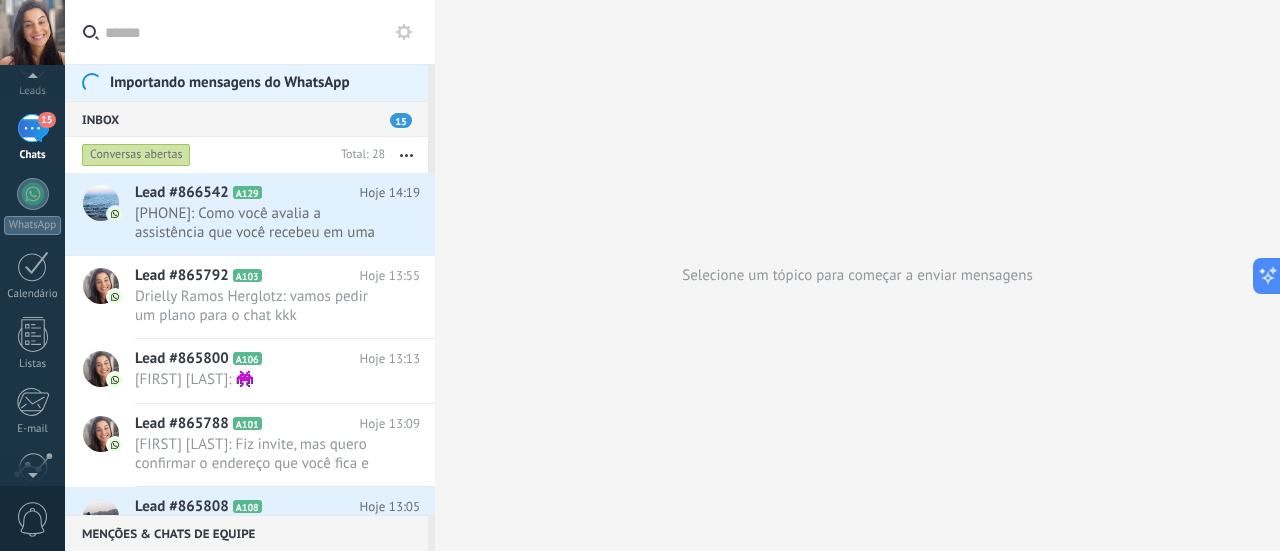 click at bounding box center [32, 471] 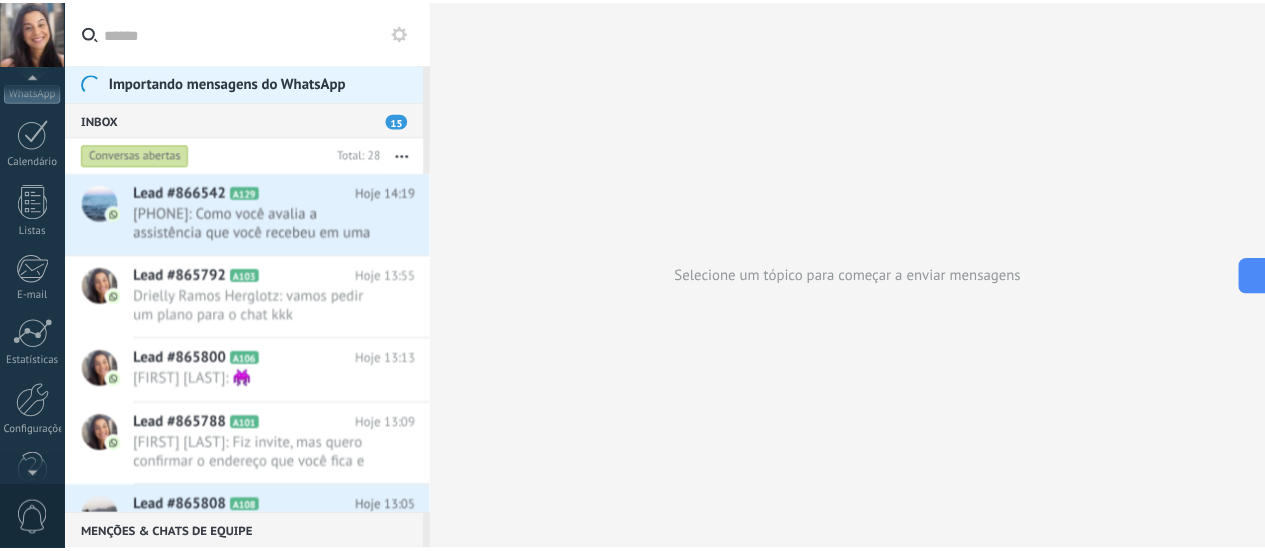 scroll, scrollTop: 279, scrollLeft: 0, axis: vertical 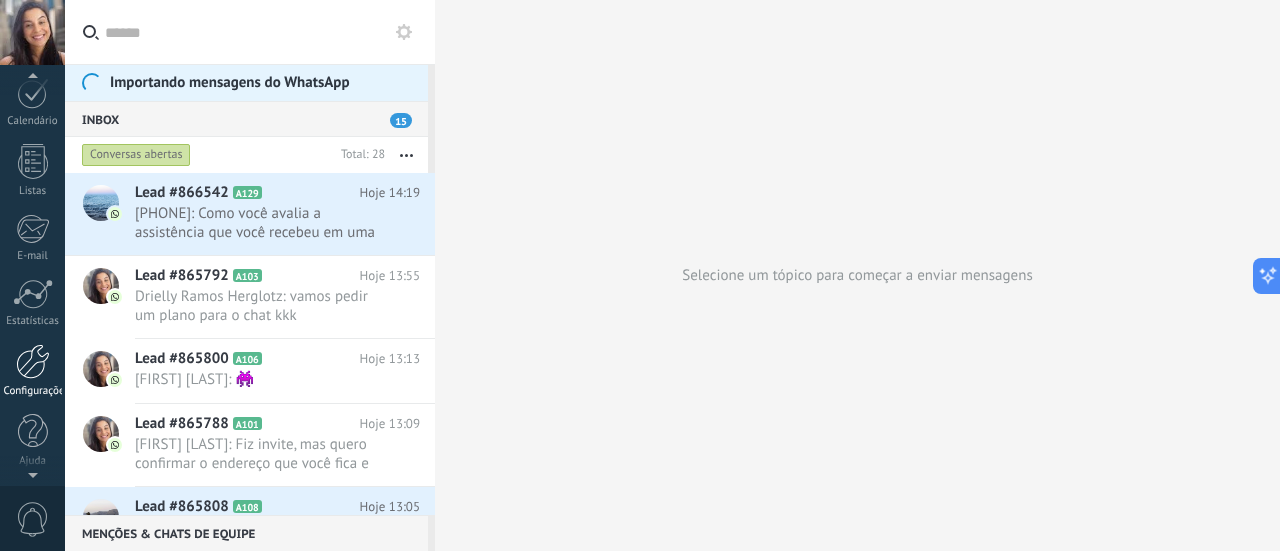click at bounding box center (33, 361) 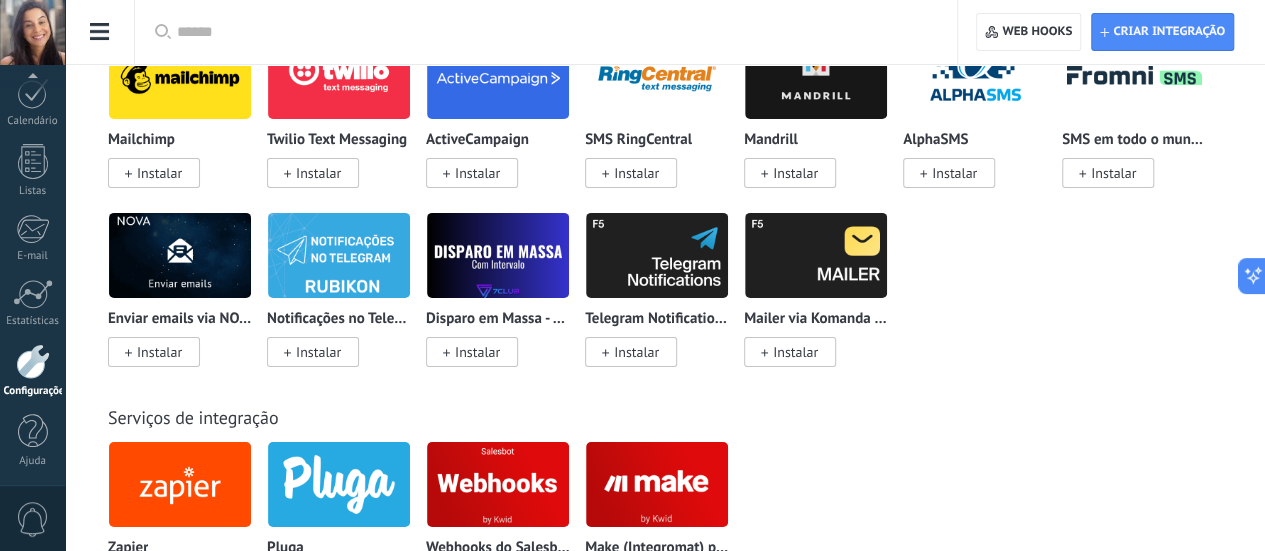 scroll, scrollTop: 6649, scrollLeft: 0, axis: vertical 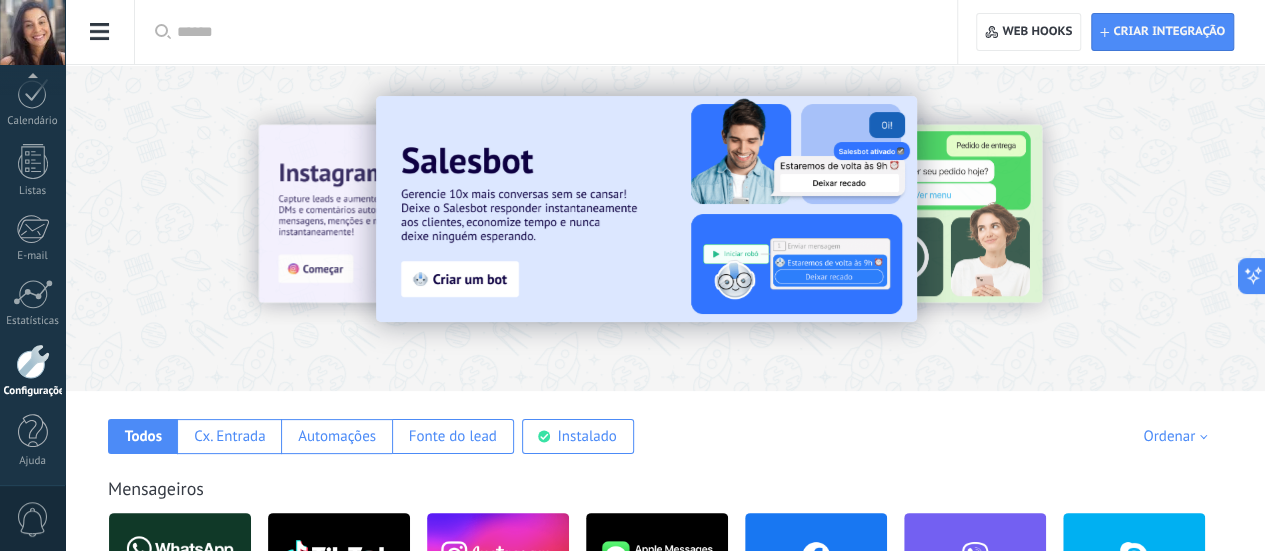 click on "Painel
Leads
15
Chats
WhatsApp
Clientes" at bounding box center [32, 146] 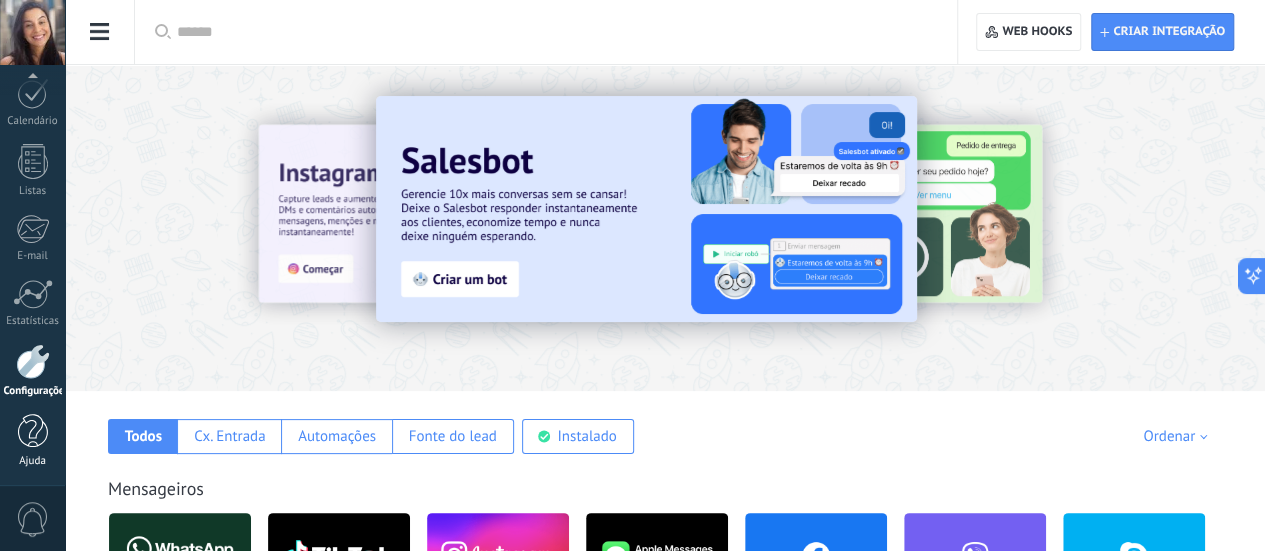 click at bounding box center (33, 431) 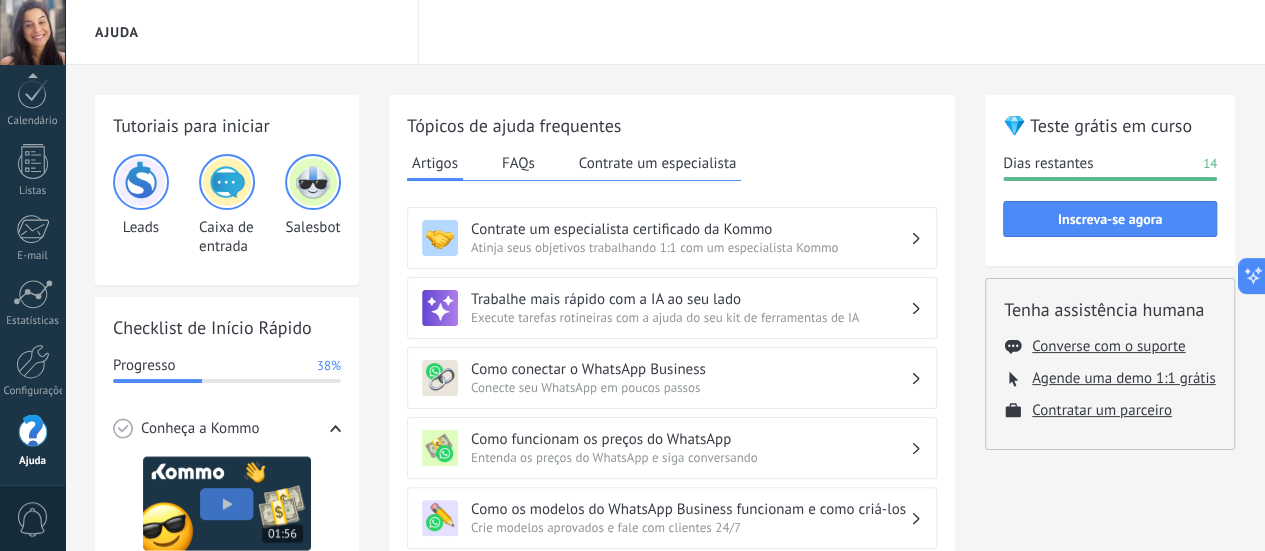 scroll, scrollTop: 482, scrollLeft: 0, axis: vertical 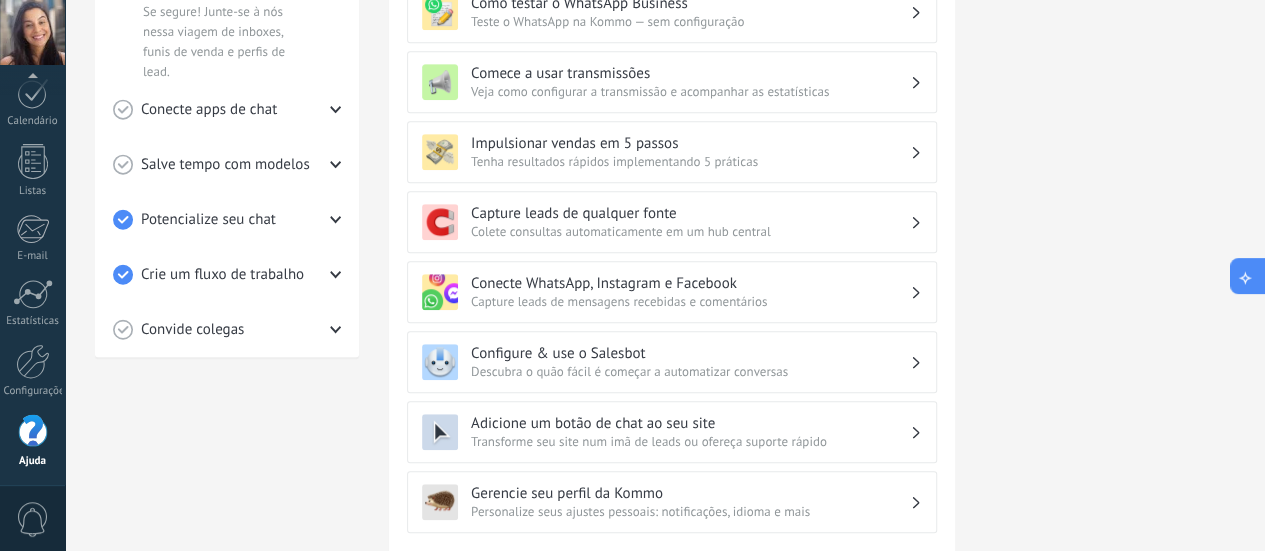 click 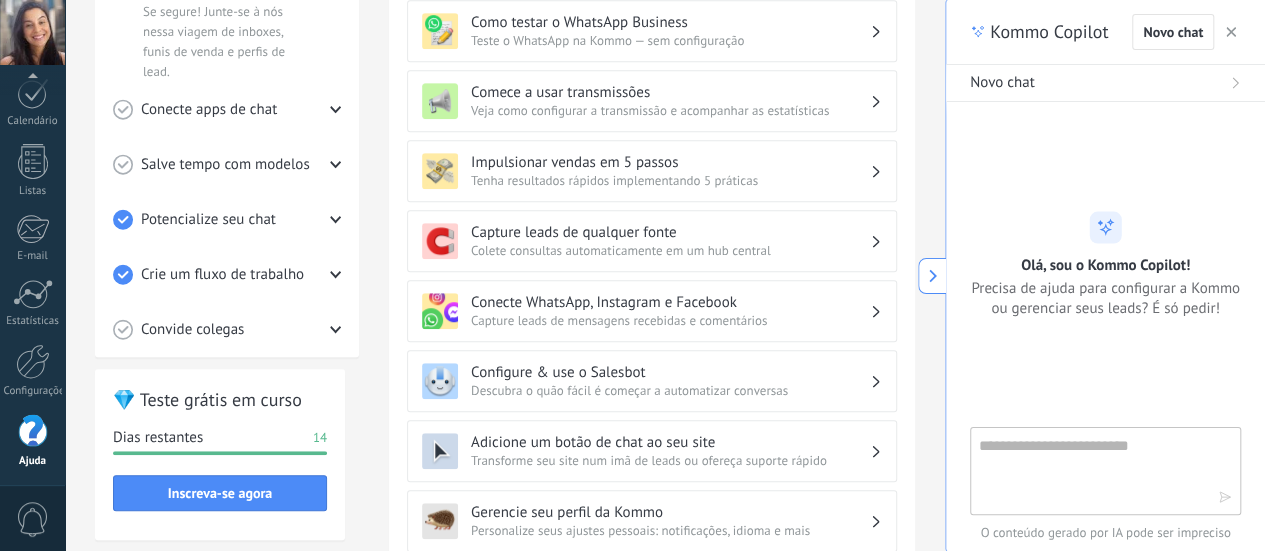 click at bounding box center [1091, 470] 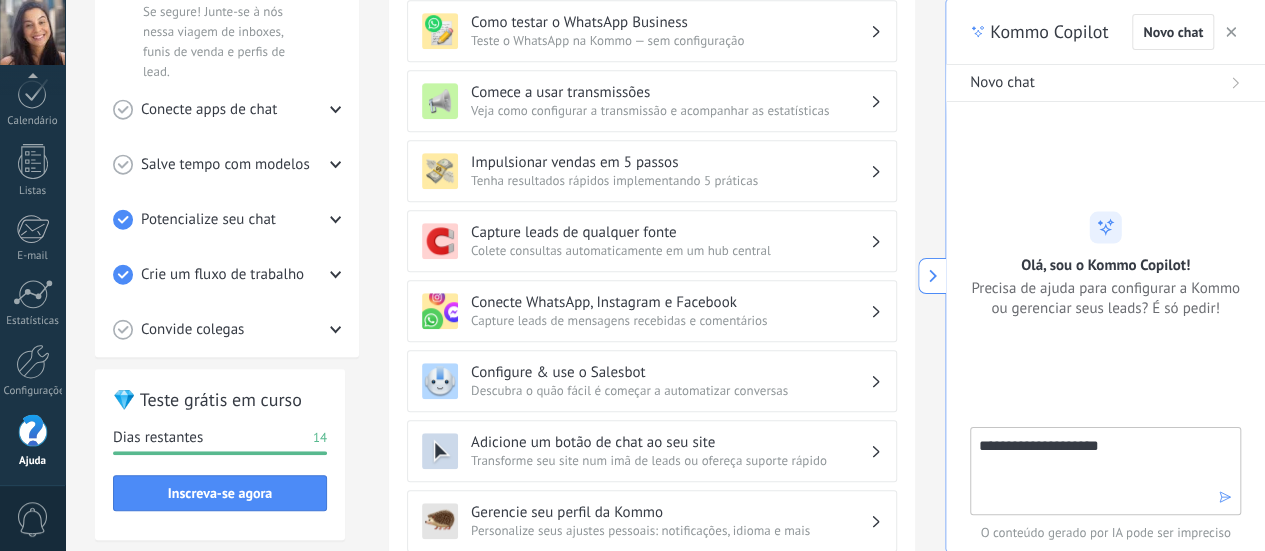 type on "**********" 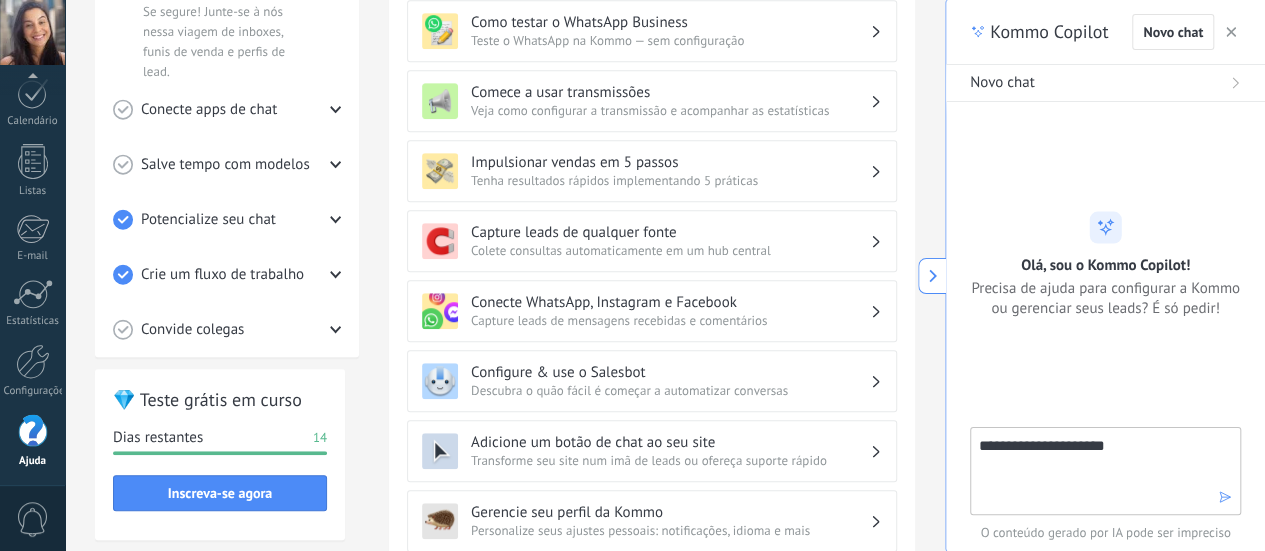 type 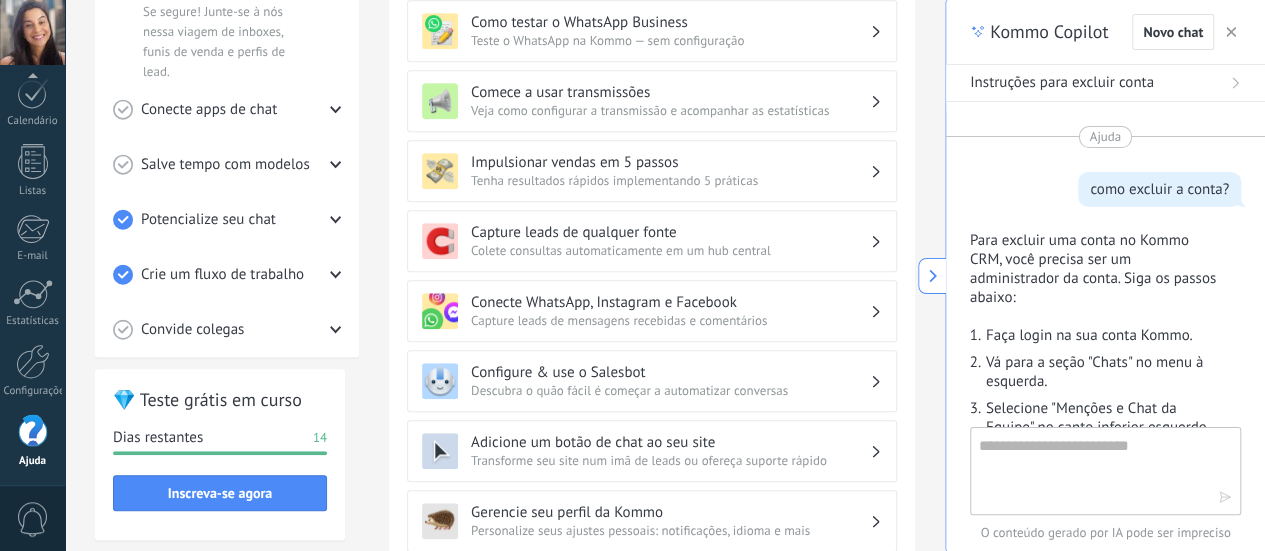 scroll, scrollTop: 572, scrollLeft: 0, axis: vertical 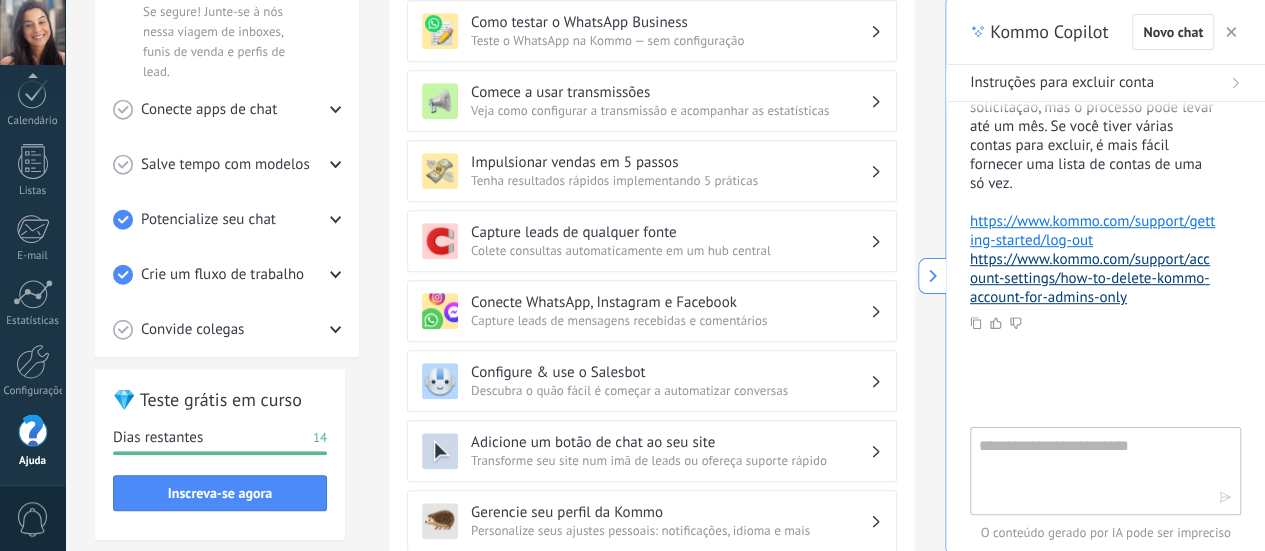 click on "https://www.kommo.com/support/account-settings/how-to-delete-kommo-account-for-admins-only" at bounding box center [1090, 278] 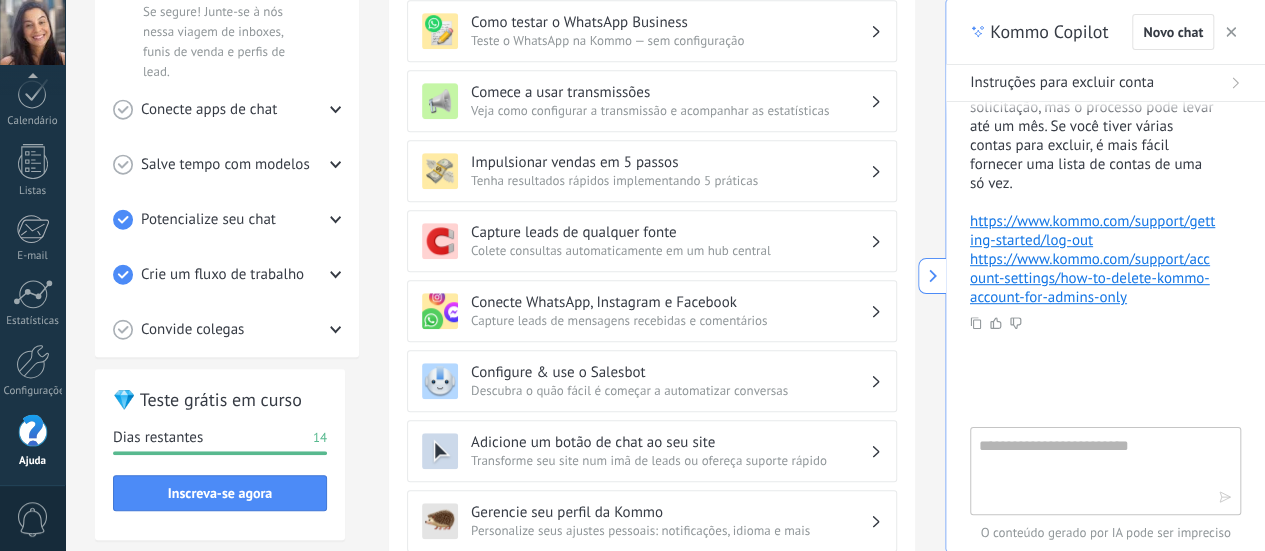 scroll, scrollTop: 0, scrollLeft: 0, axis: both 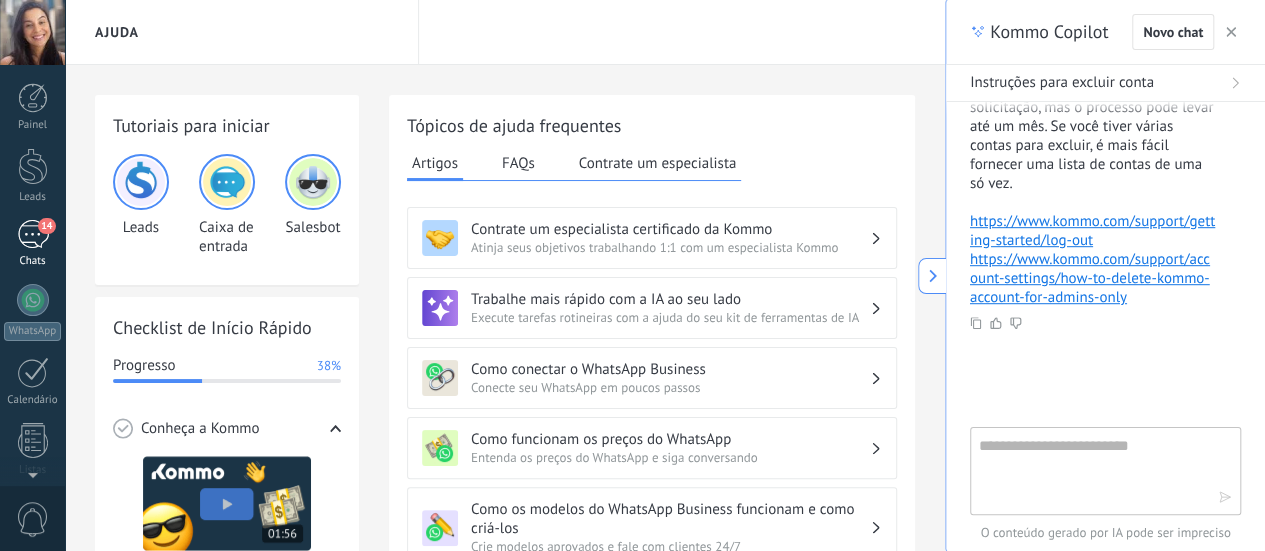 click on "14" at bounding box center [33, 234] 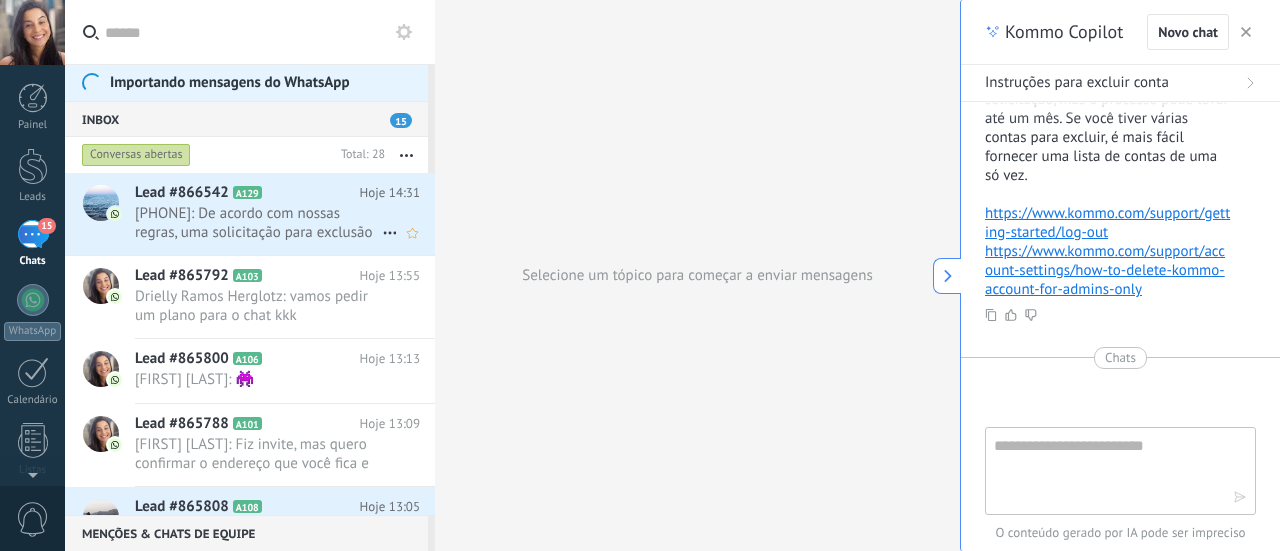 click on "[PHONE]: De acordo com nossas regras, uma solicitação para exclusão deve ser enviada por meio do chat de suporte. Nós r..." at bounding box center [258, 223] 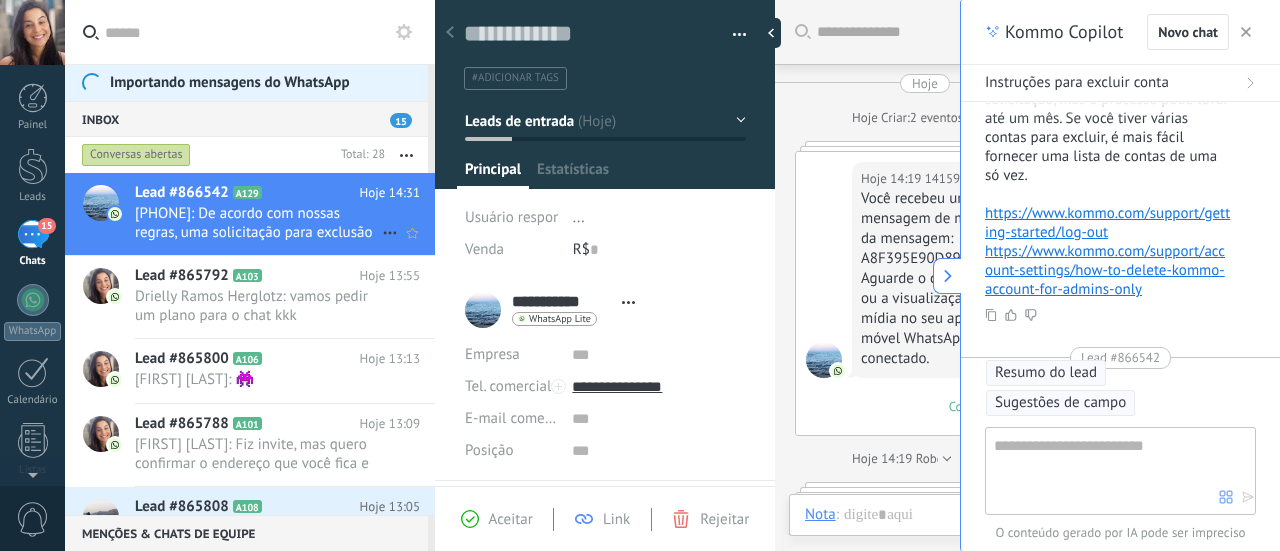 scroll, scrollTop: 1142, scrollLeft: 0, axis: vertical 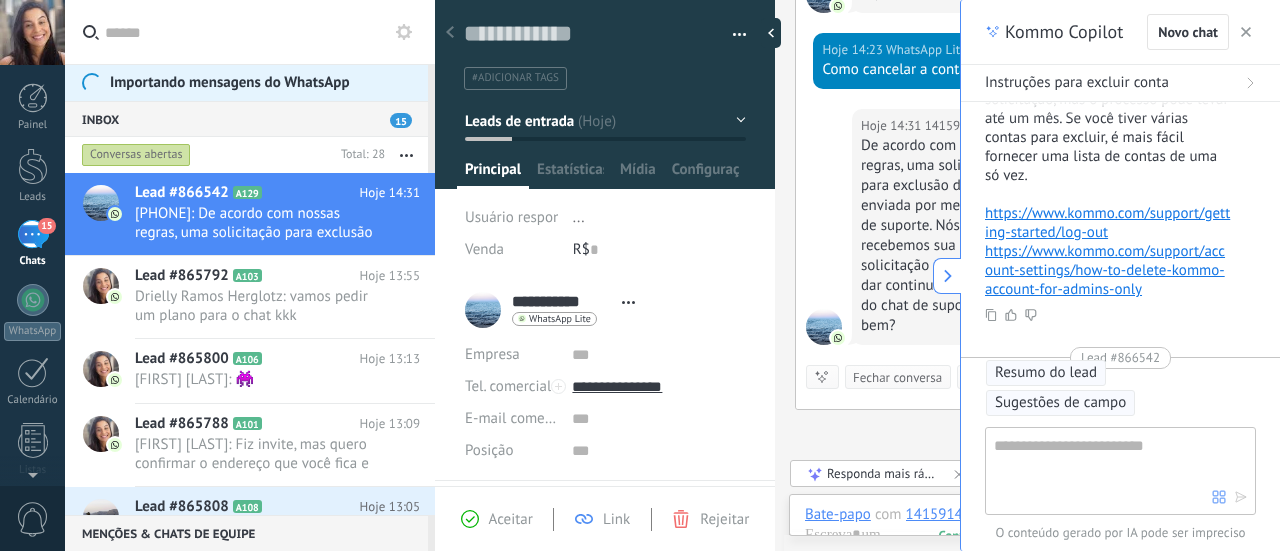 click 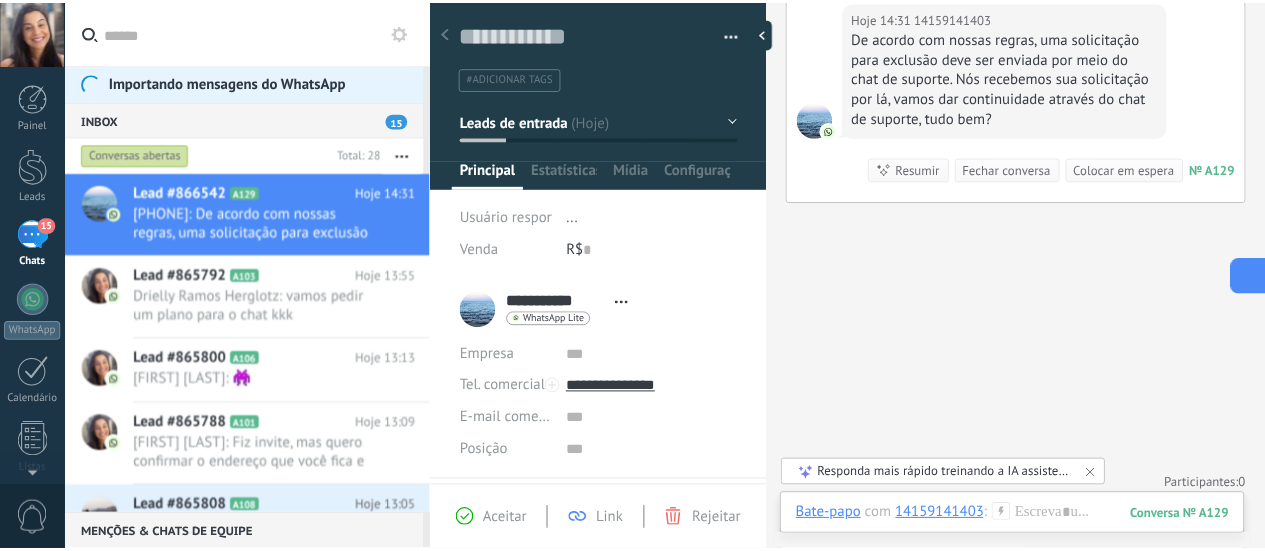 scroll, scrollTop: 986, scrollLeft: 0, axis: vertical 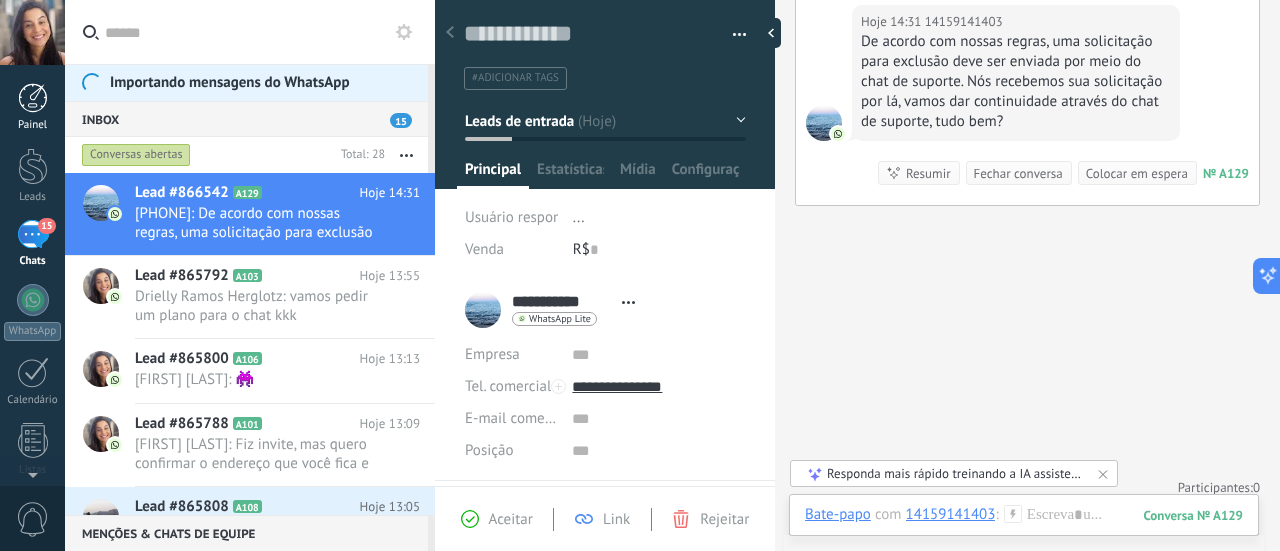 click on "Painel" at bounding box center [32, 107] 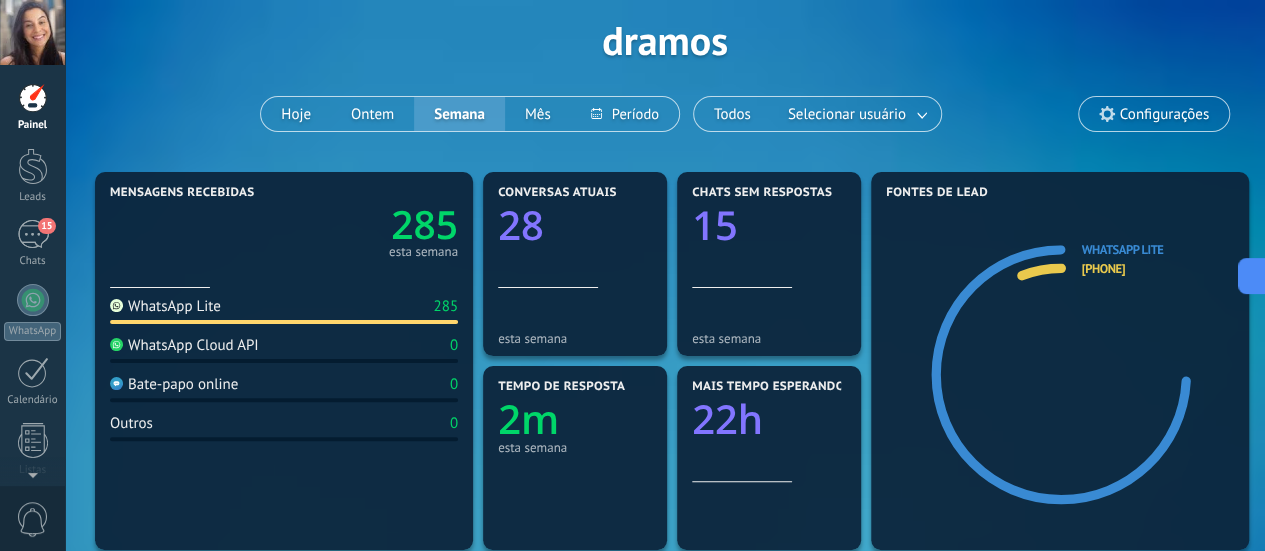 scroll, scrollTop: 116, scrollLeft: 0, axis: vertical 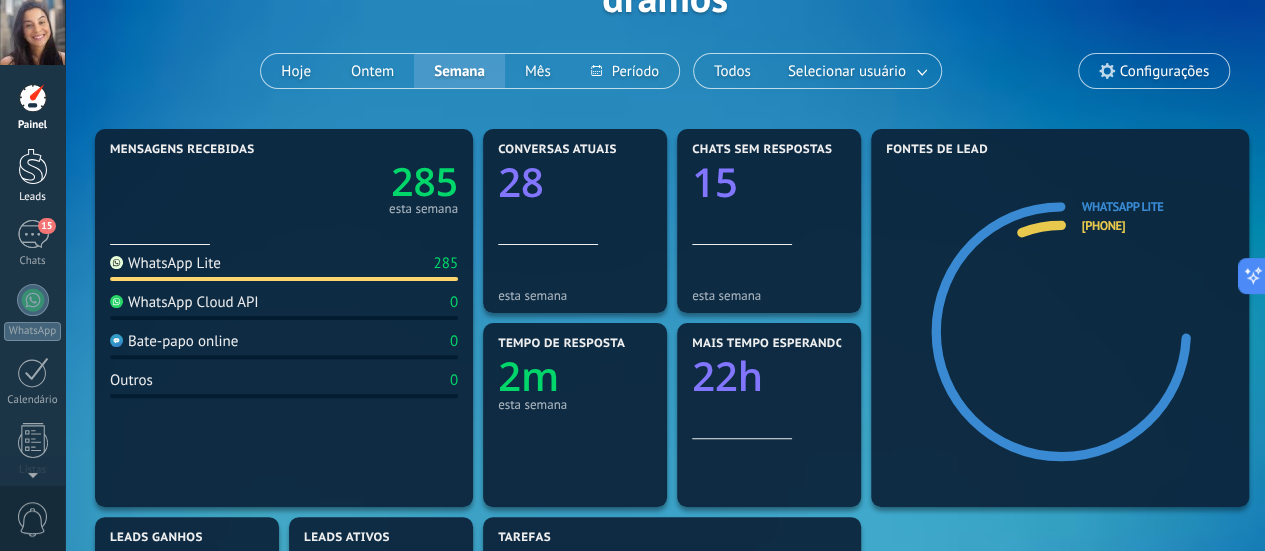 click at bounding box center [33, 166] 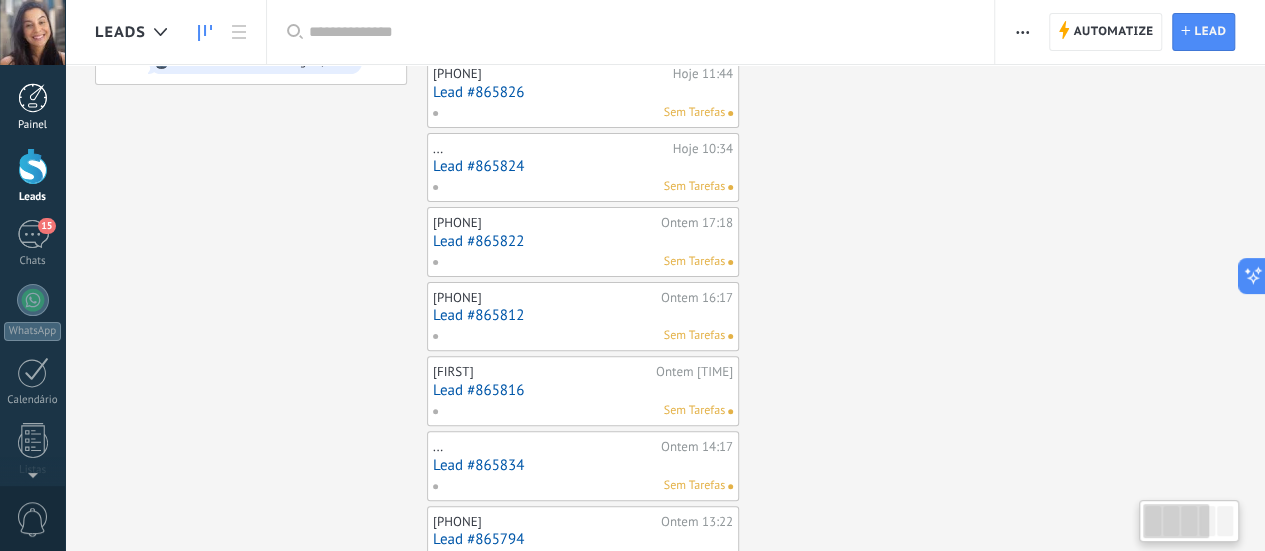 scroll, scrollTop: 0, scrollLeft: 0, axis: both 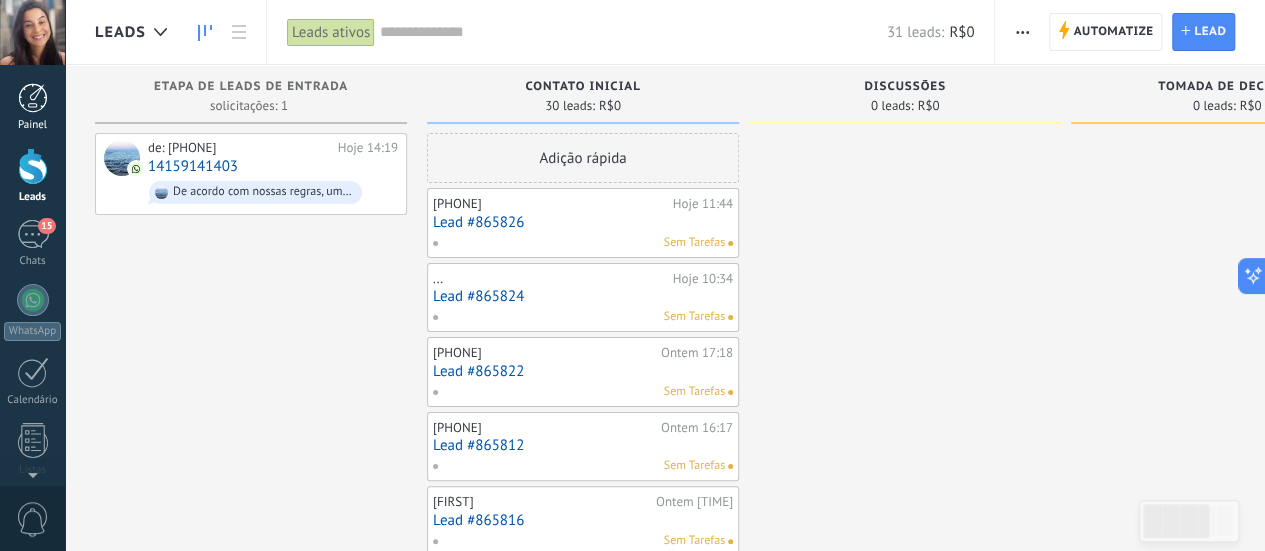 click at bounding box center [33, 98] 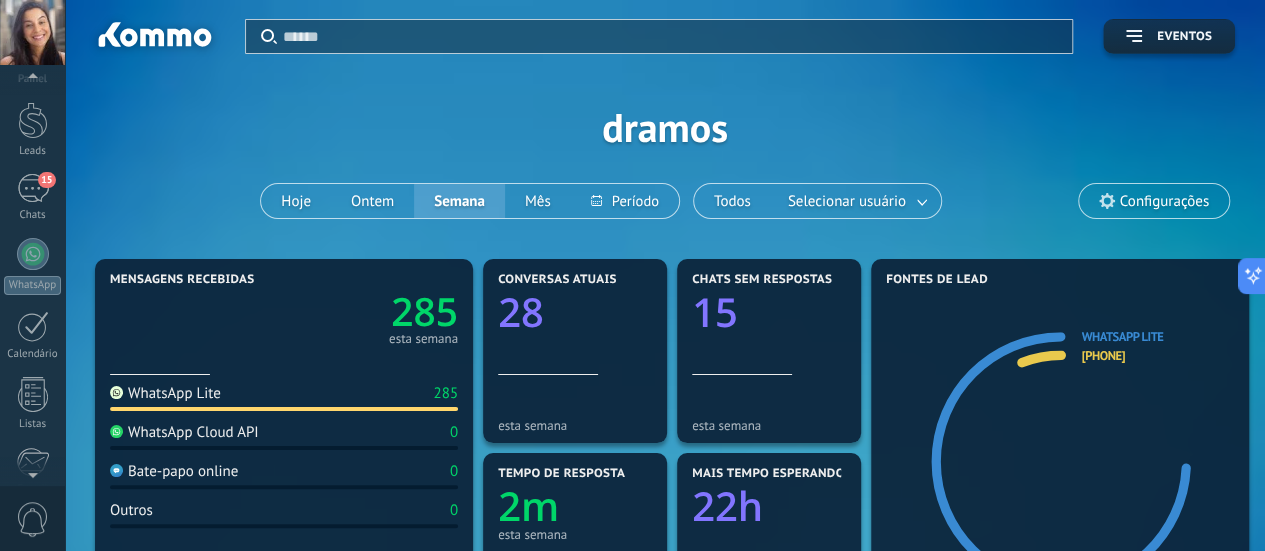 click at bounding box center (32, 471) 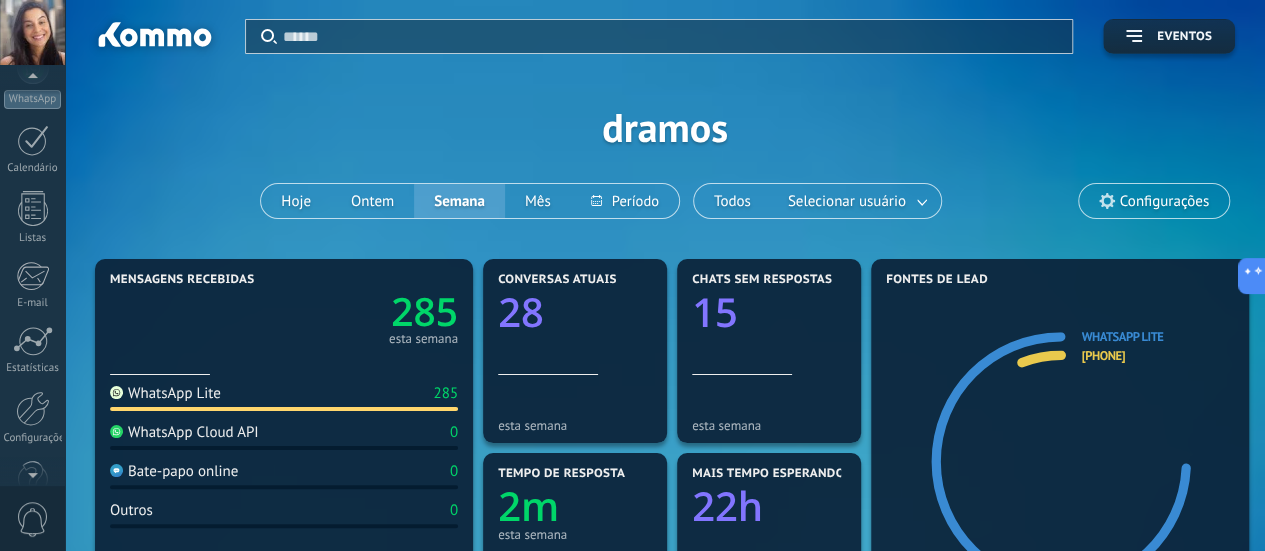 scroll, scrollTop: 256, scrollLeft: 0, axis: vertical 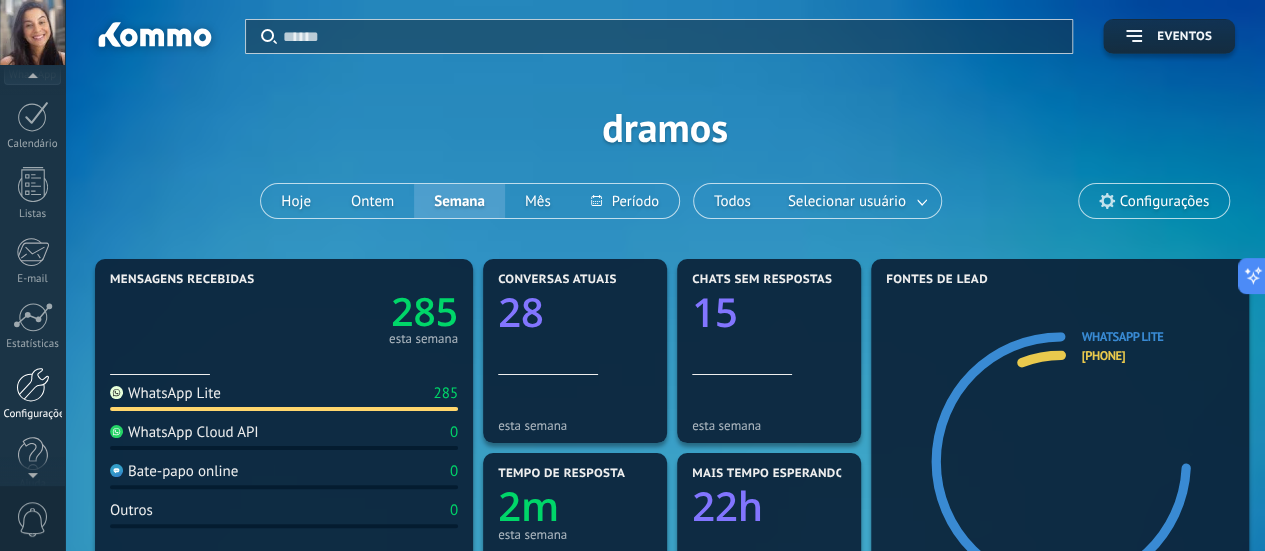 click on "Configurações" at bounding box center [32, 394] 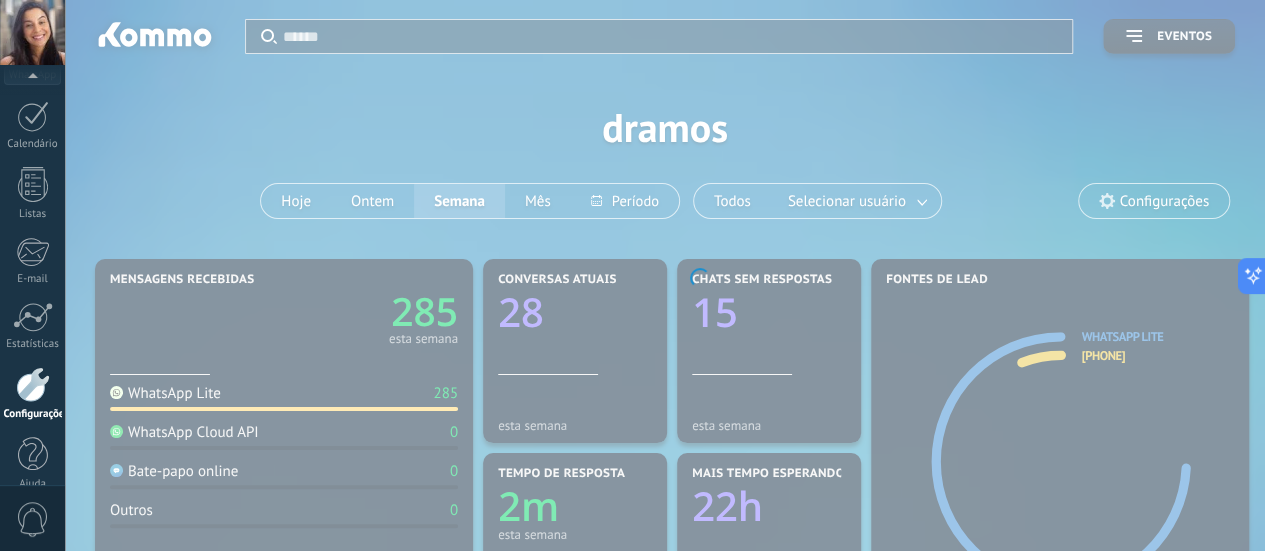 scroll, scrollTop: 279, scrollLeft: 0, axis: vertical 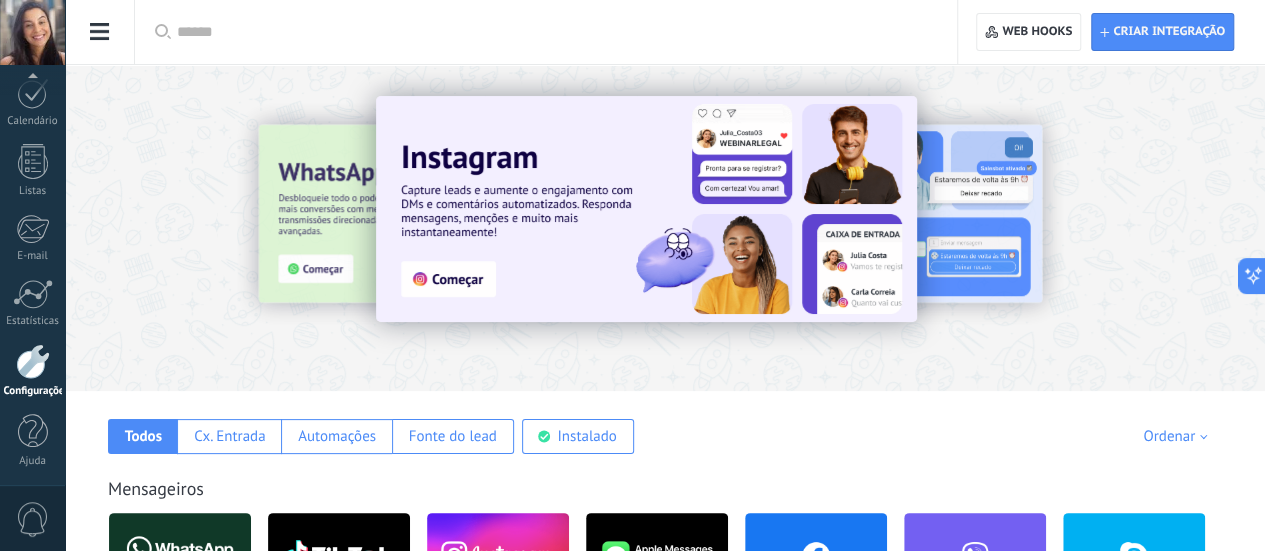 click on "Usuários" at bounding box center (-116, 261) 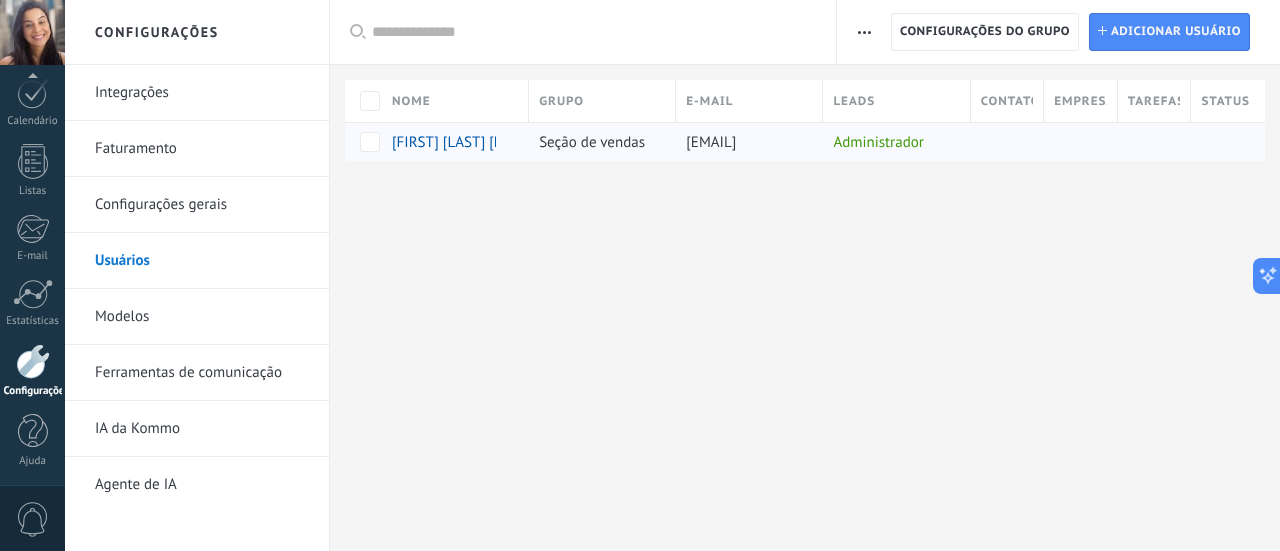 click on "[FIRST] [LAST] [LAST]" at bounding box center (462, 142) 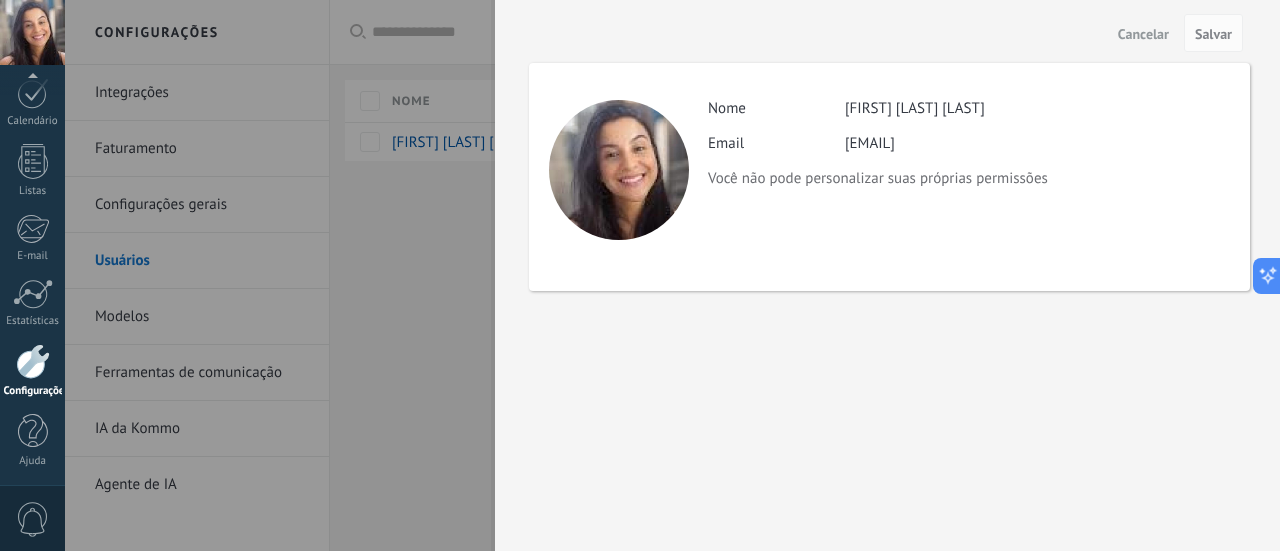 click at bounding box center [640, 275] 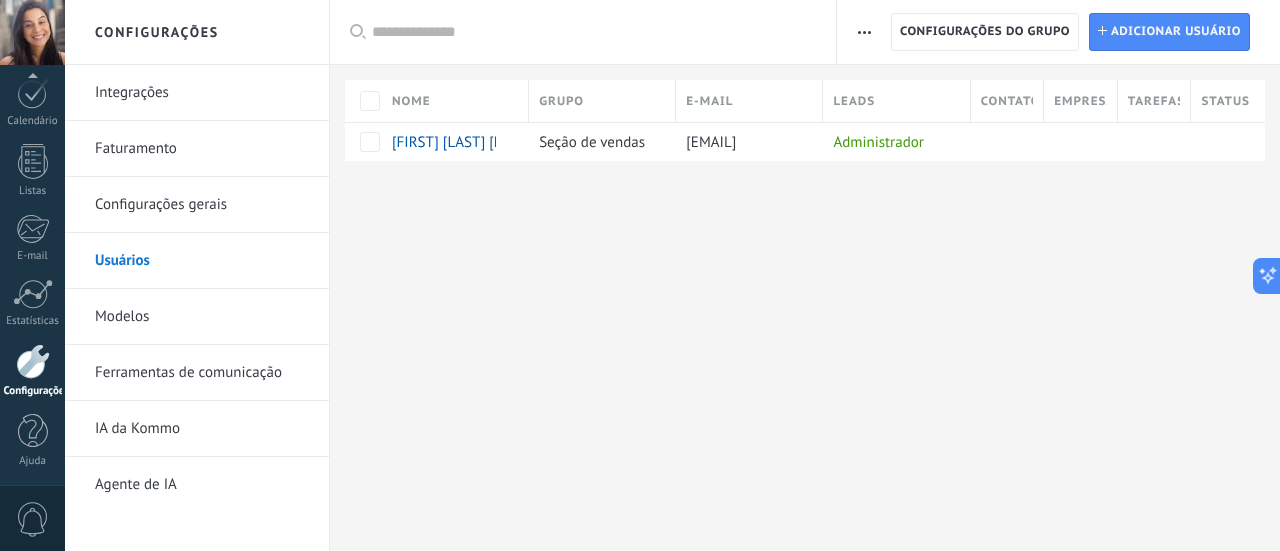 click on "Configurações gerais" at bounding box center [202, 205] 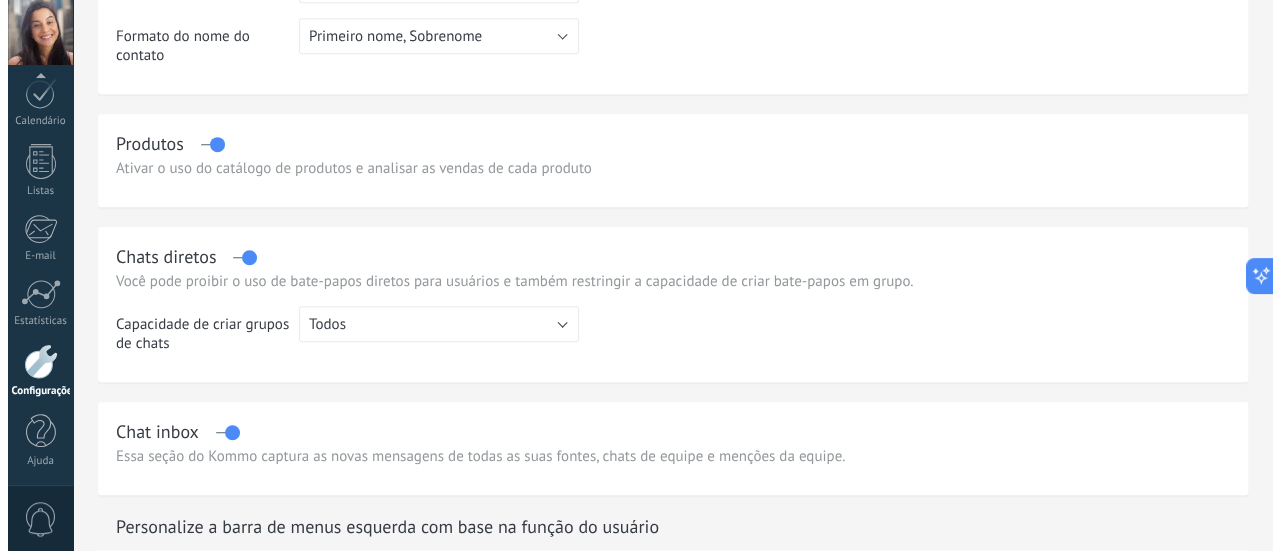 scroll, scrollTop: 964, scrollLeft: 0, axis: vertical 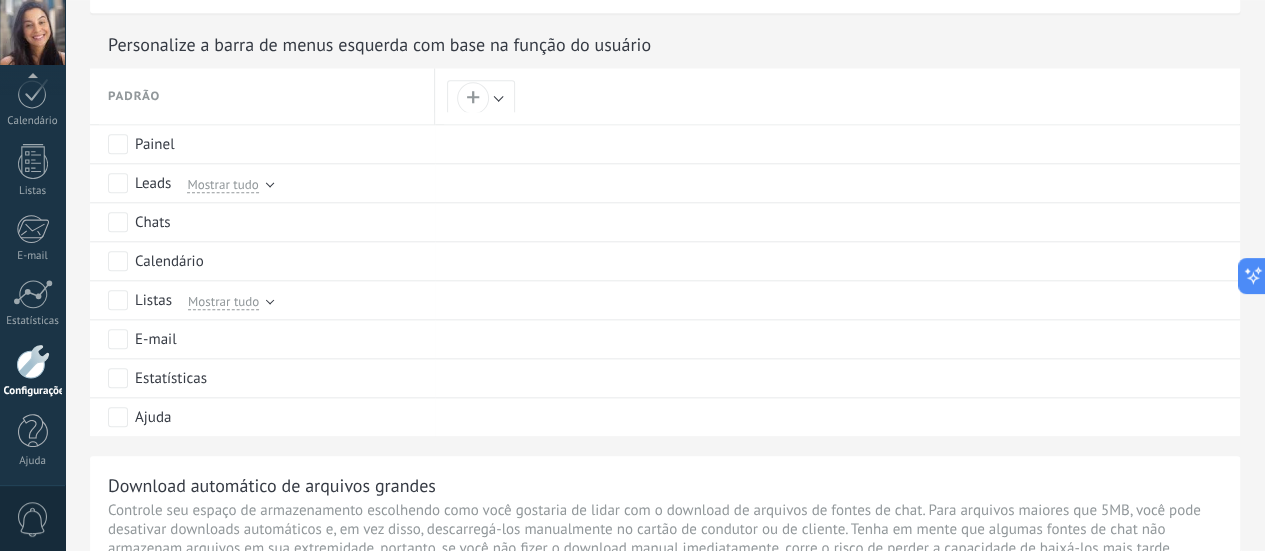click at bounding box center [32, 32] 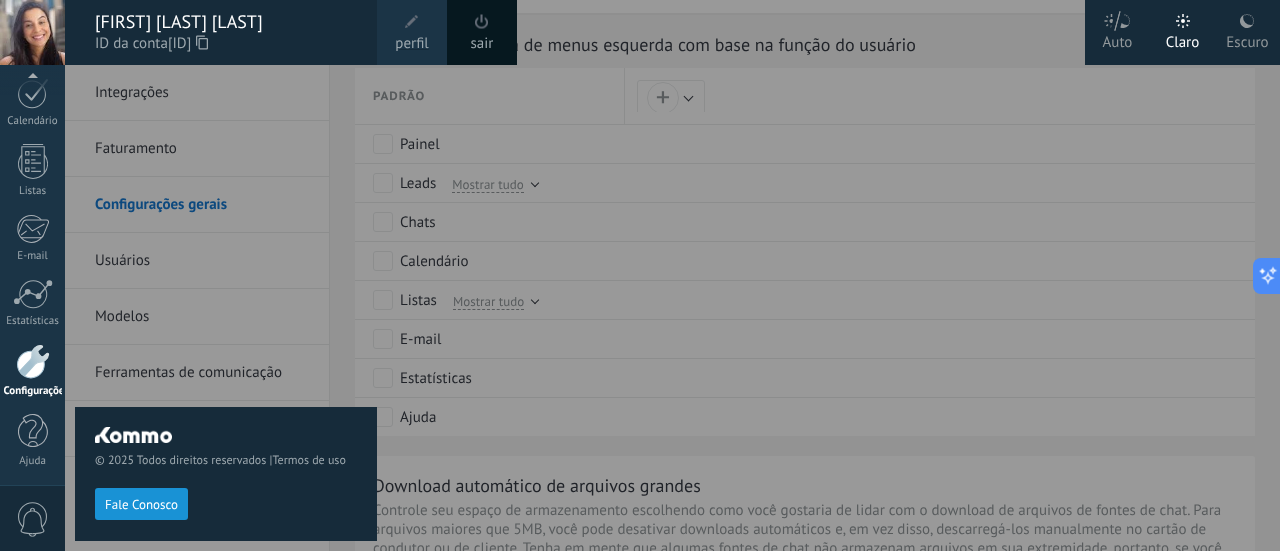 click 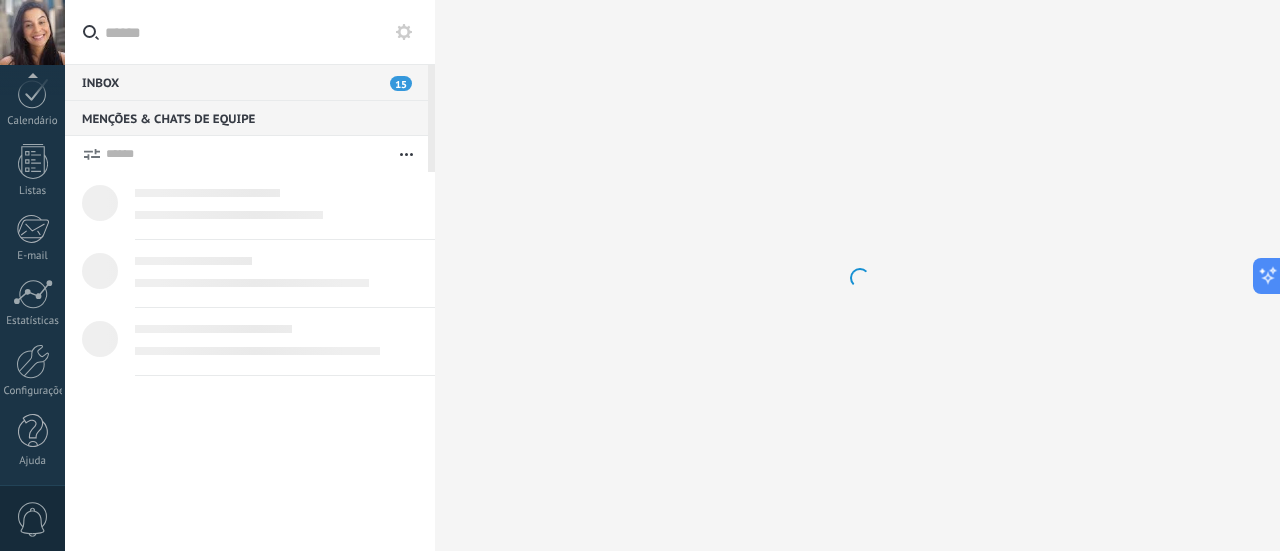 scroll, scrollTop: 0, scrollLeft: 0, axis: both 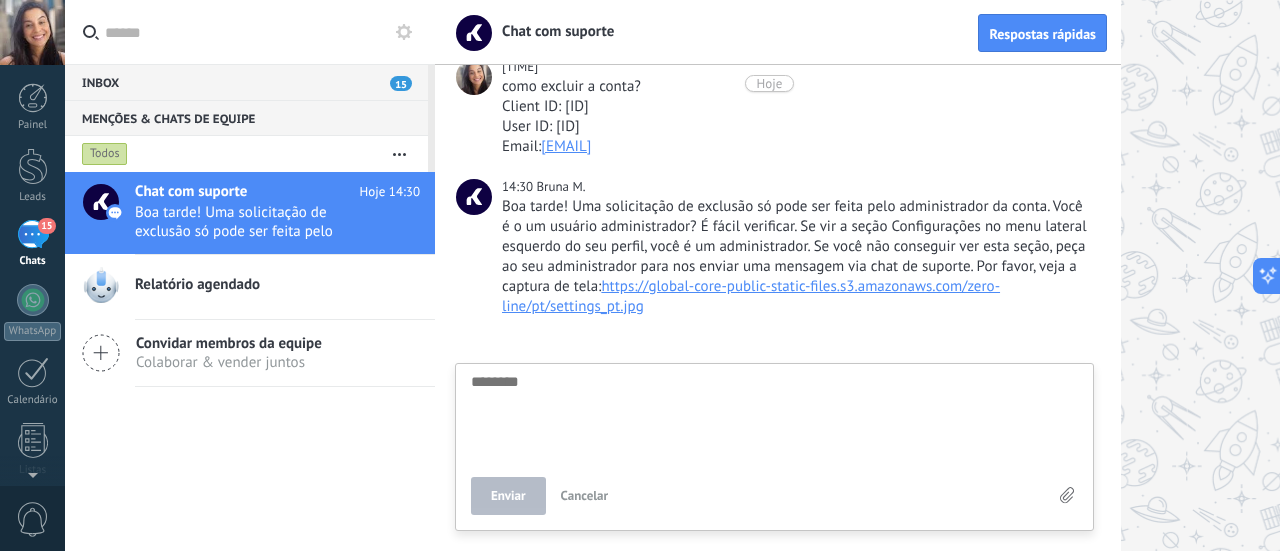 type on "*" 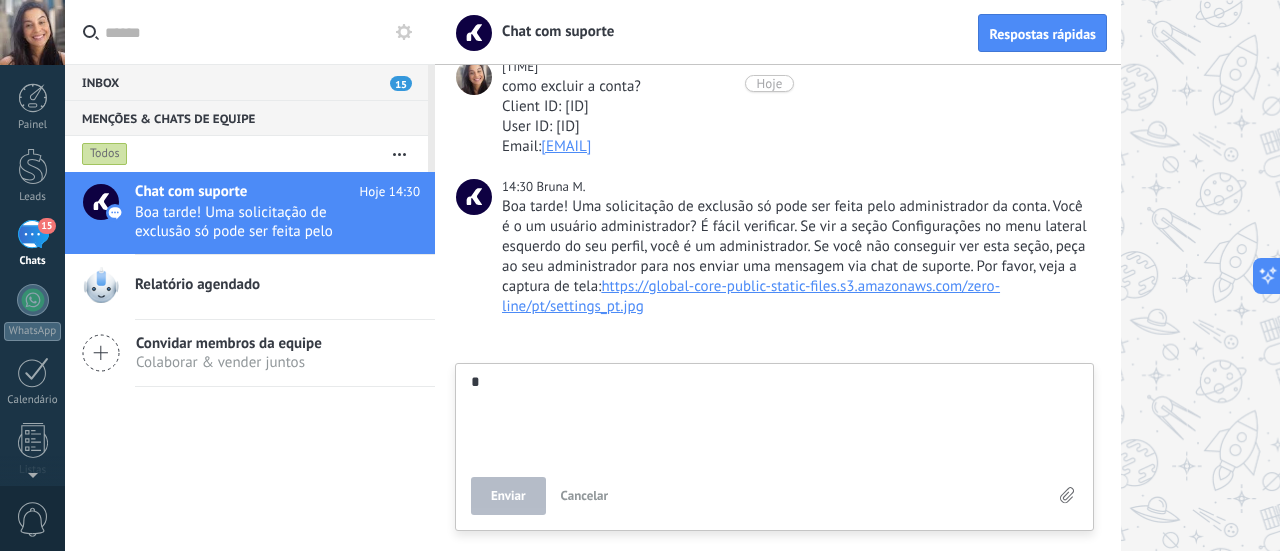 type on "**" 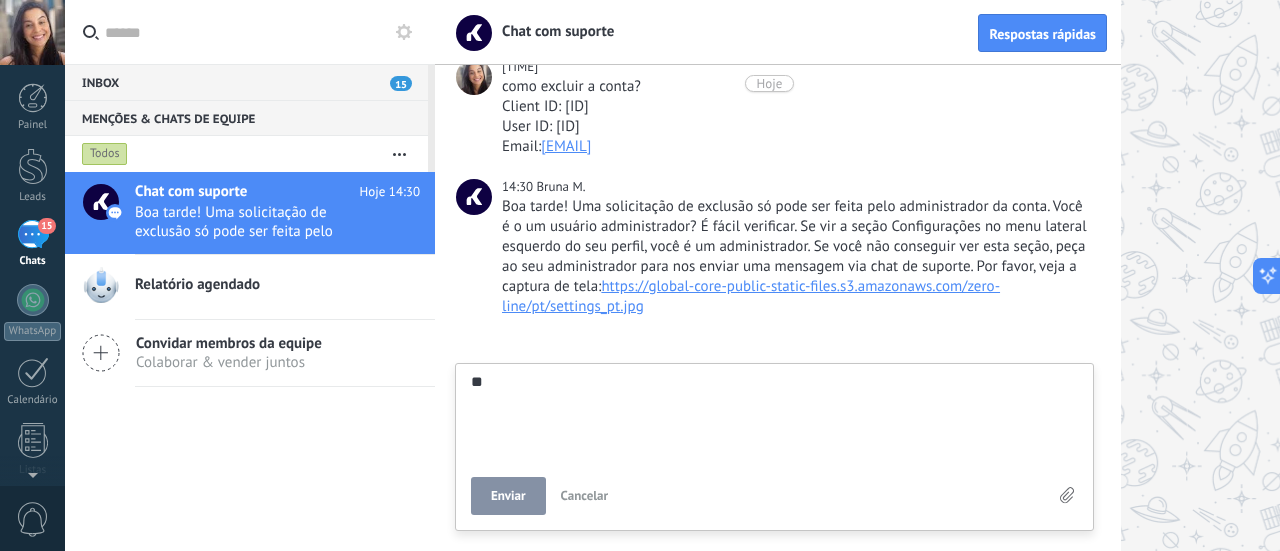 type on "**" 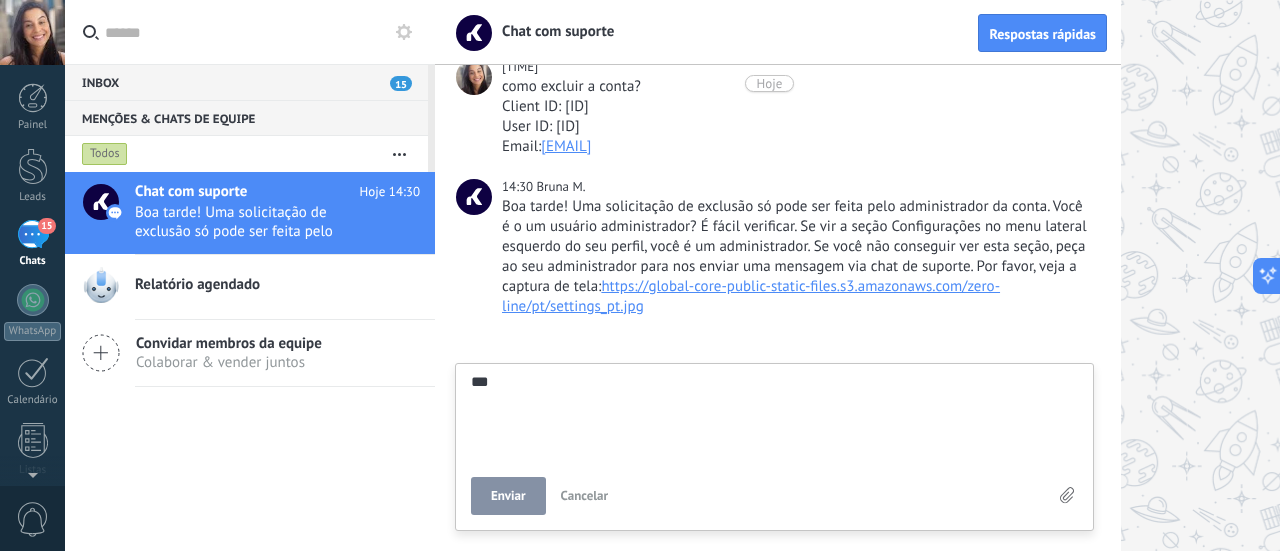 type on "****" 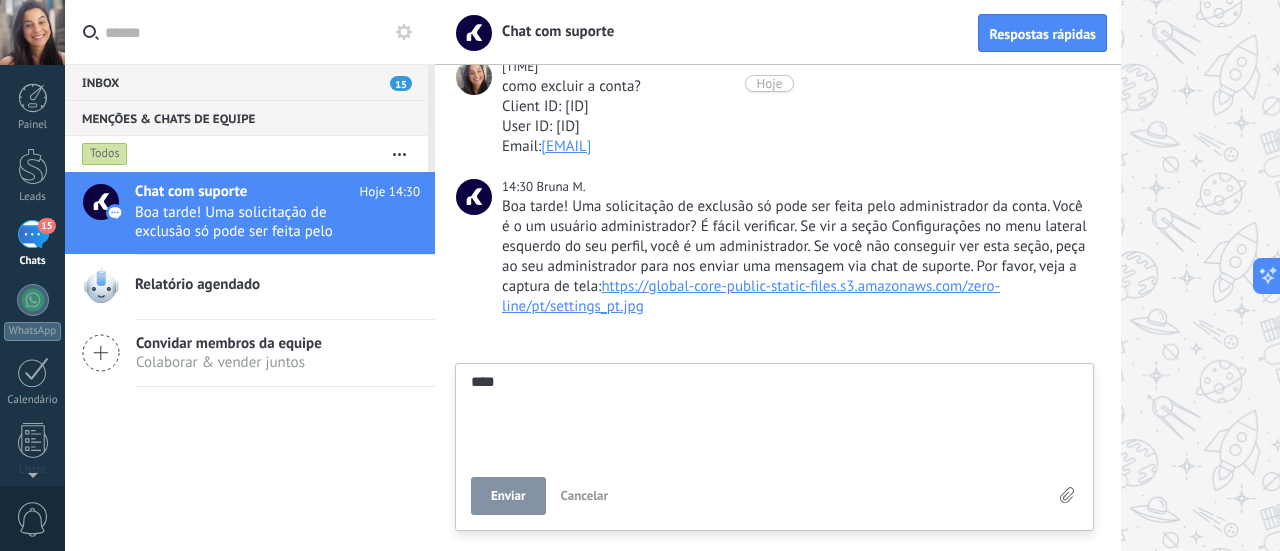 type on "*****" 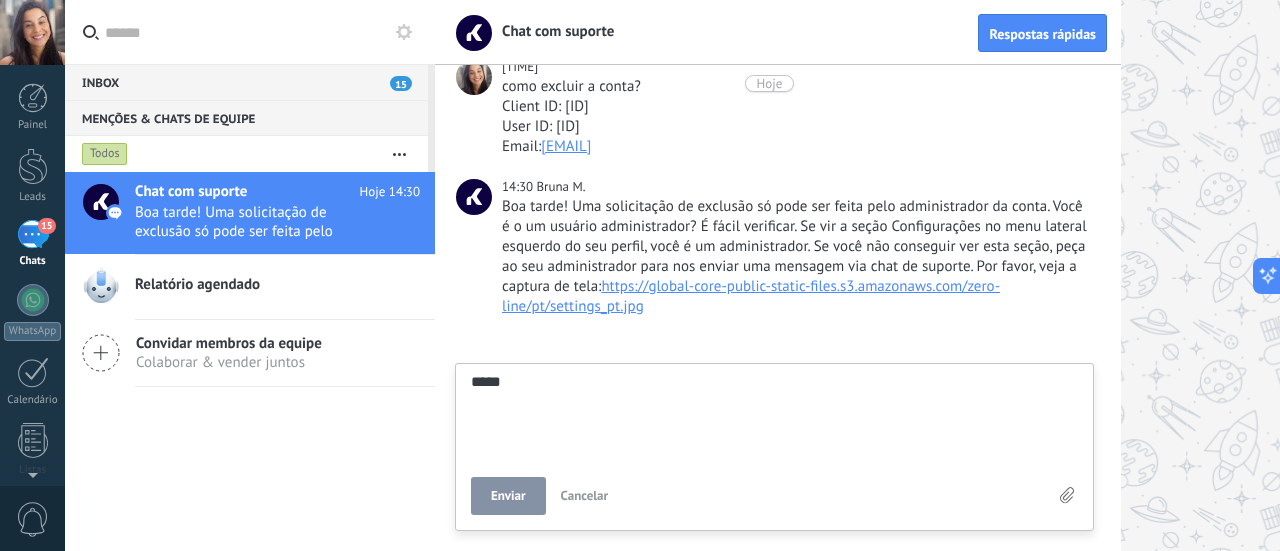 type on "******" 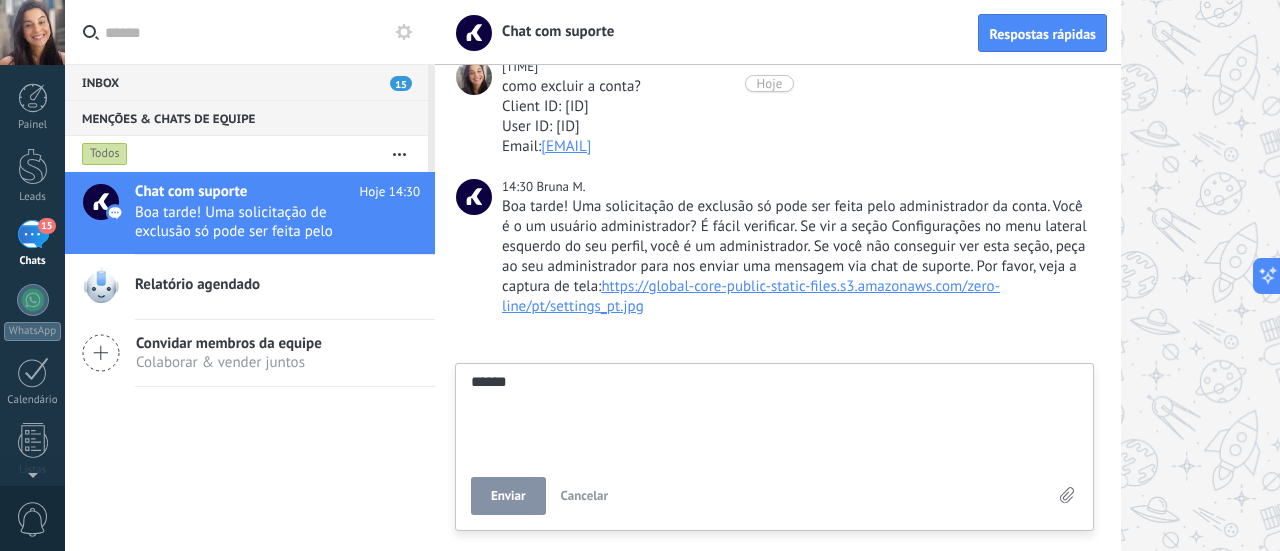 type on "******" 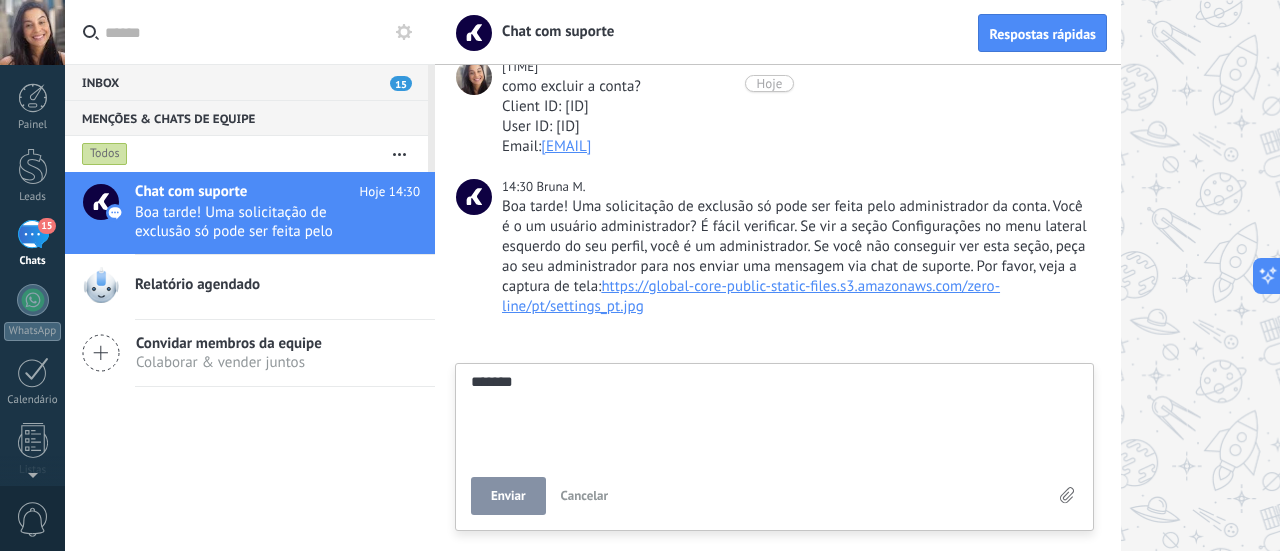type on "********" 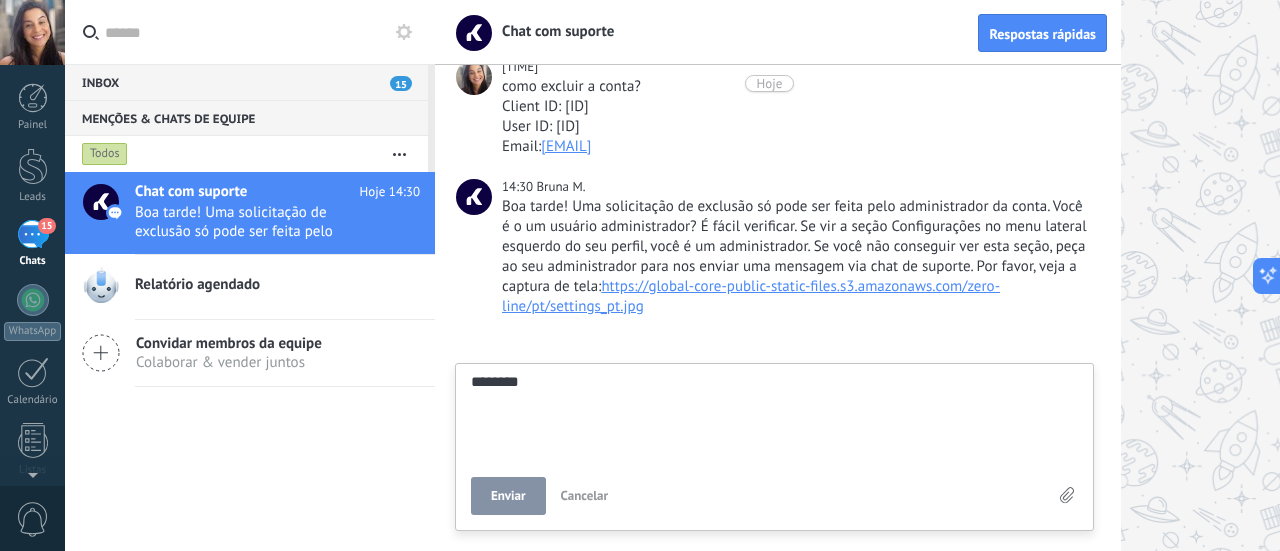 type on "*********" 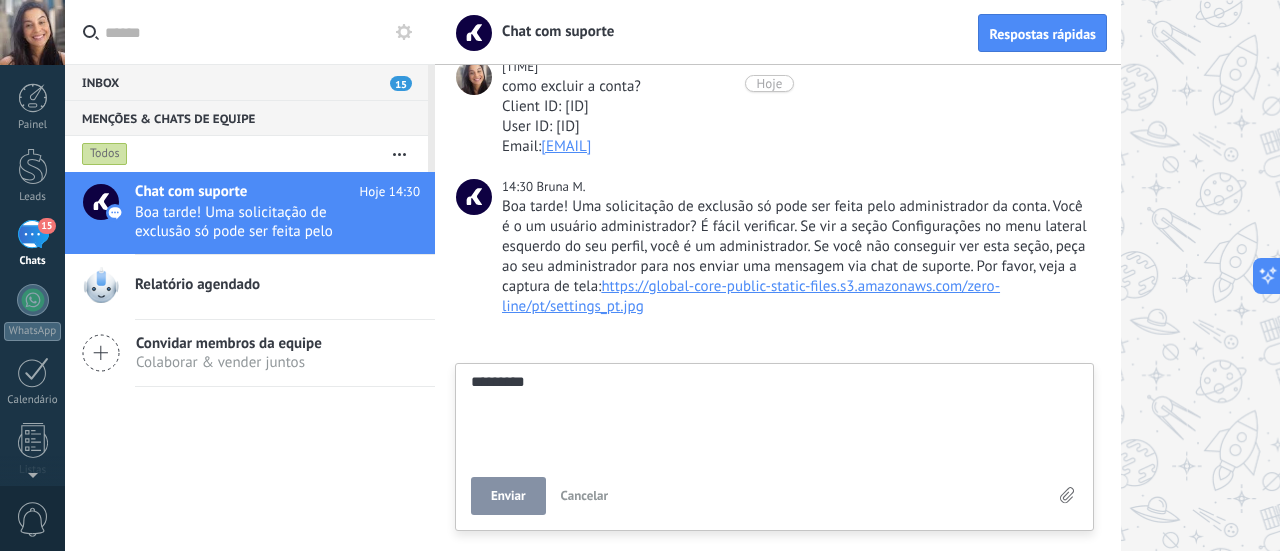type on "**********" 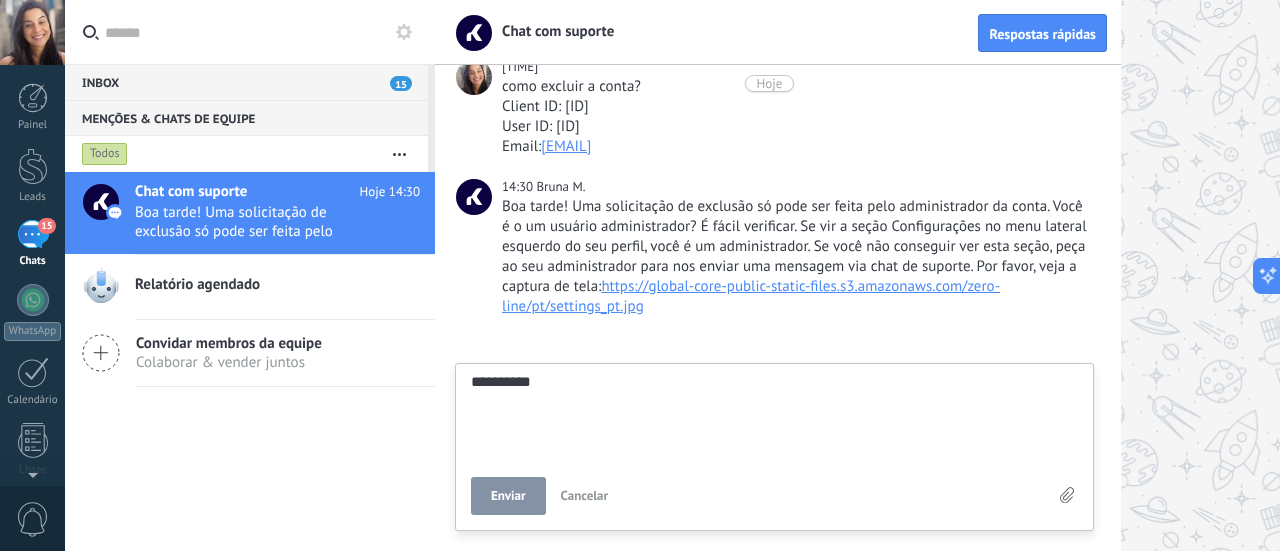 type on "**********" 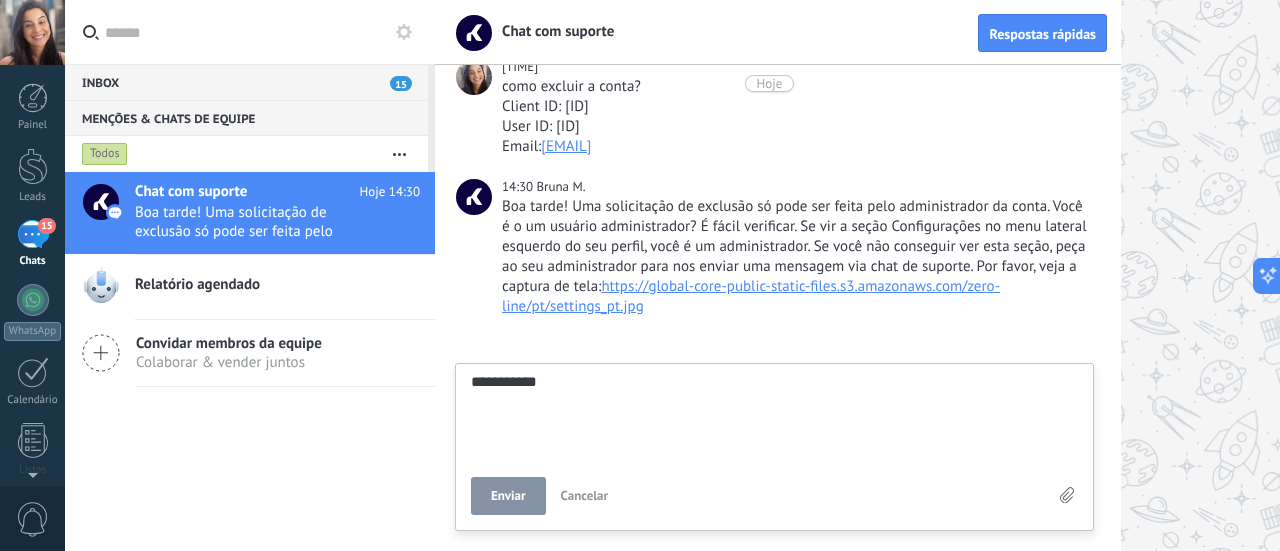 type on "**********" 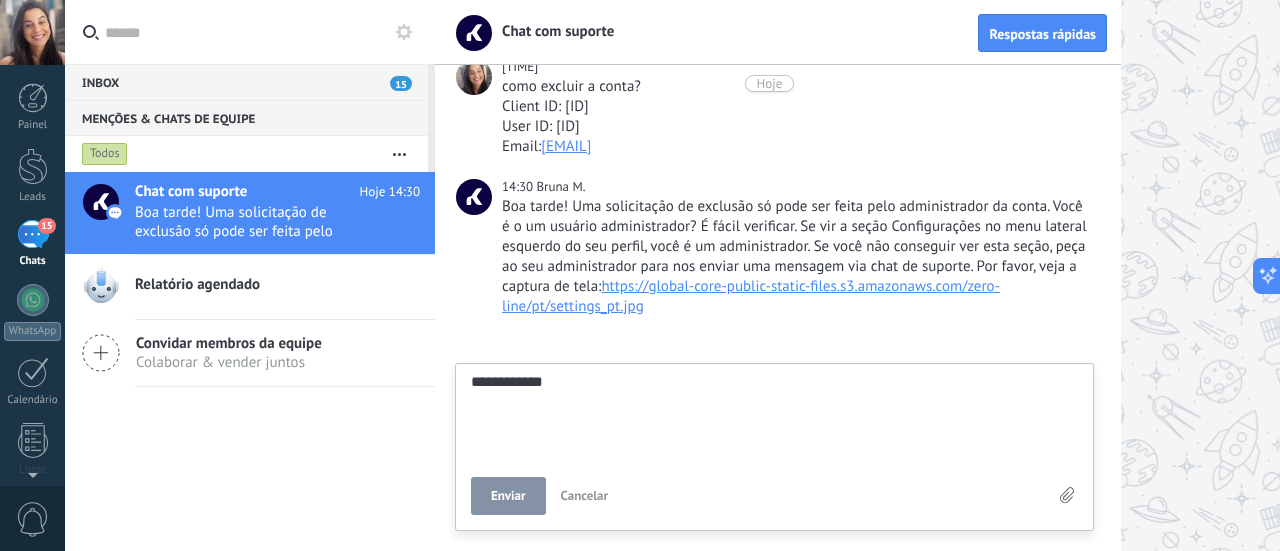 type on "**********" 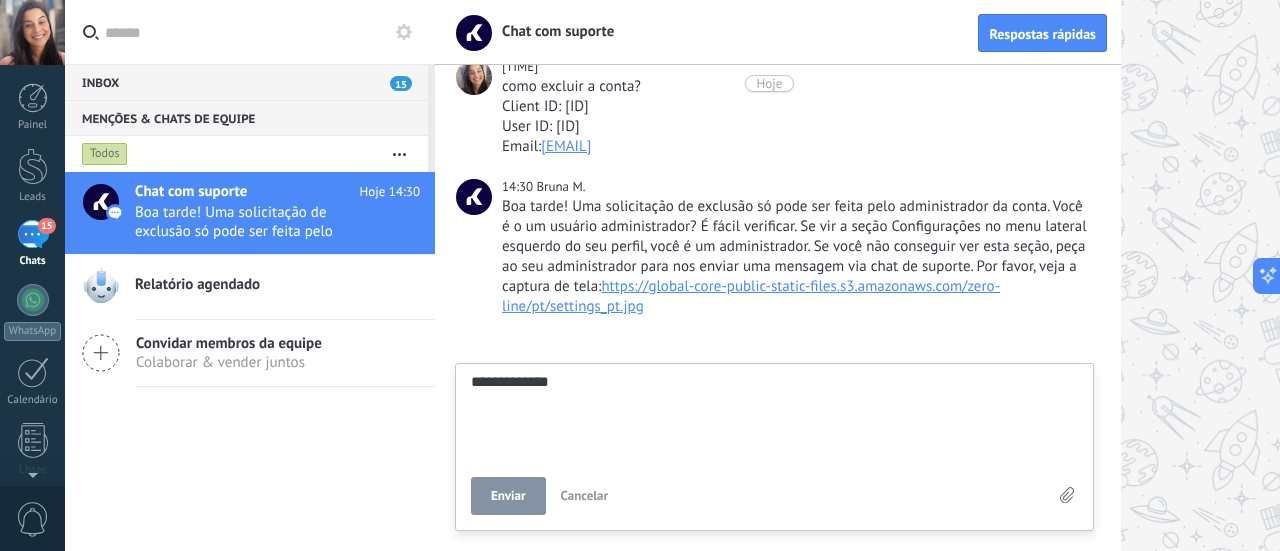 type on "**********" 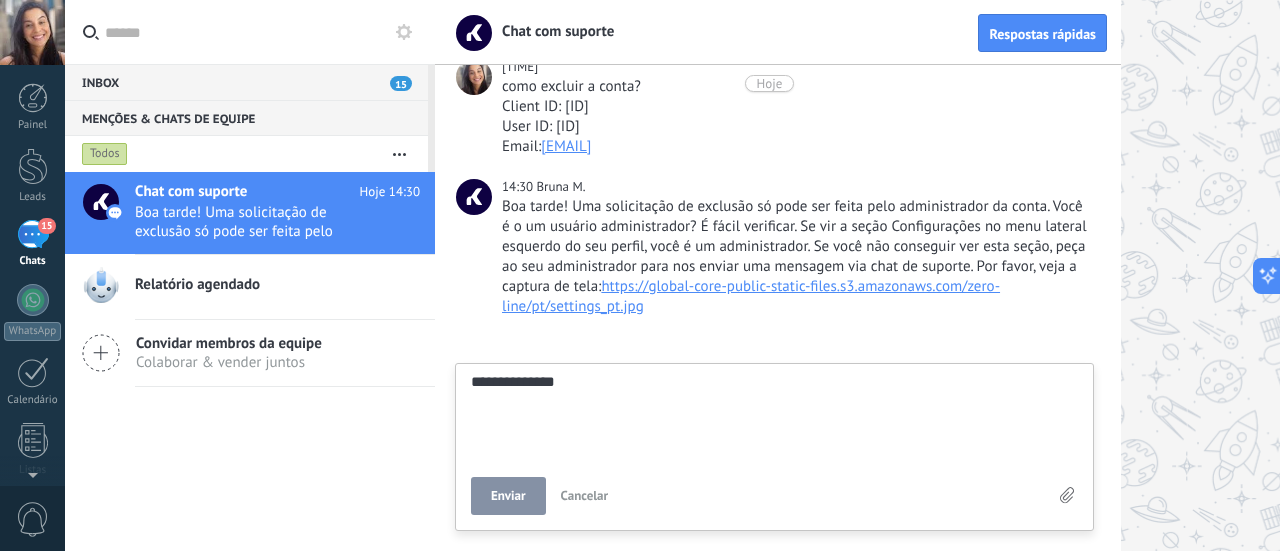 type on "**********" 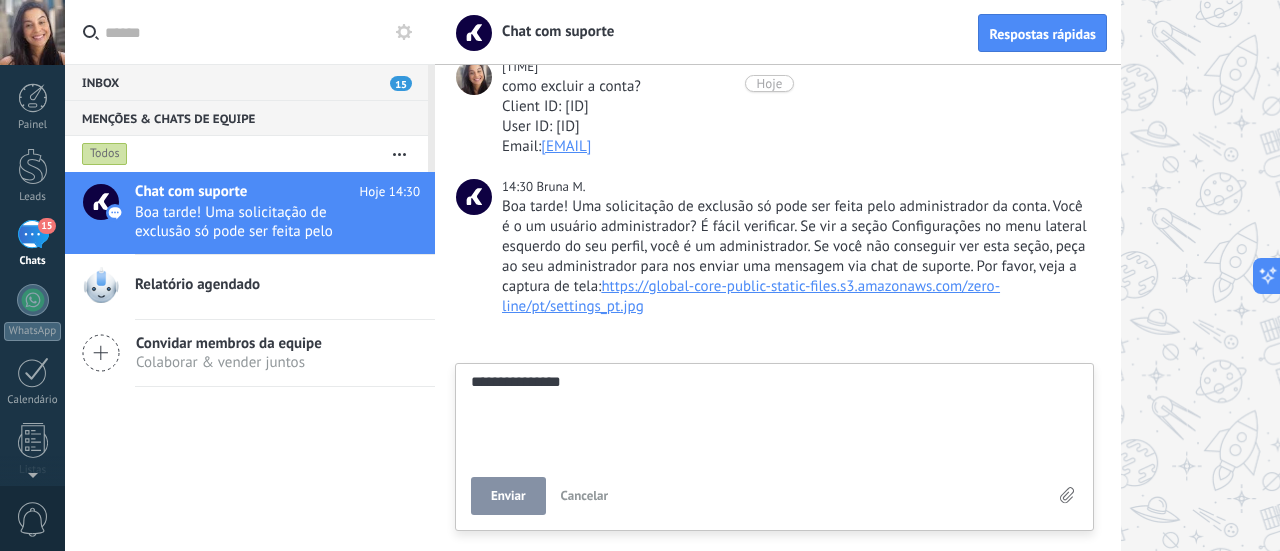 type on "**********" 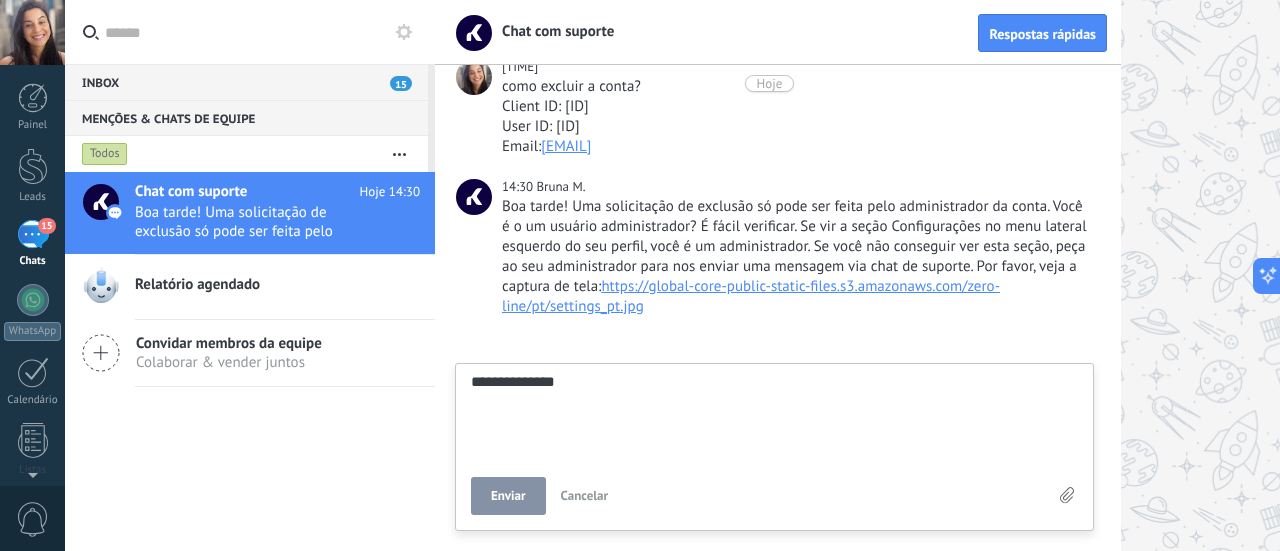 type on "**********" 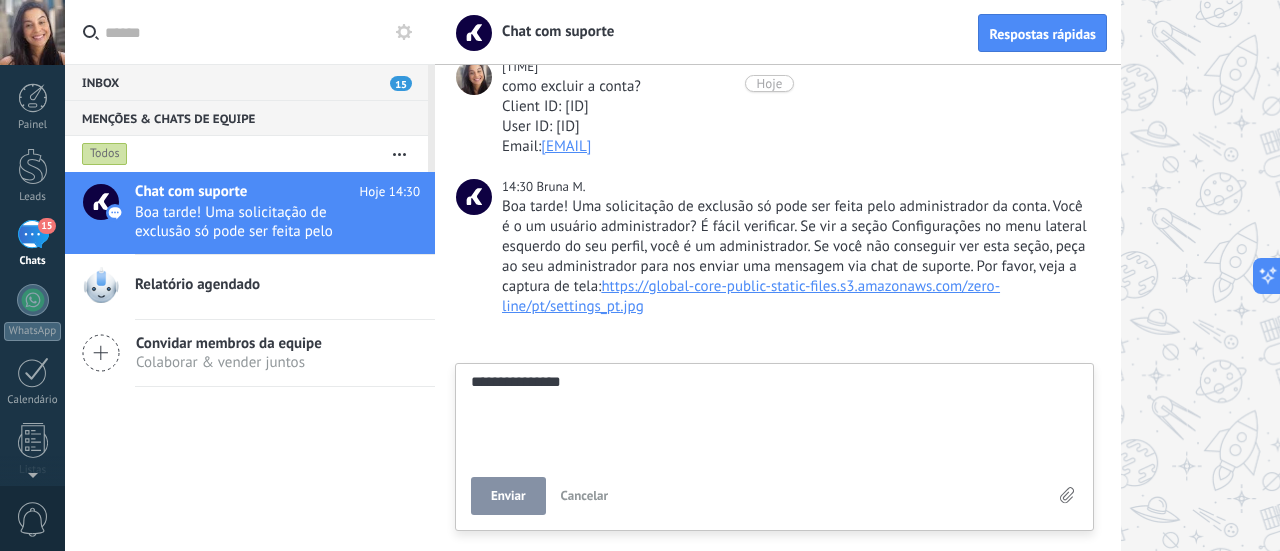 type on "**********" 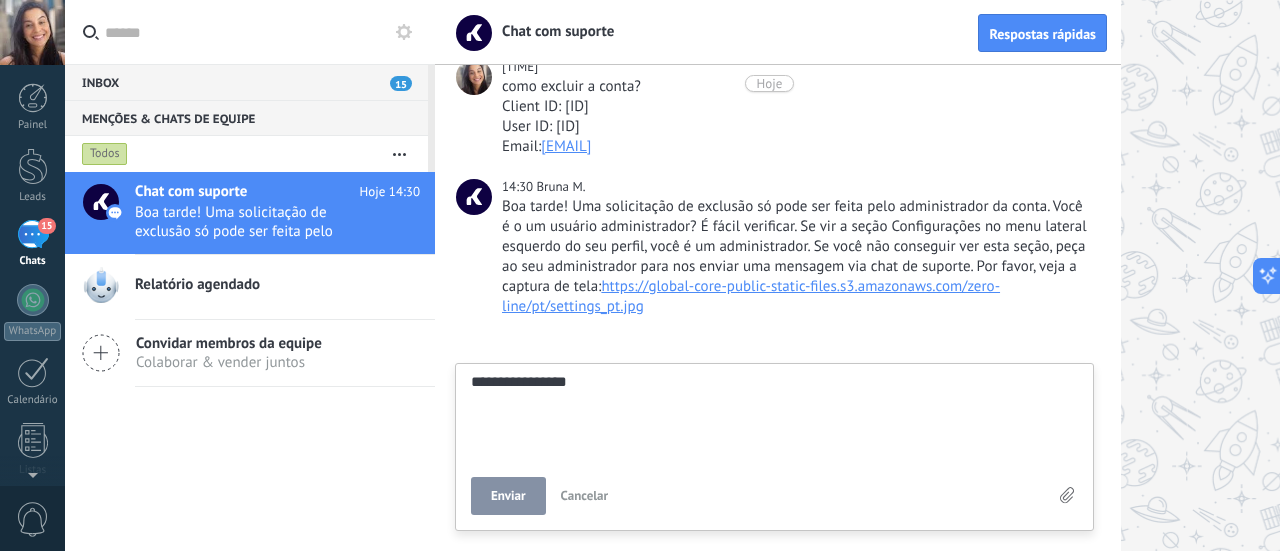 type on "**********" 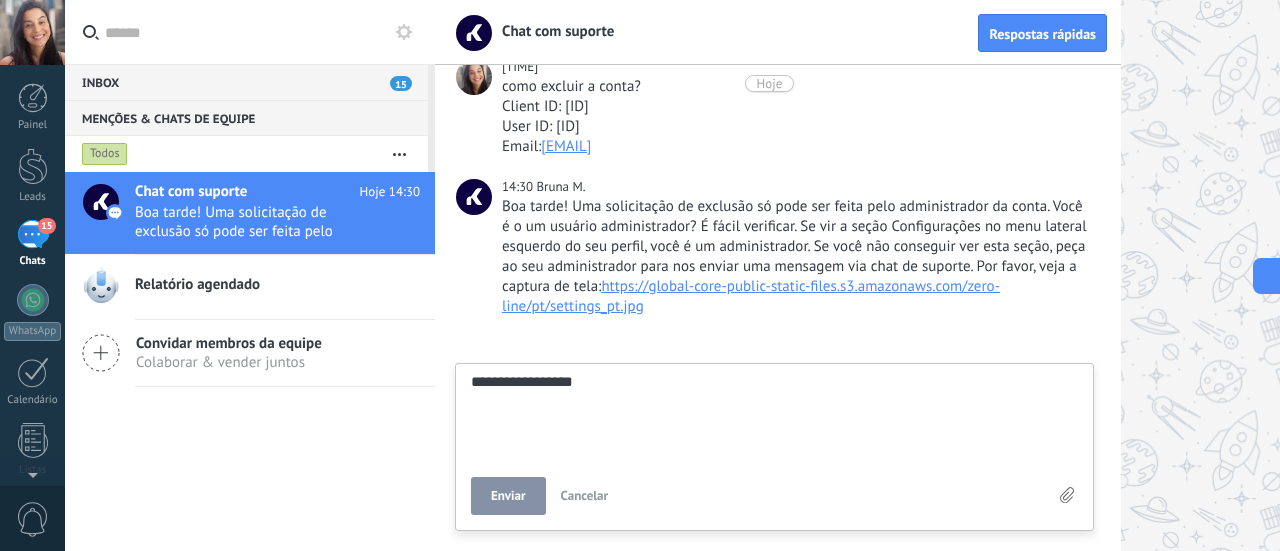 type on "**********" 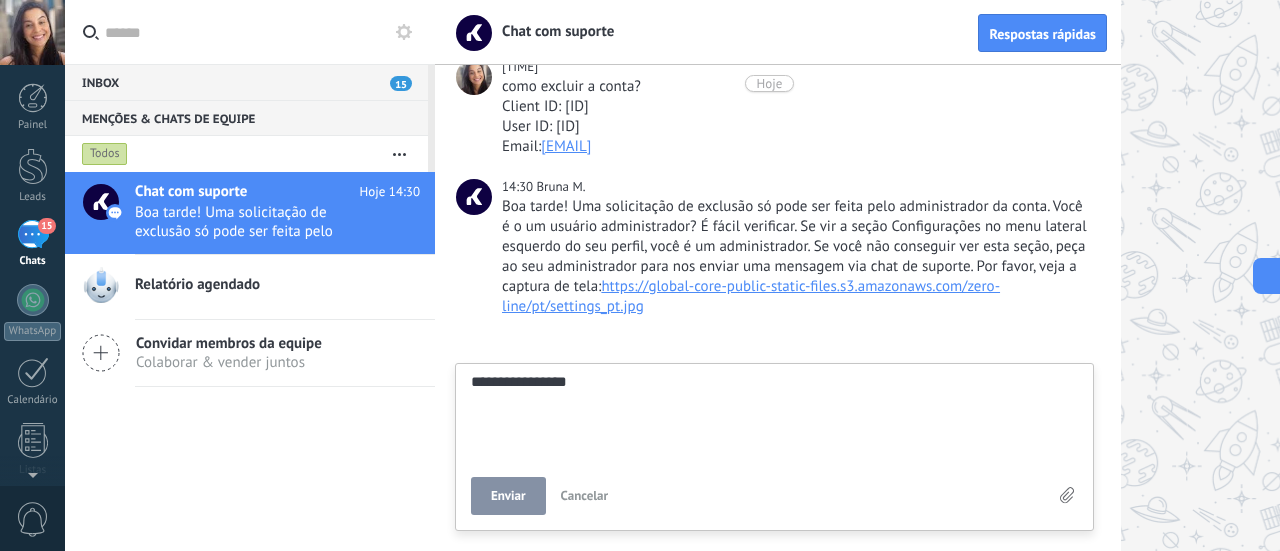 type on "**********" 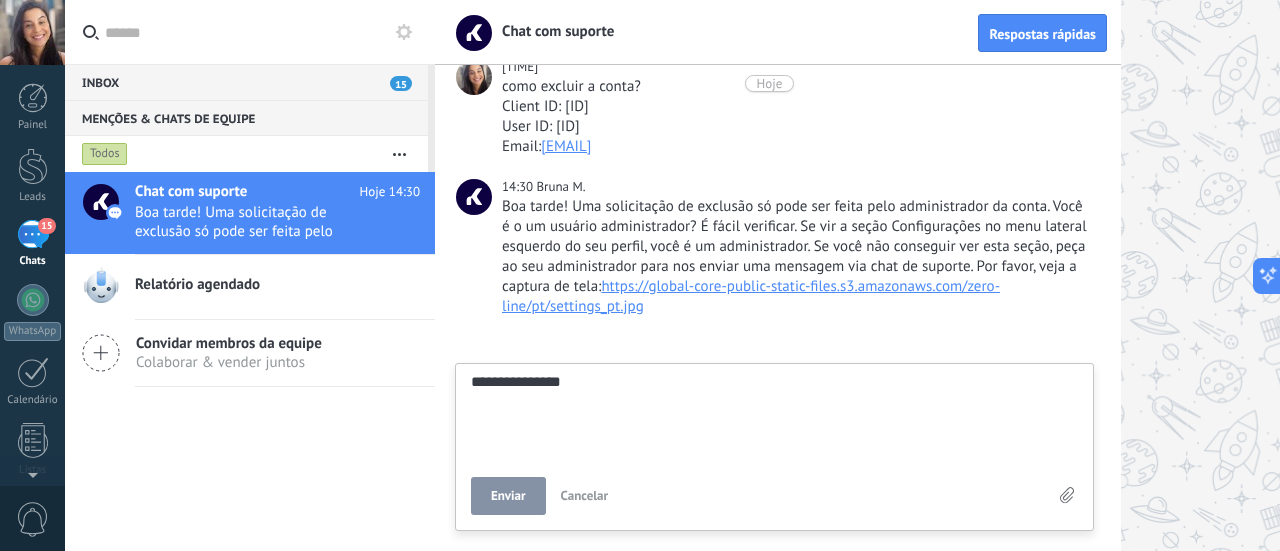 type on "**********" 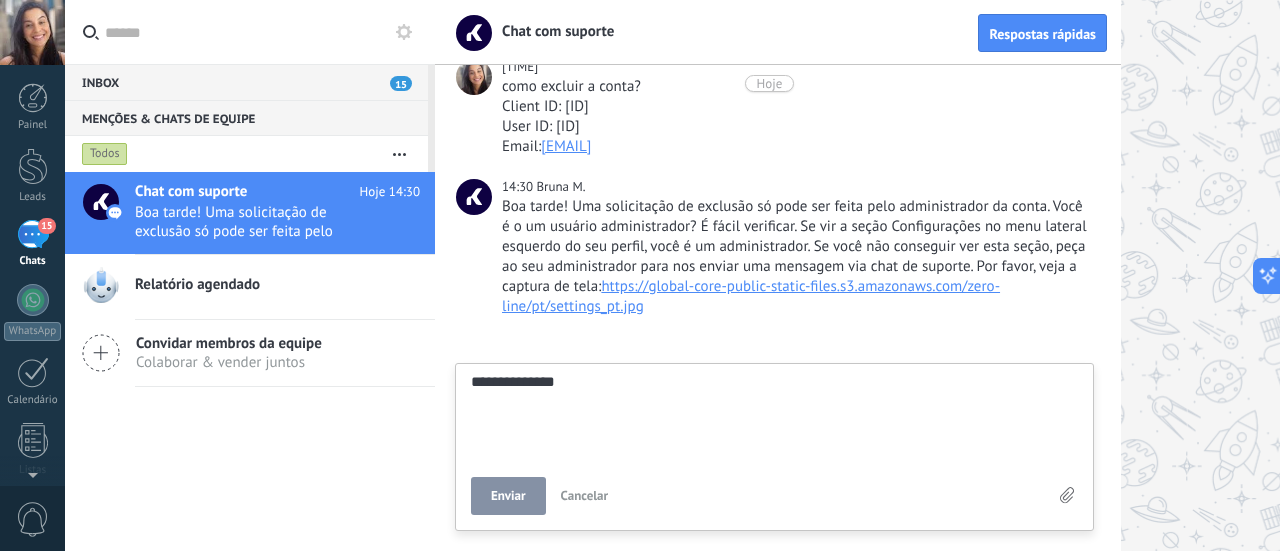 type on "**********" 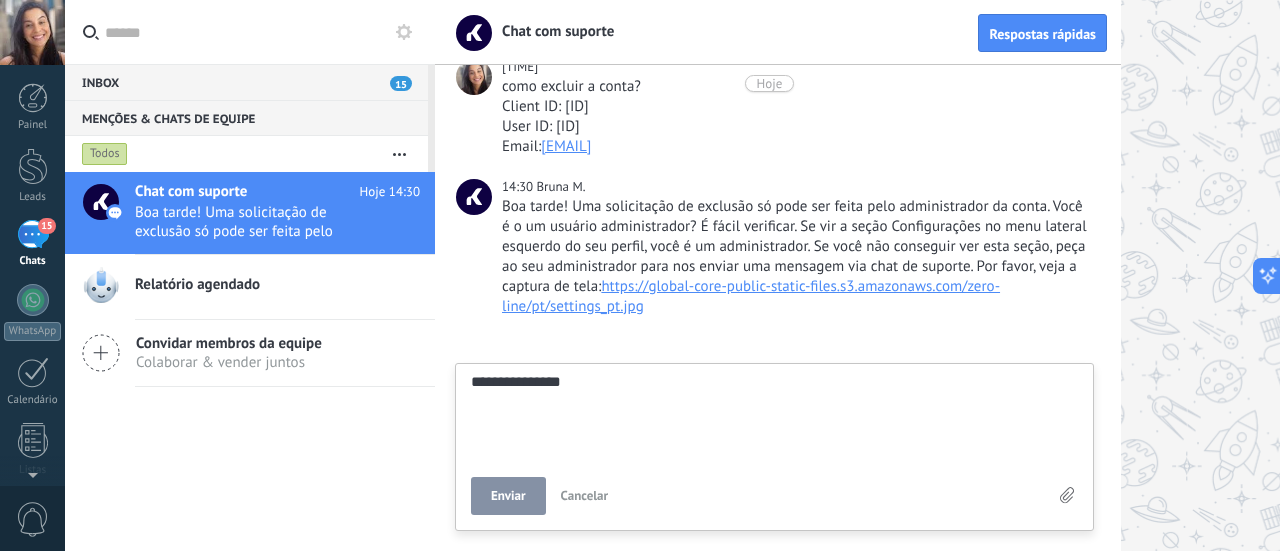type on "**********" 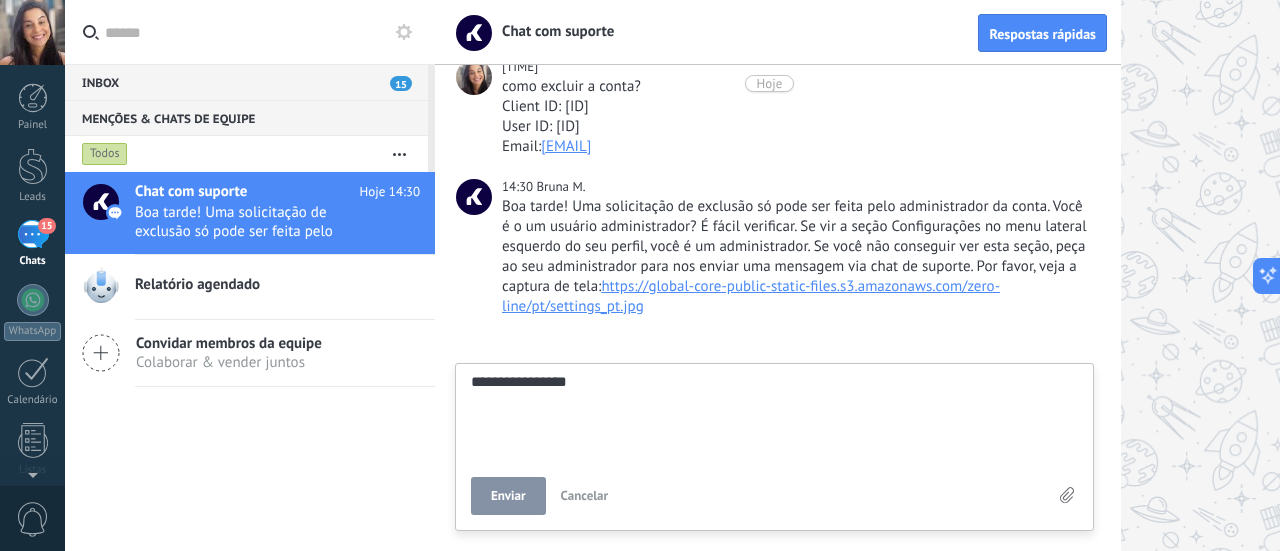 type on "**********" 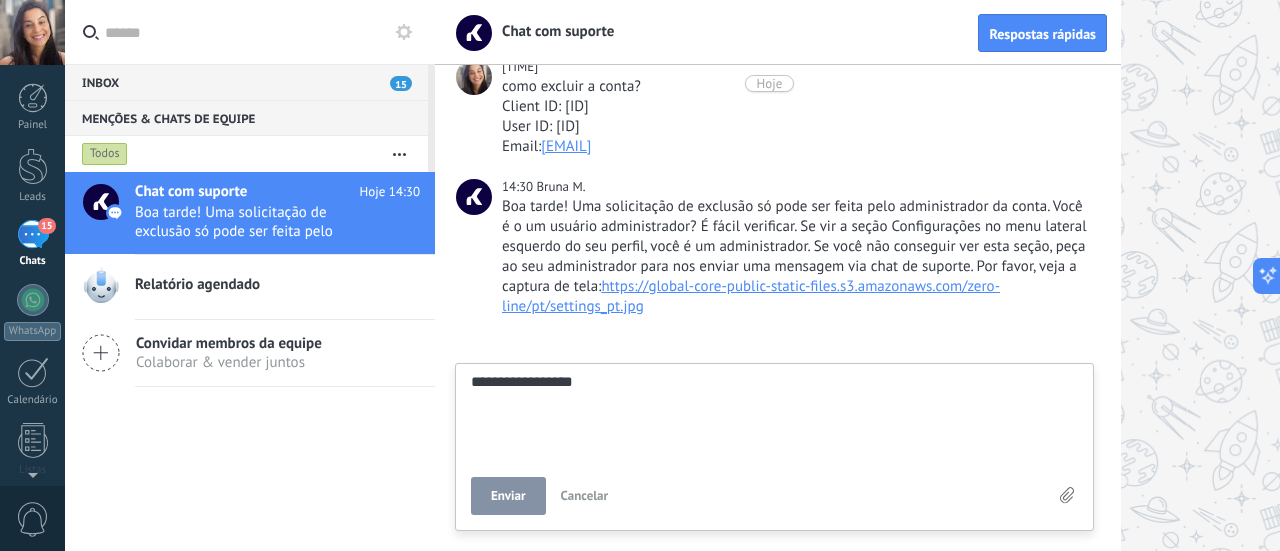 type on "**********" 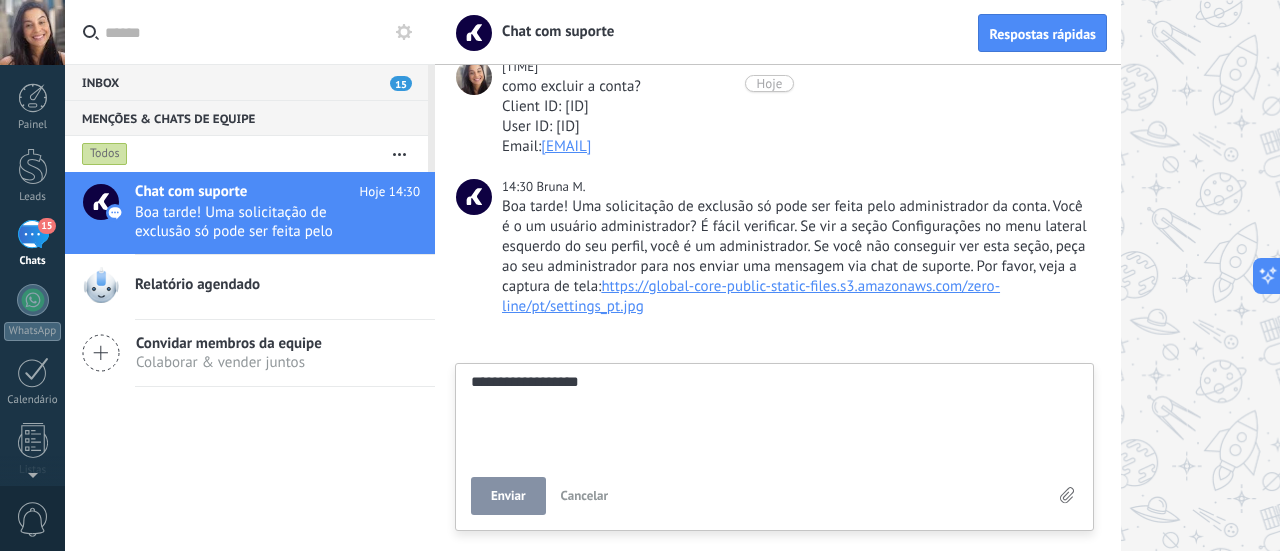 type on "**********" 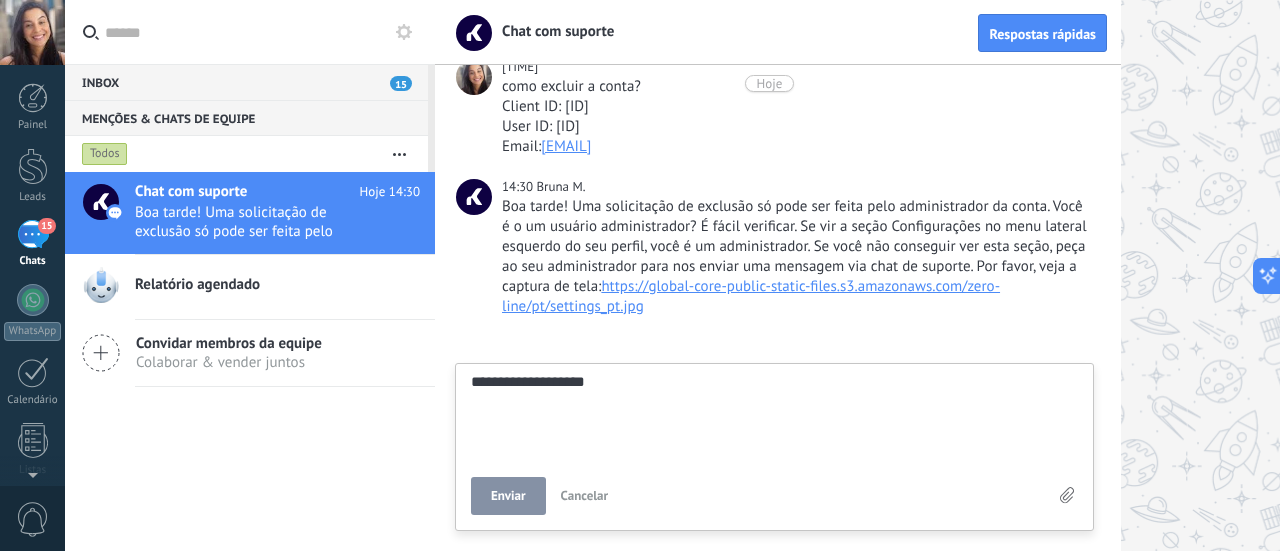 type on "**********" 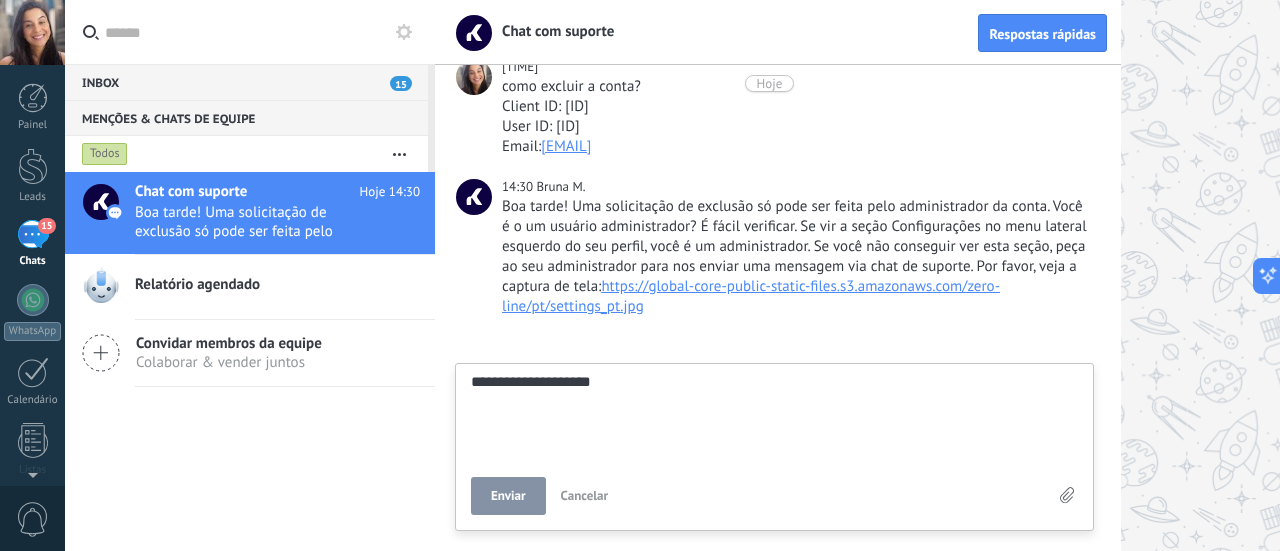 type on "**********" 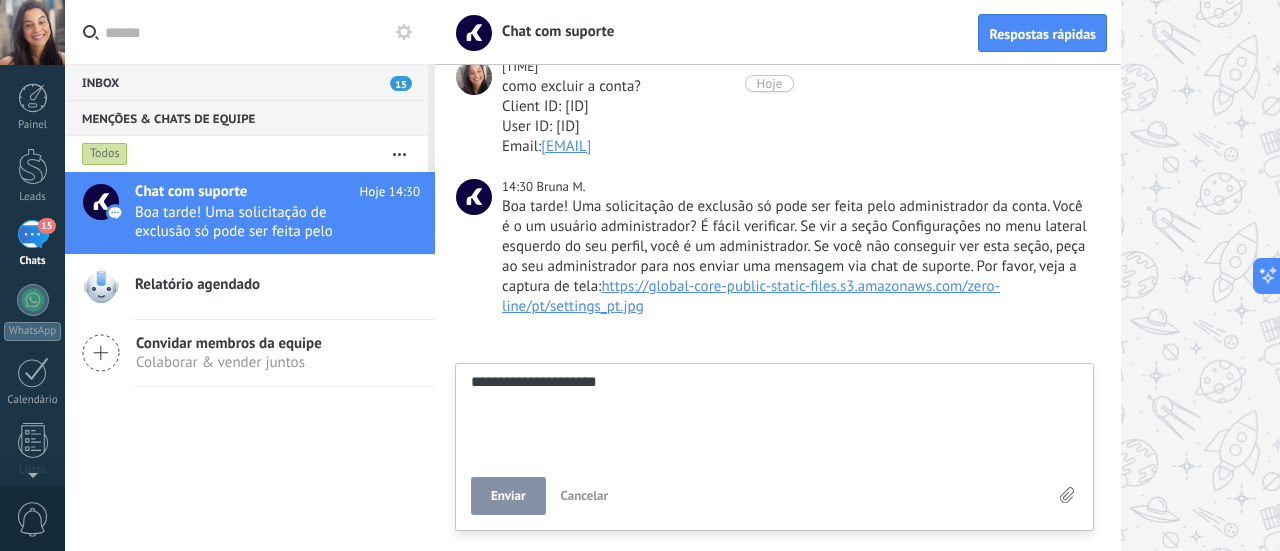 type on "**********" 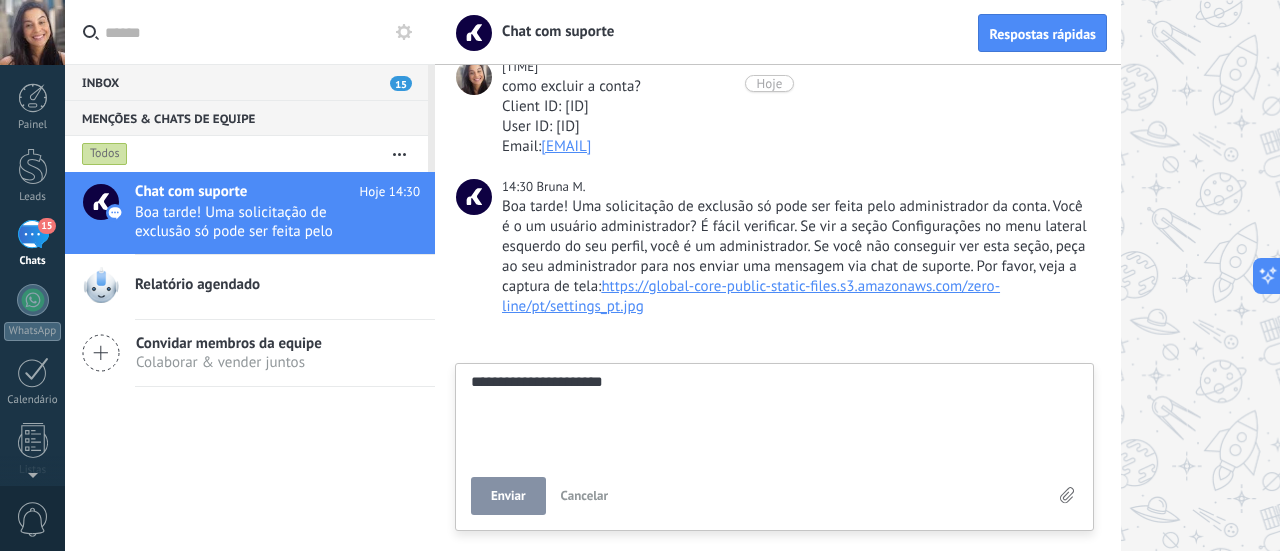 type on "**********" 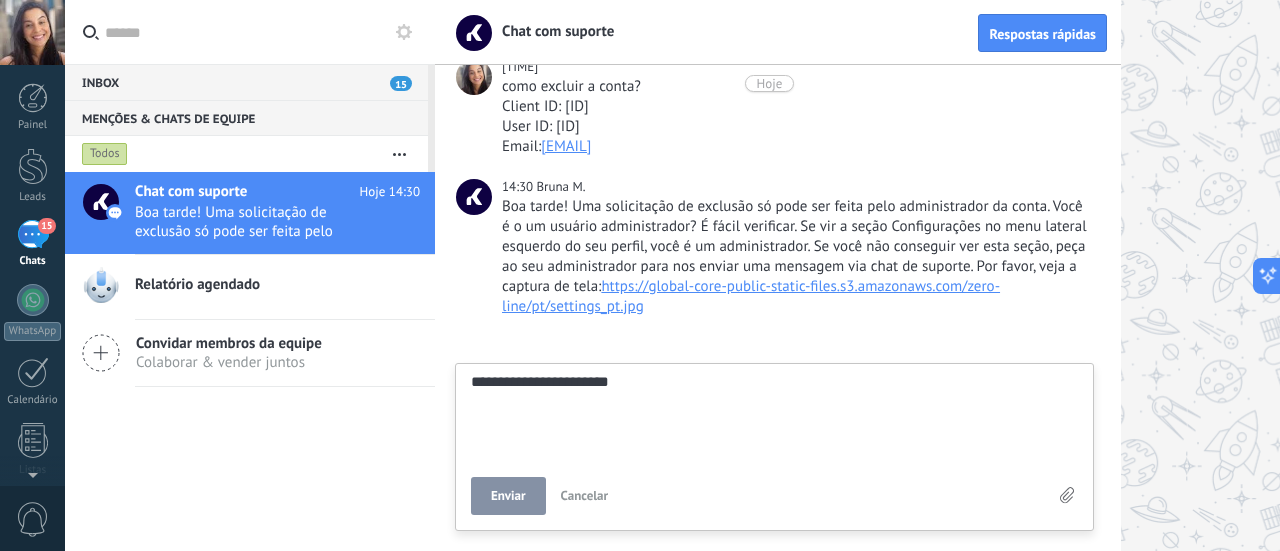 type on "**********" 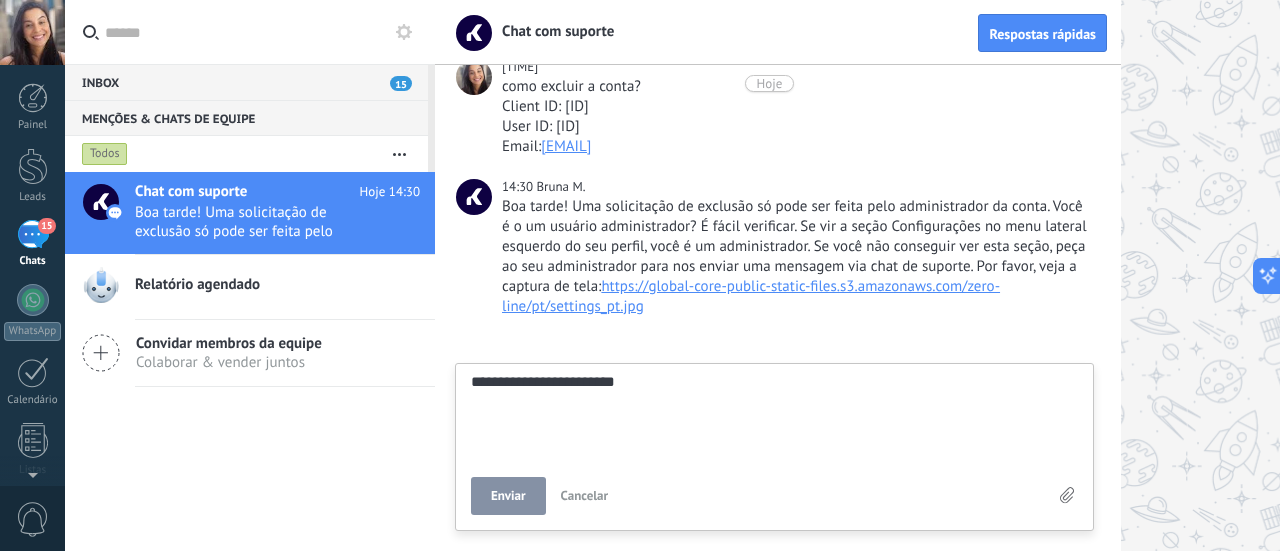 type on "**********" 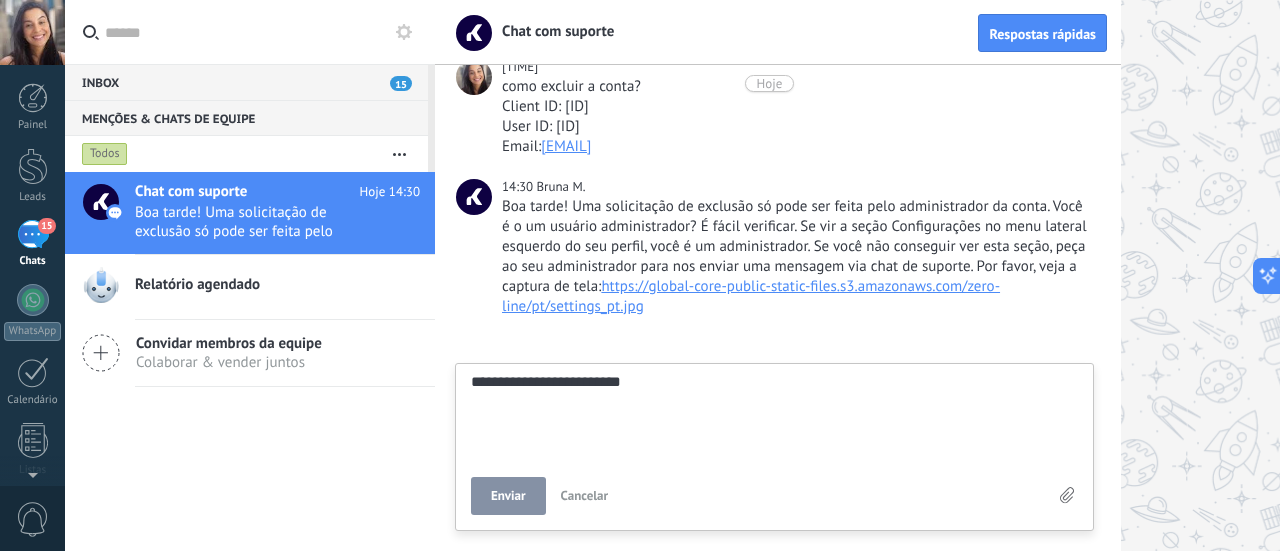 type on "**********" 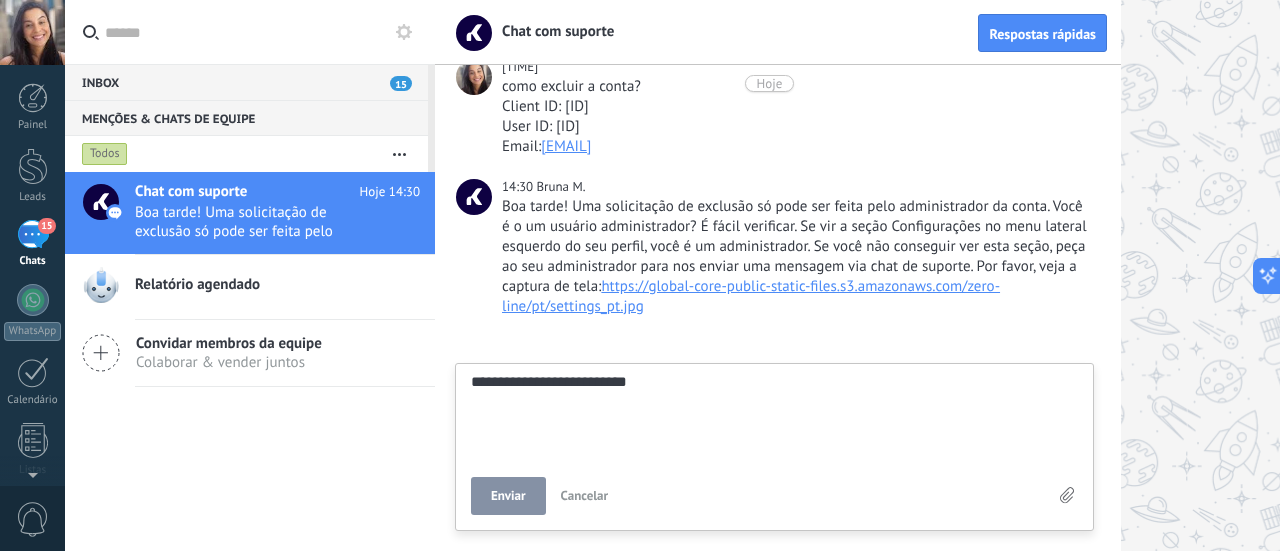 type on "**********" 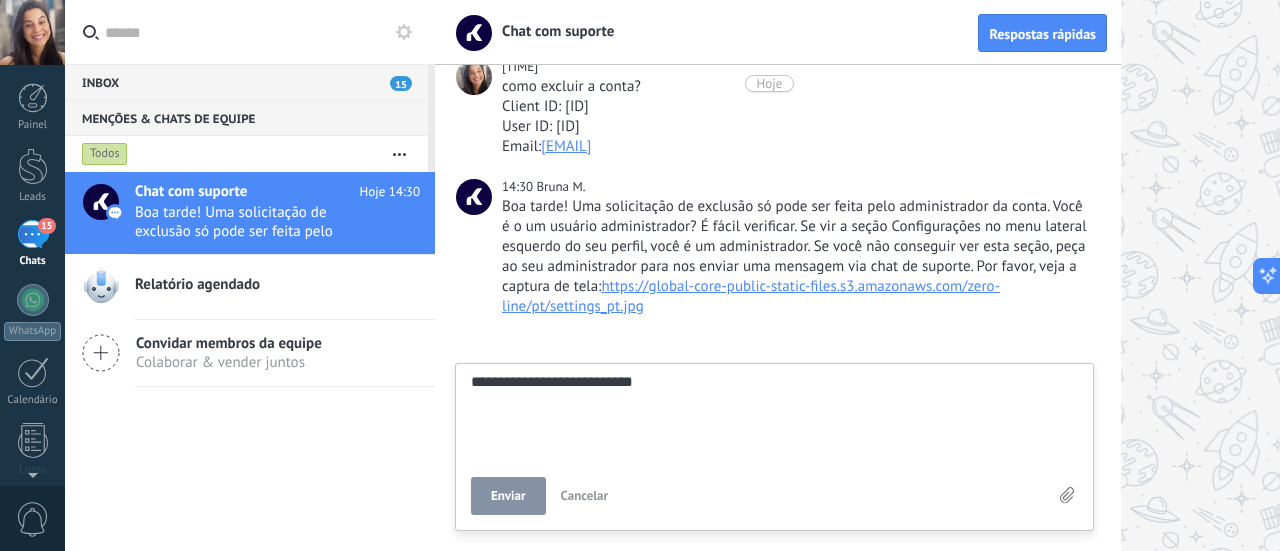 type on "**********" 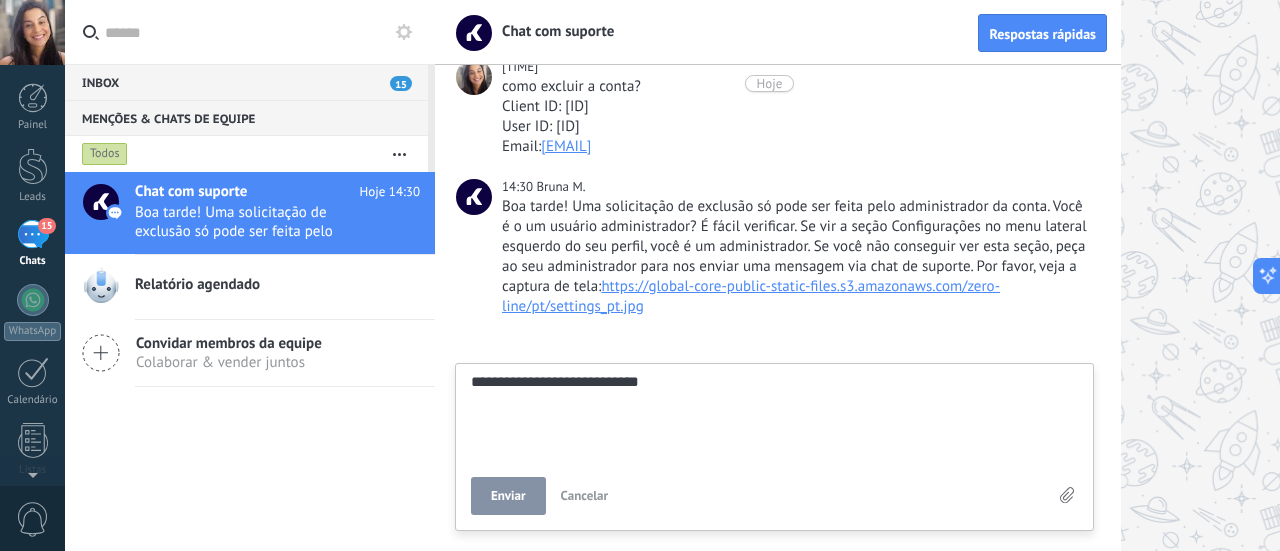 type on "**********" 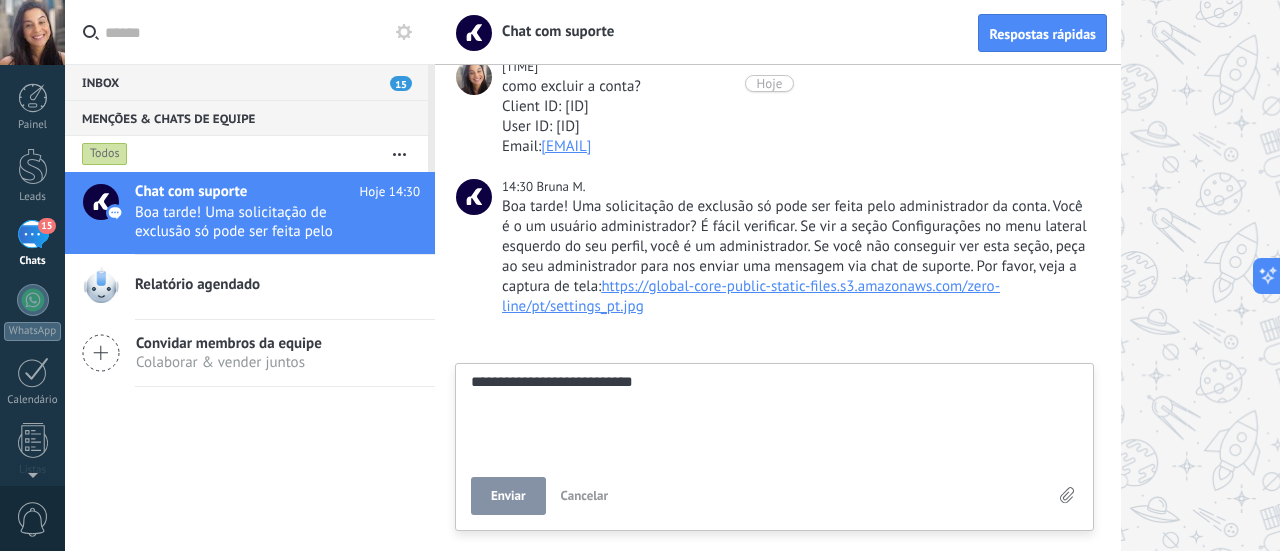 type on "**********" 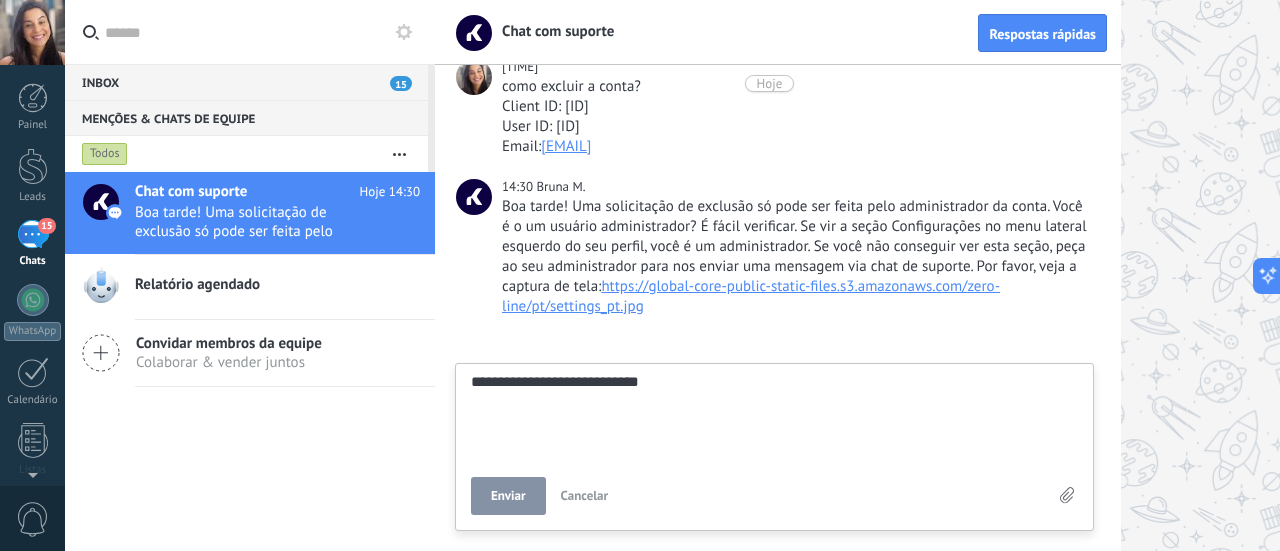 type on "**********" 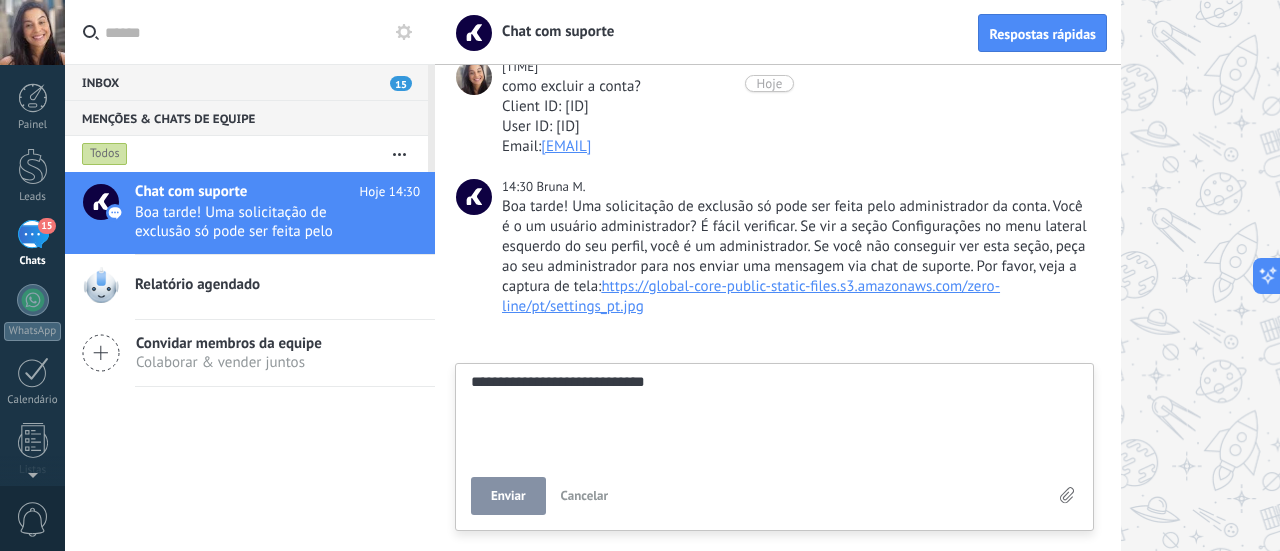 type on "**********" 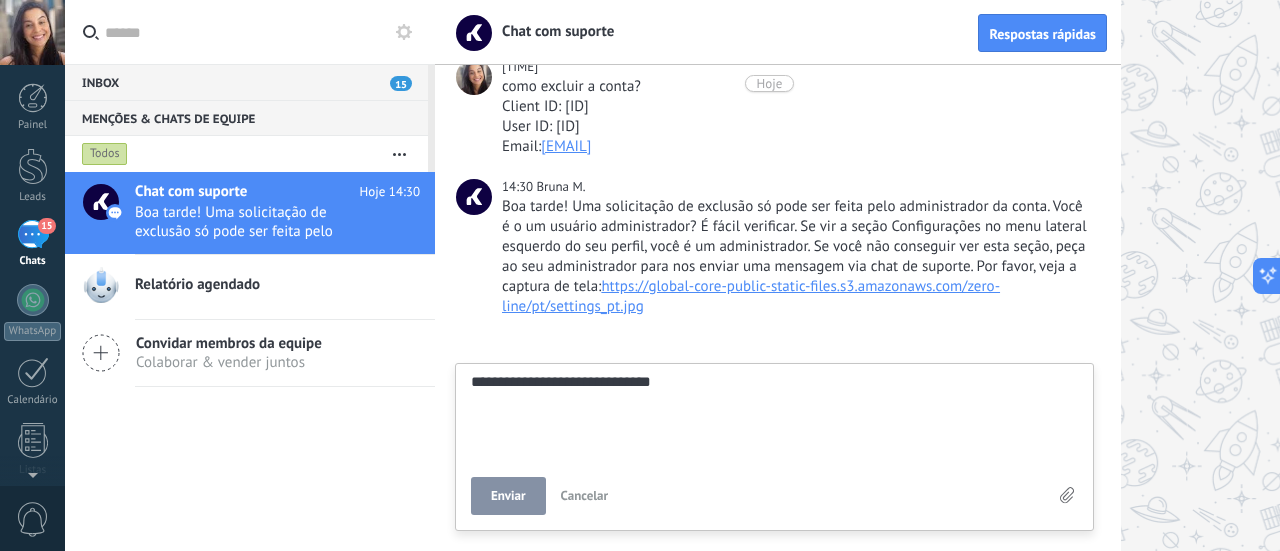 type on "**********" 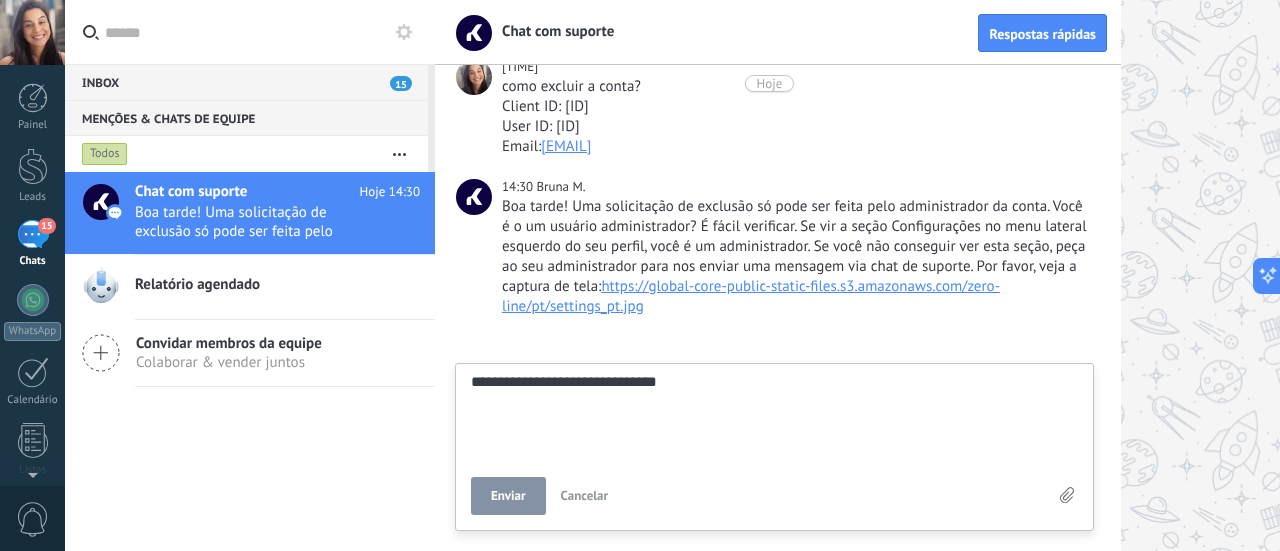 type on "**********" 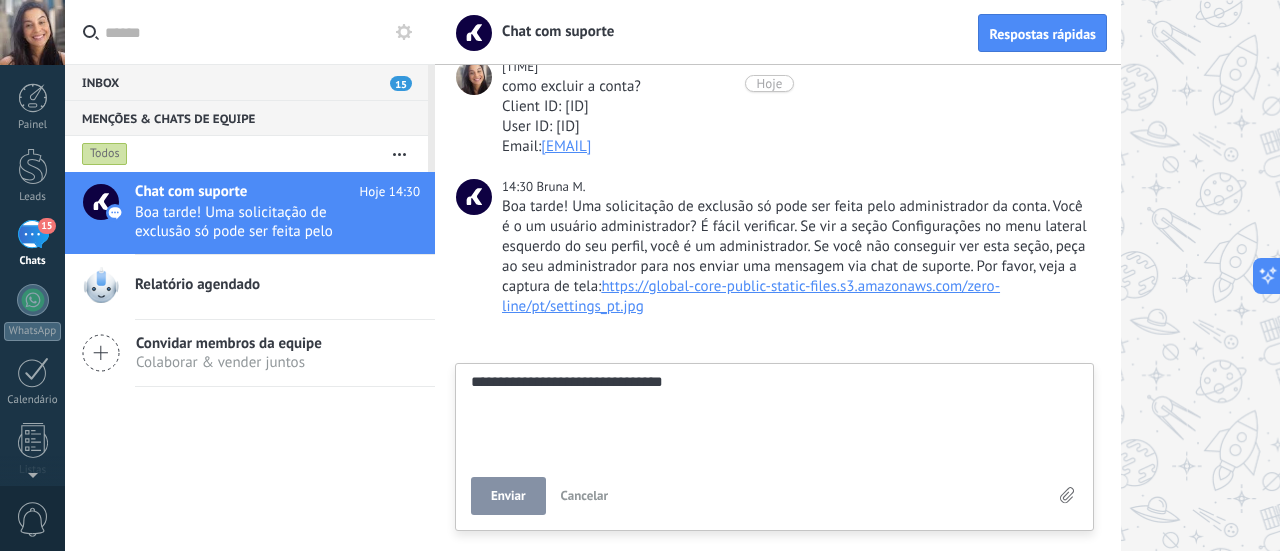 type on "**********" 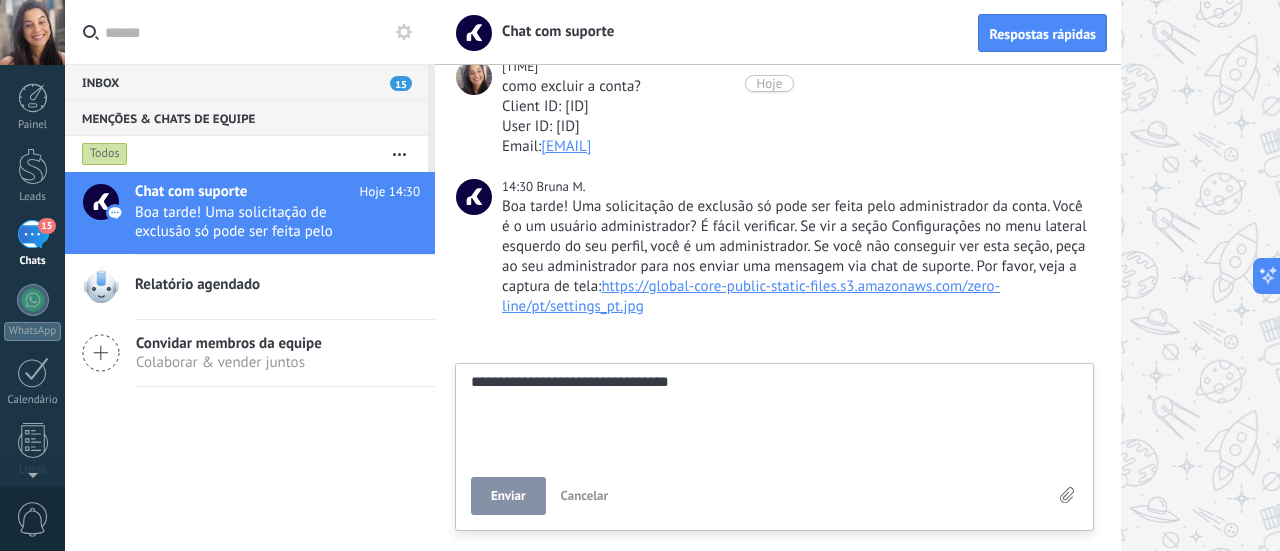 type on "**********" 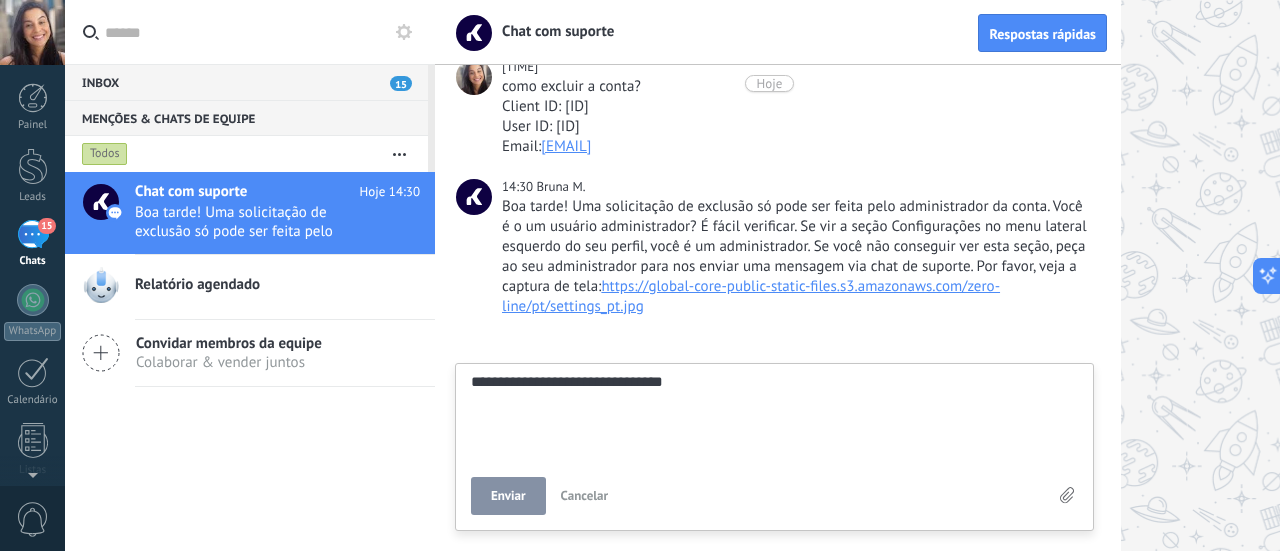 type on "**********" 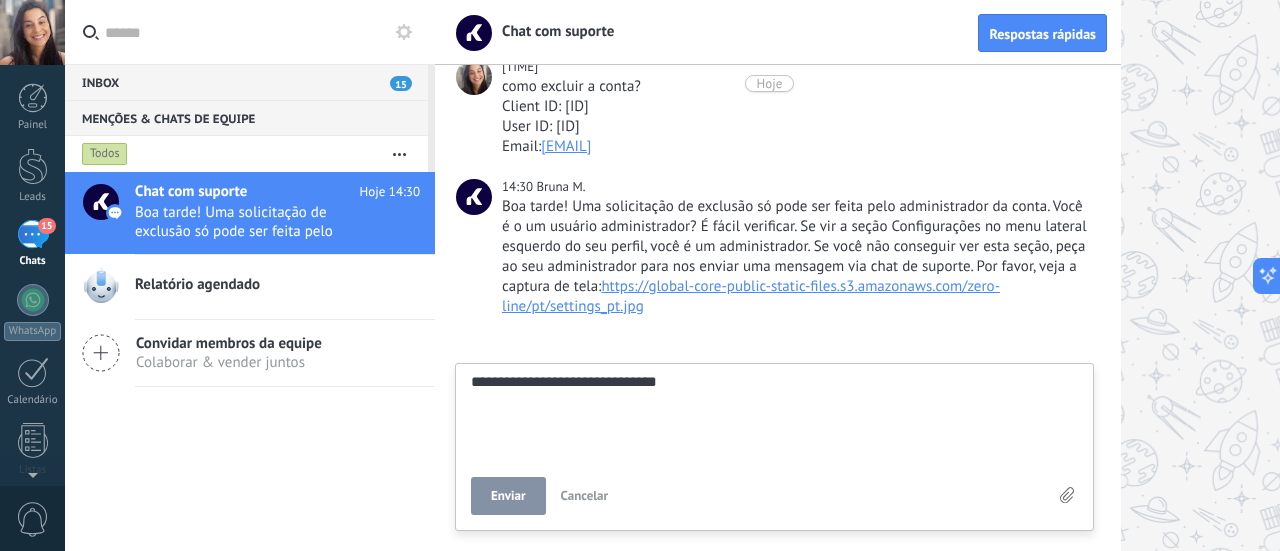 type on "**********" 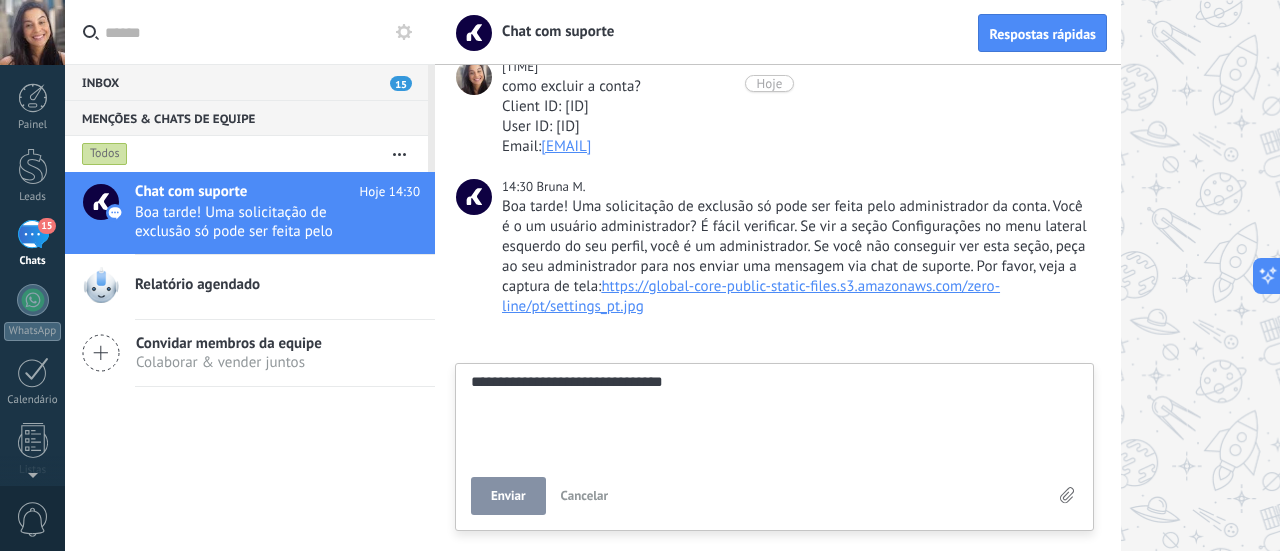 type on "**********" 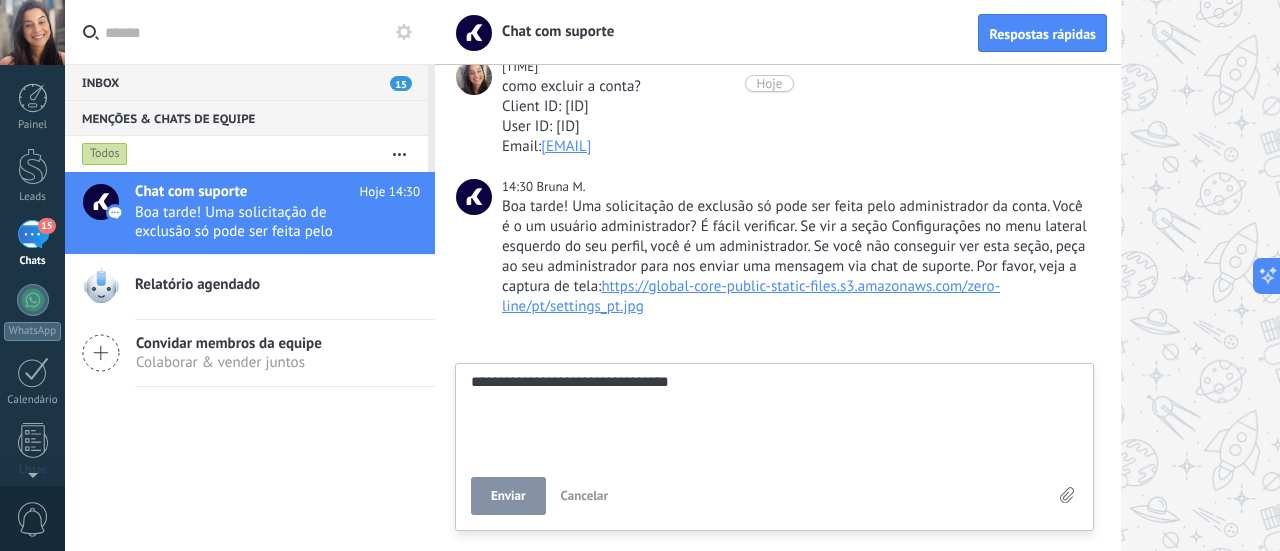 type on "**********" 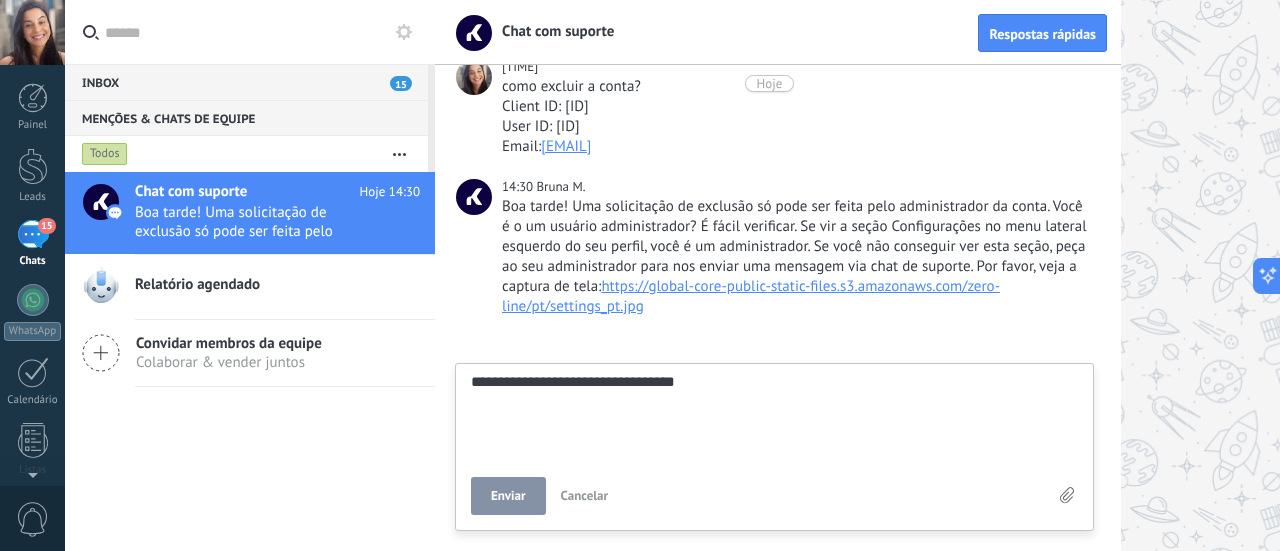 type on "**********" 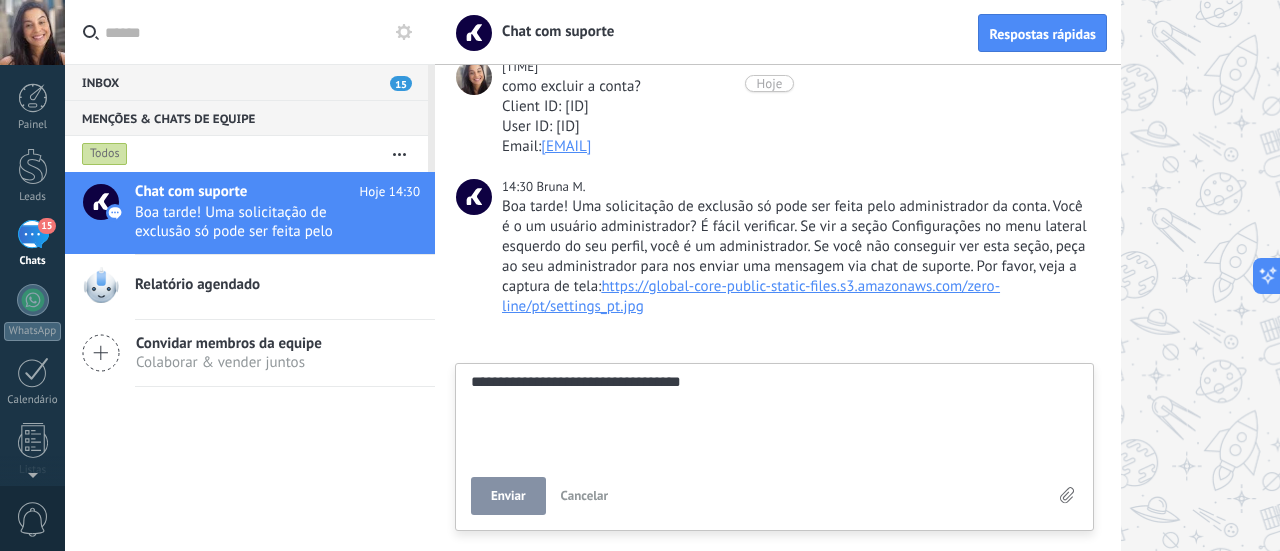 type on "**********" 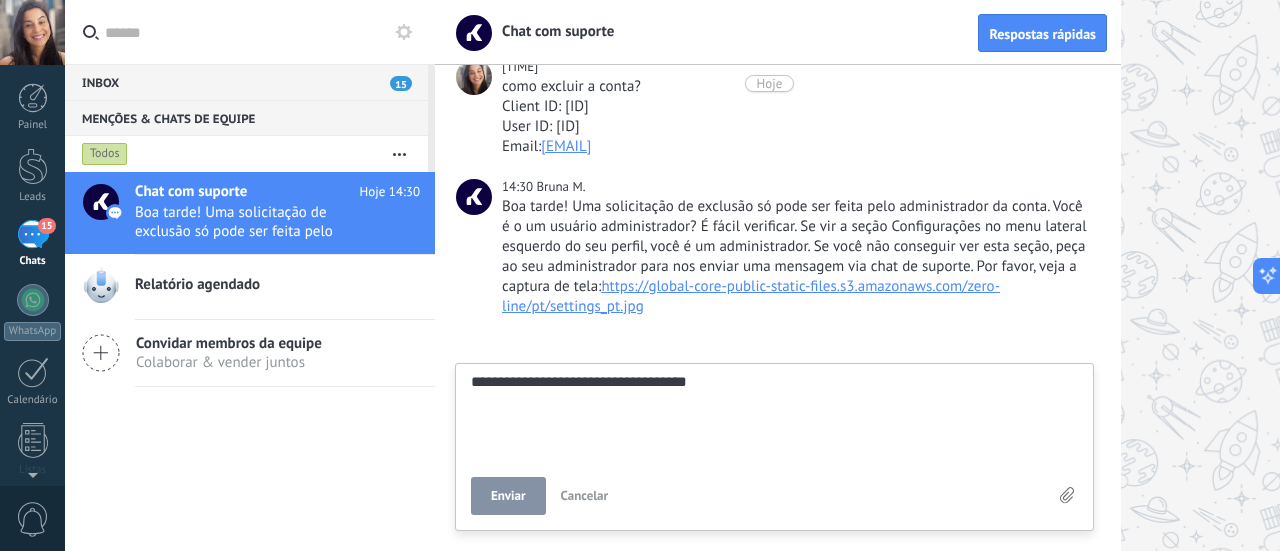 type on "**********" 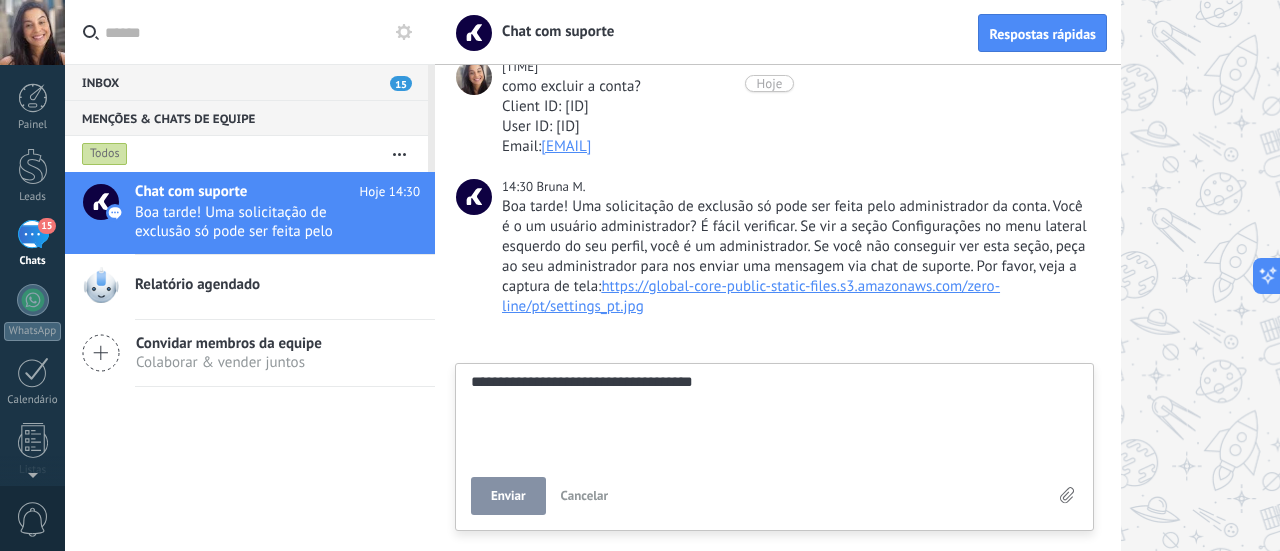 type on "**********" 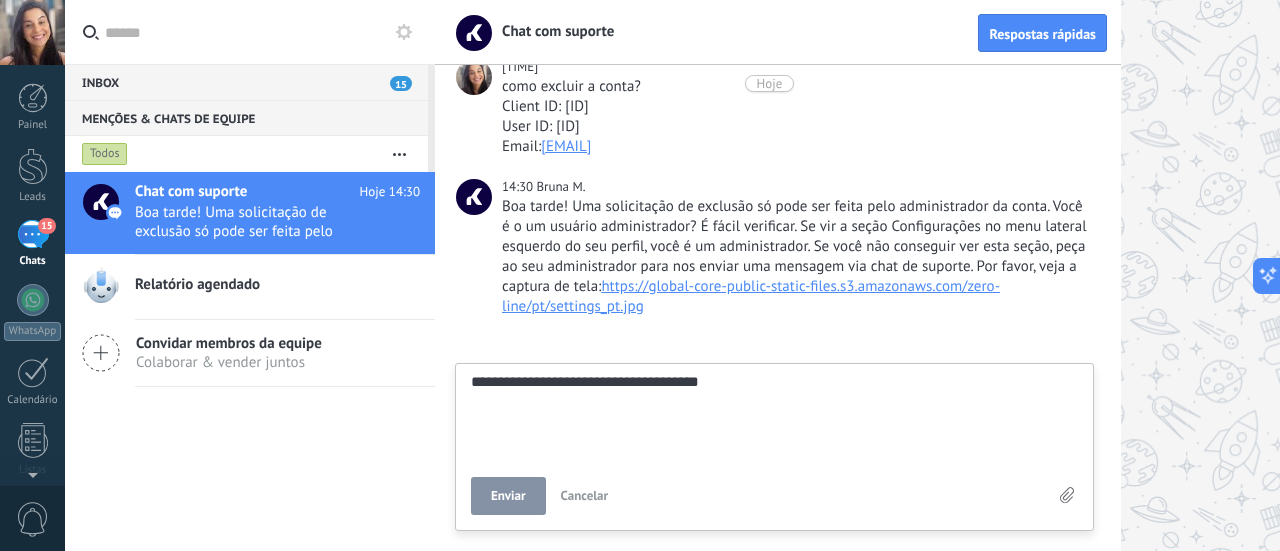 type on "**********" 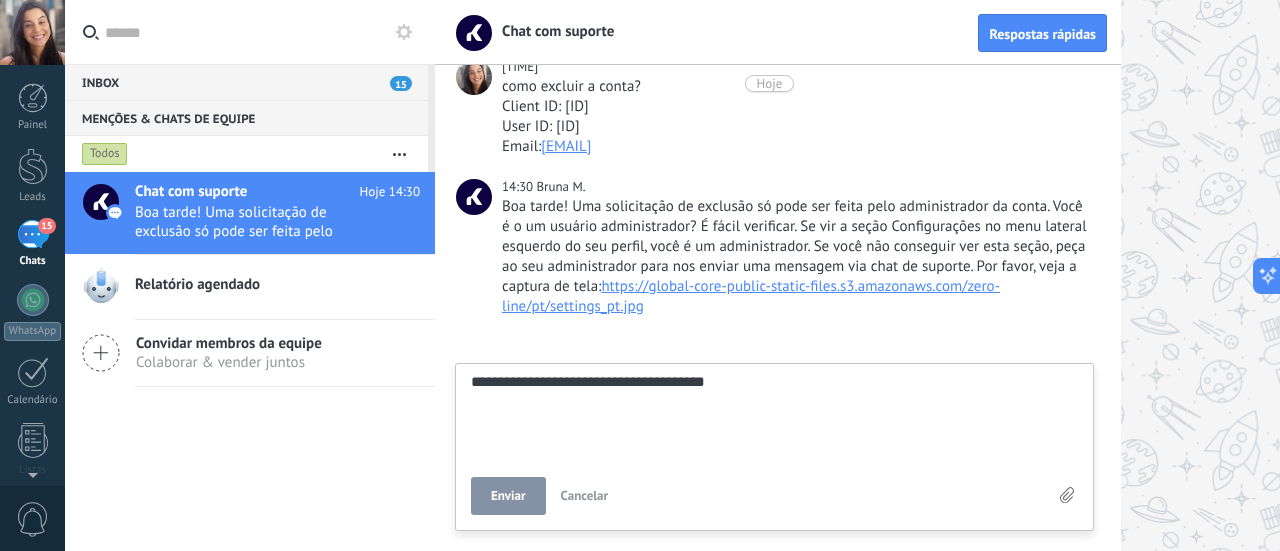 type on "**********" 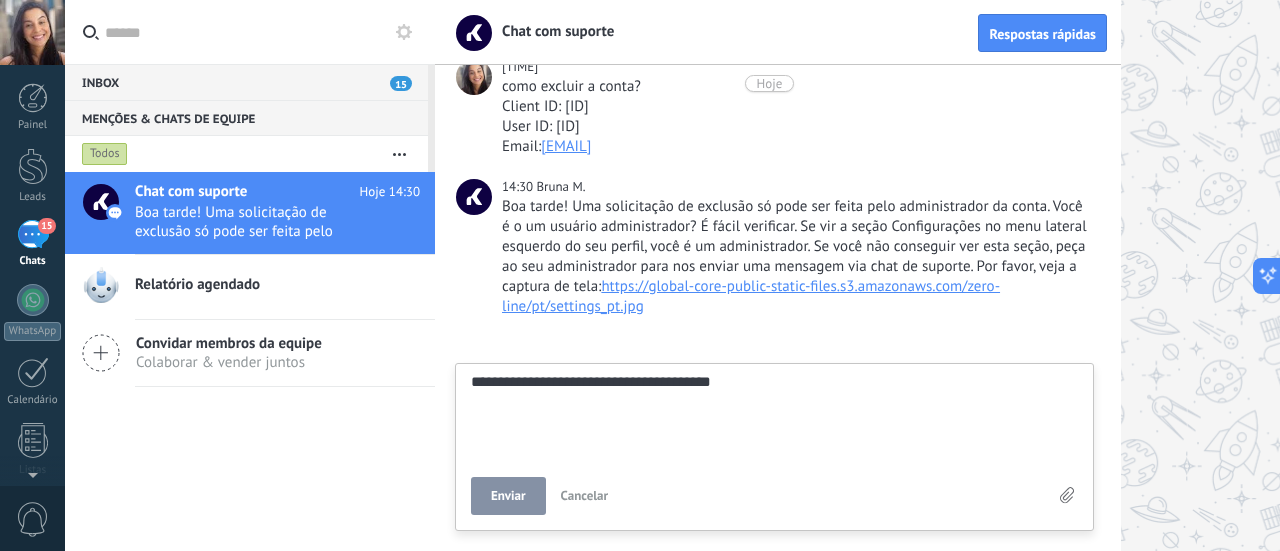 type on "**********" 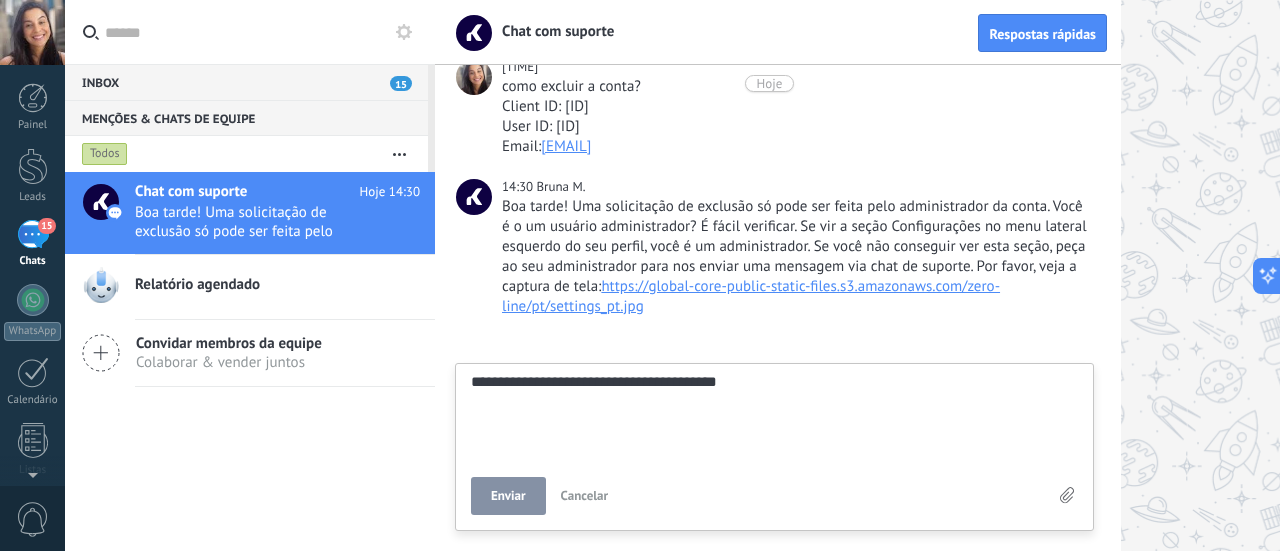 type on "**********" 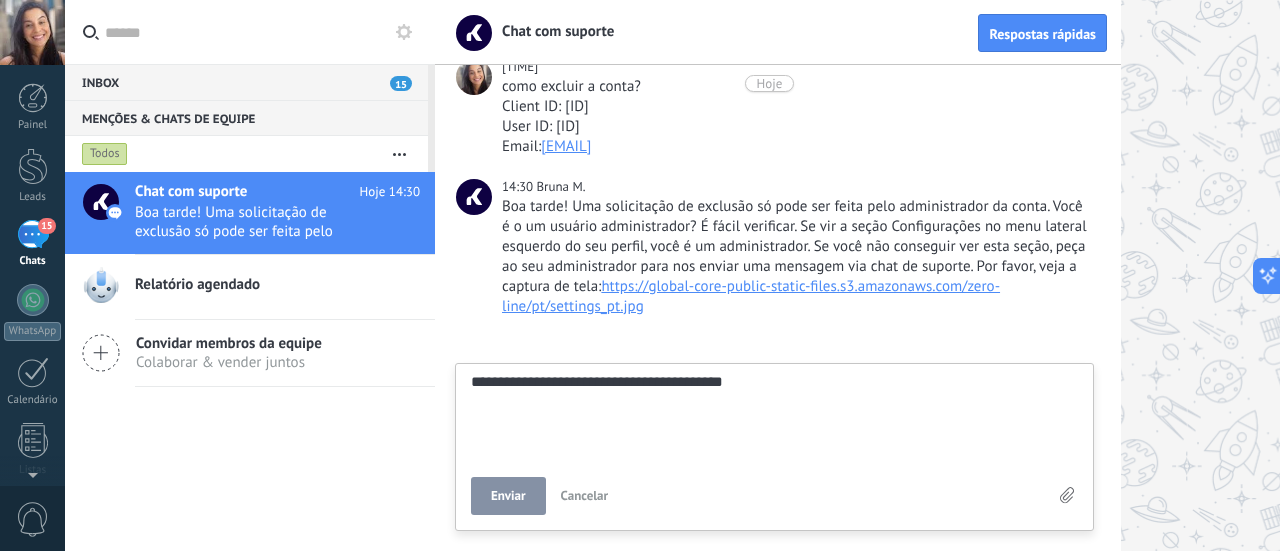 type on "**********" 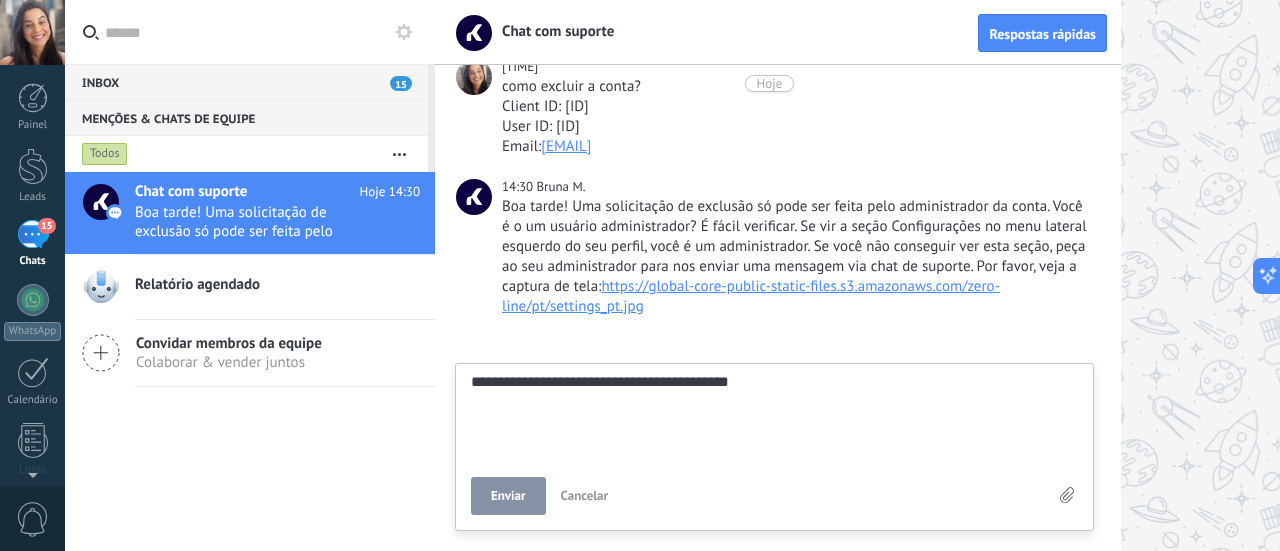 type on "**********" 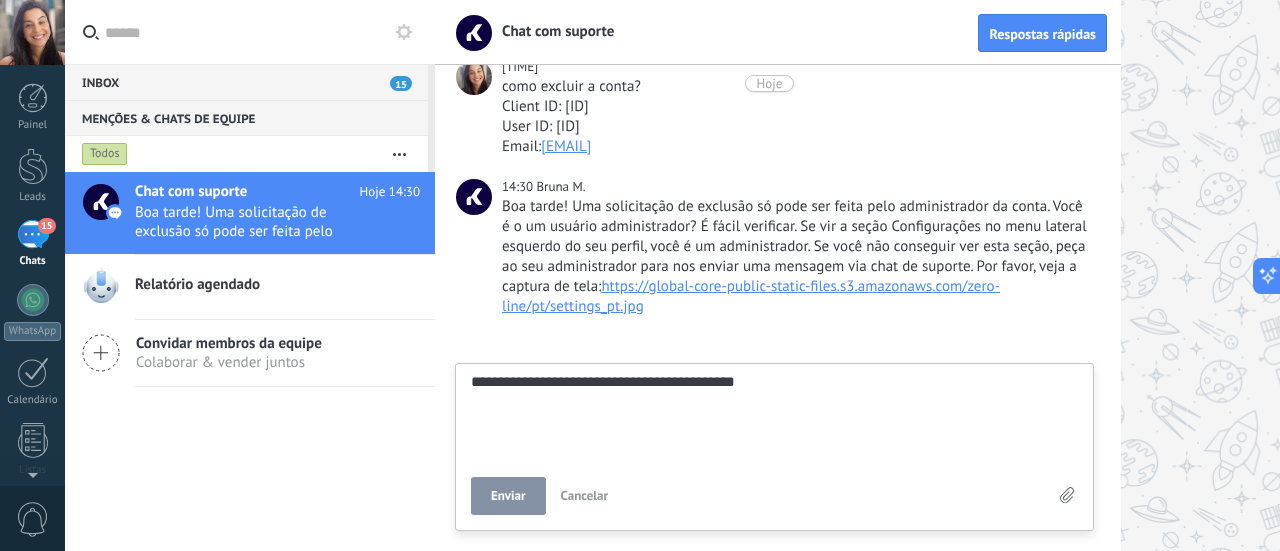 type on "**********" 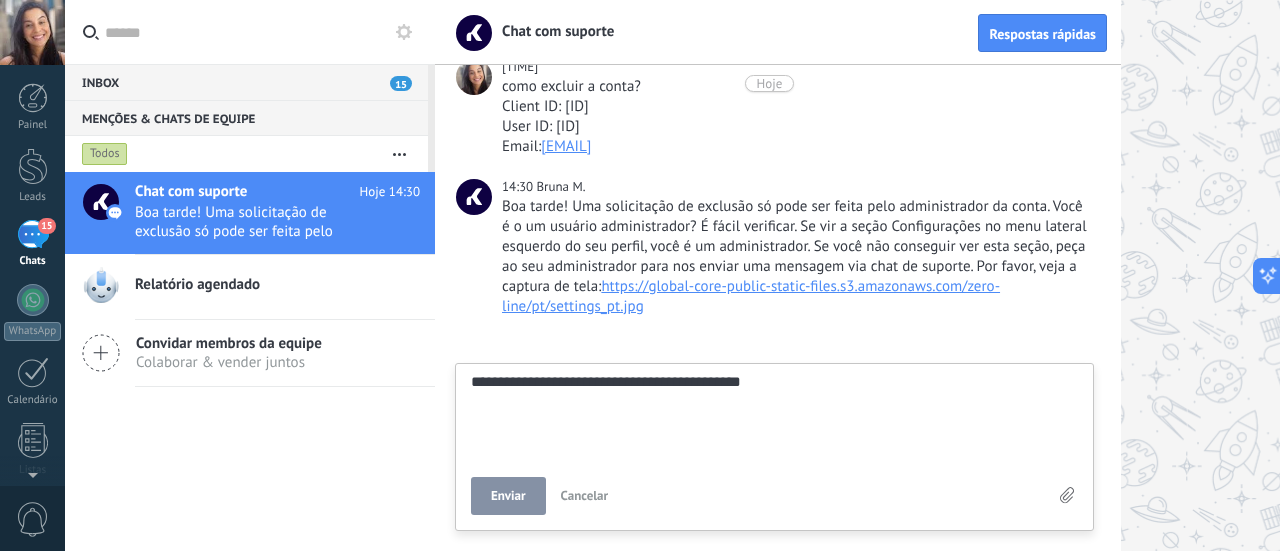 type on "**********" 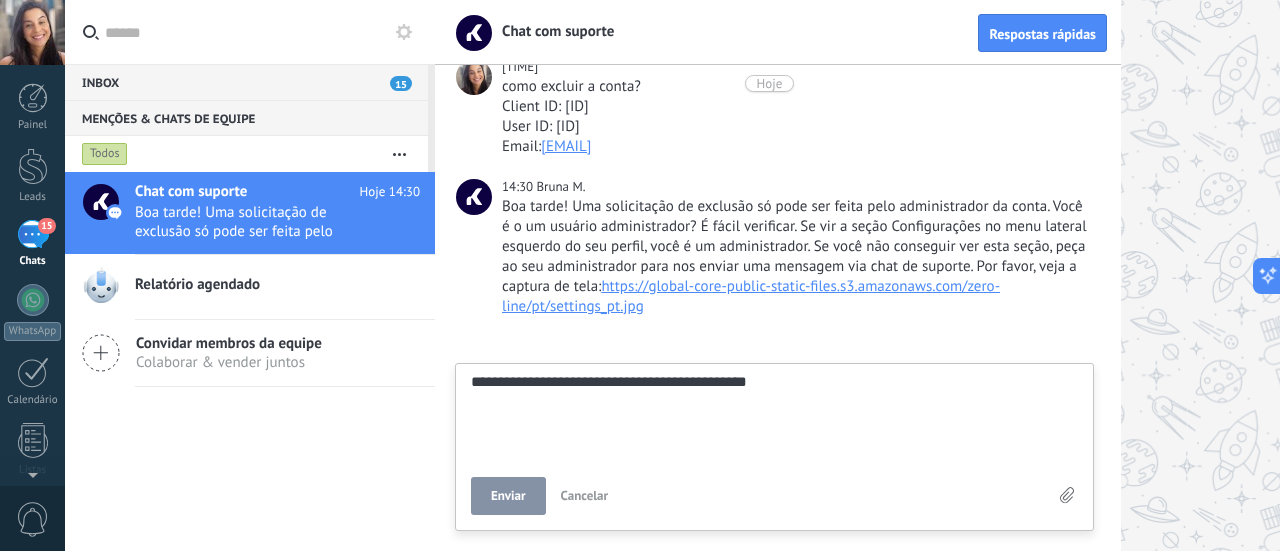 type on "**********" 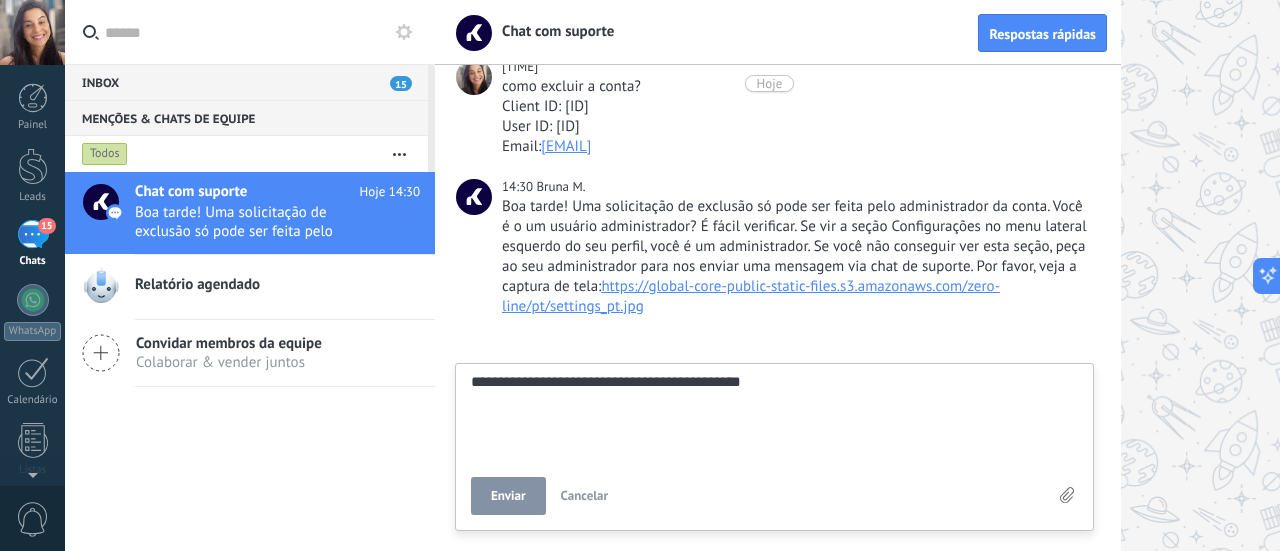type on "**********" 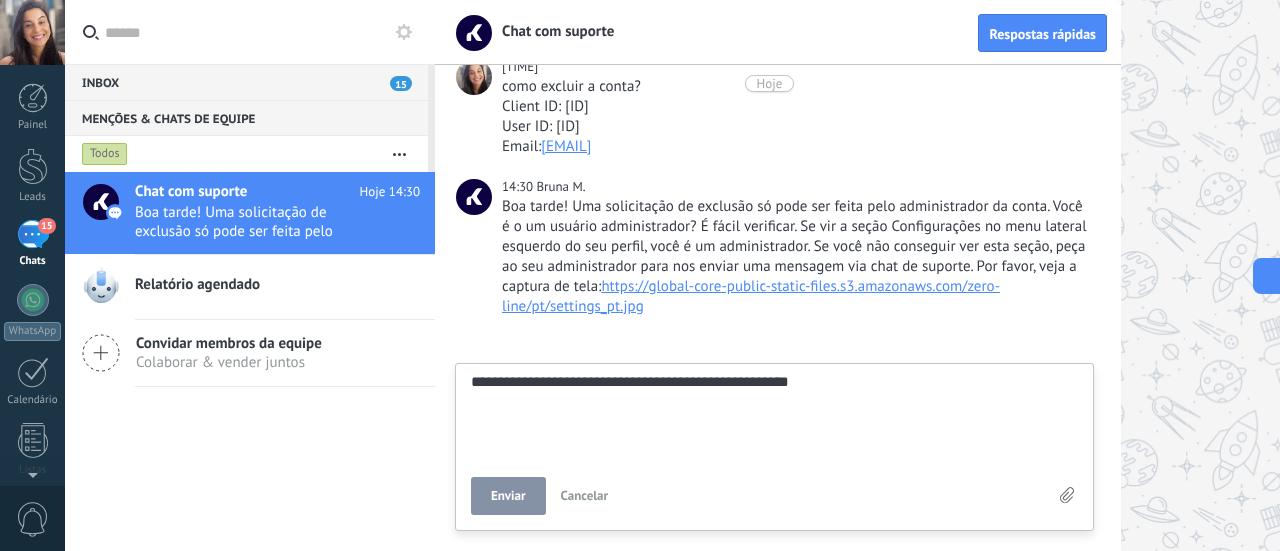 scroll, scrollTop: 19, scrollLeft: 0, axis: vertical 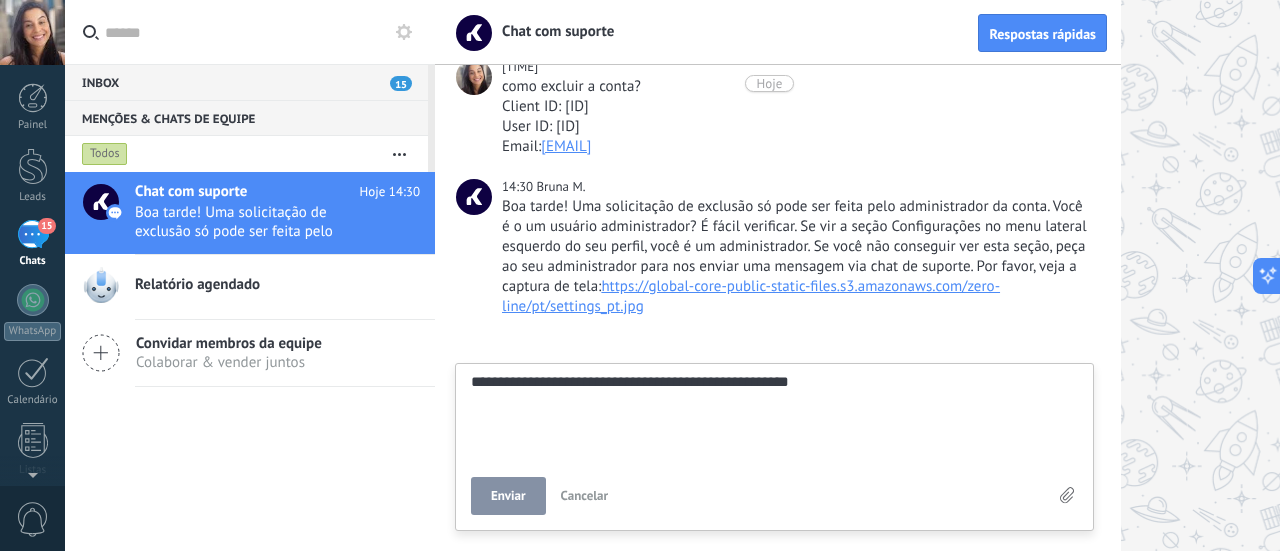 type on "**********" 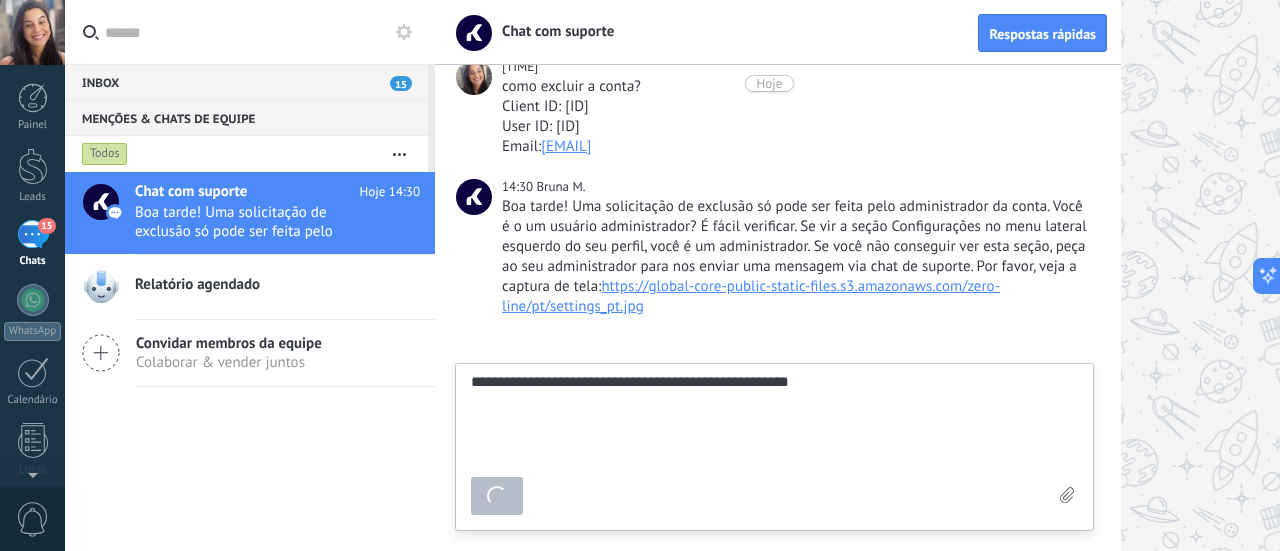 type on "********" 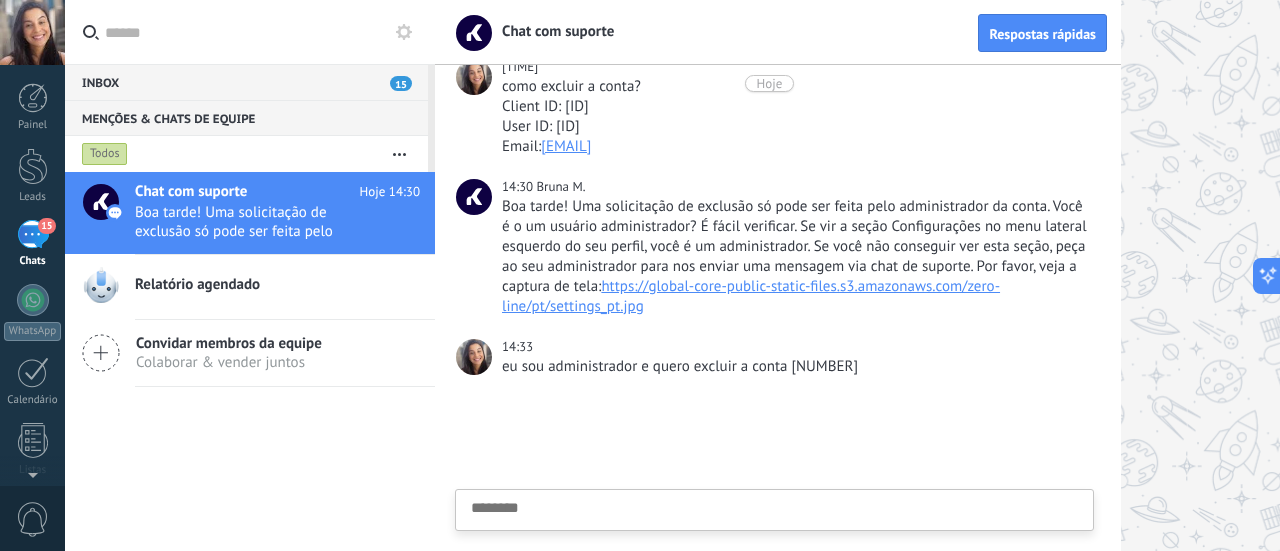 scroll, scrollTop: 118, scrollLeft: 0, axis: vertical 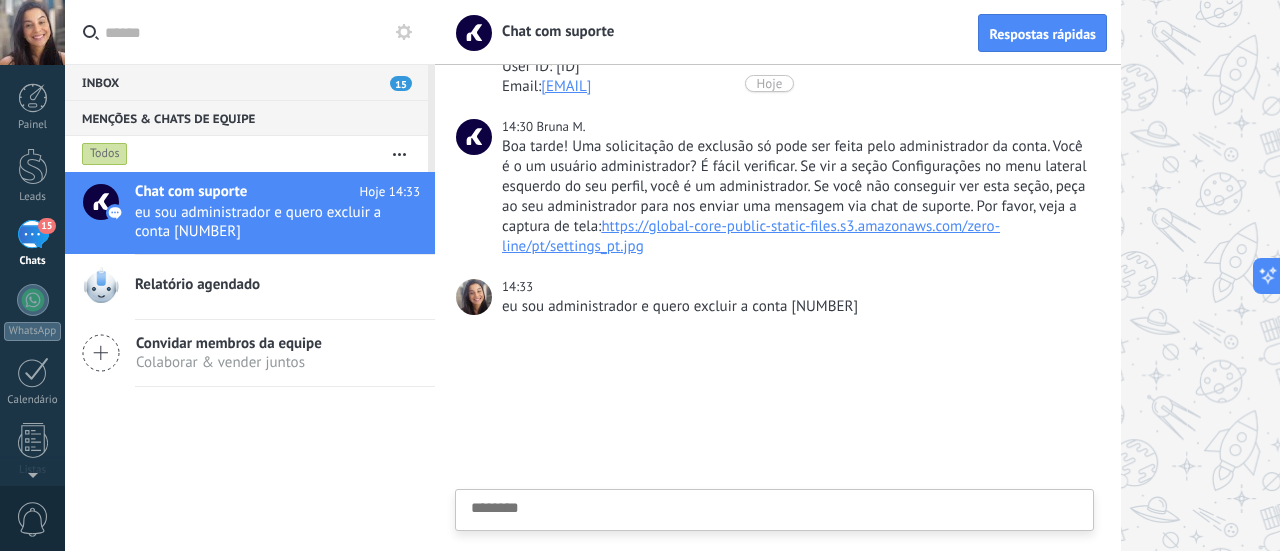click at bounding box center (778, 444) 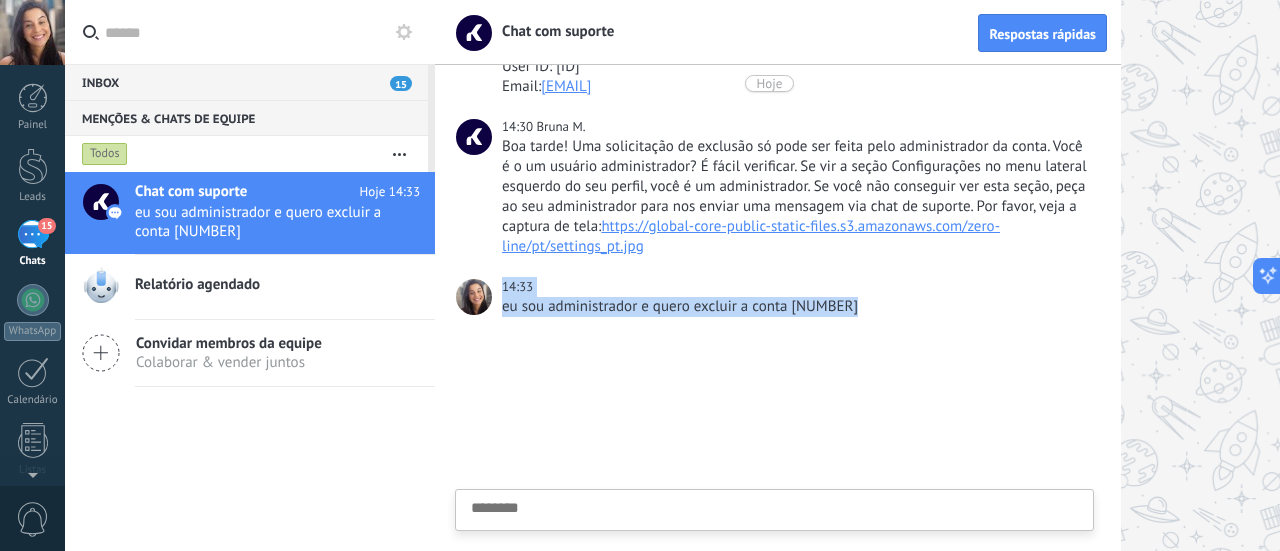 drag, startPoint x: 889, startPoint y: 298, endPoint x: 494, endPoint y: 276, distance: 395.61218 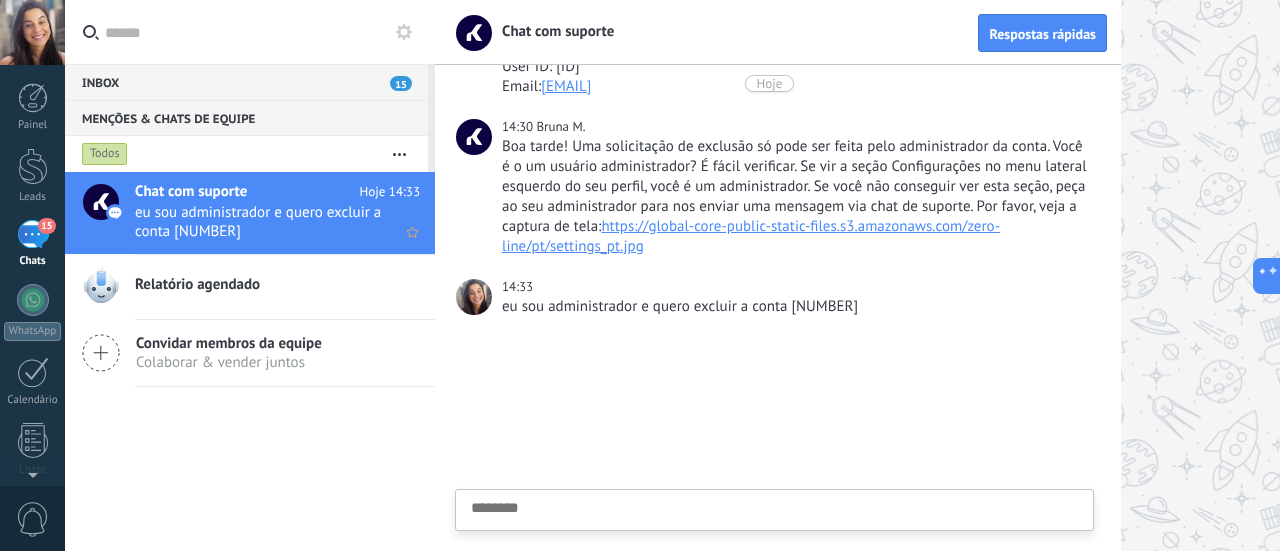 click on "eu sou administrador e quero excluir a conta [NUMBER]" at bounding box center [258, 222] 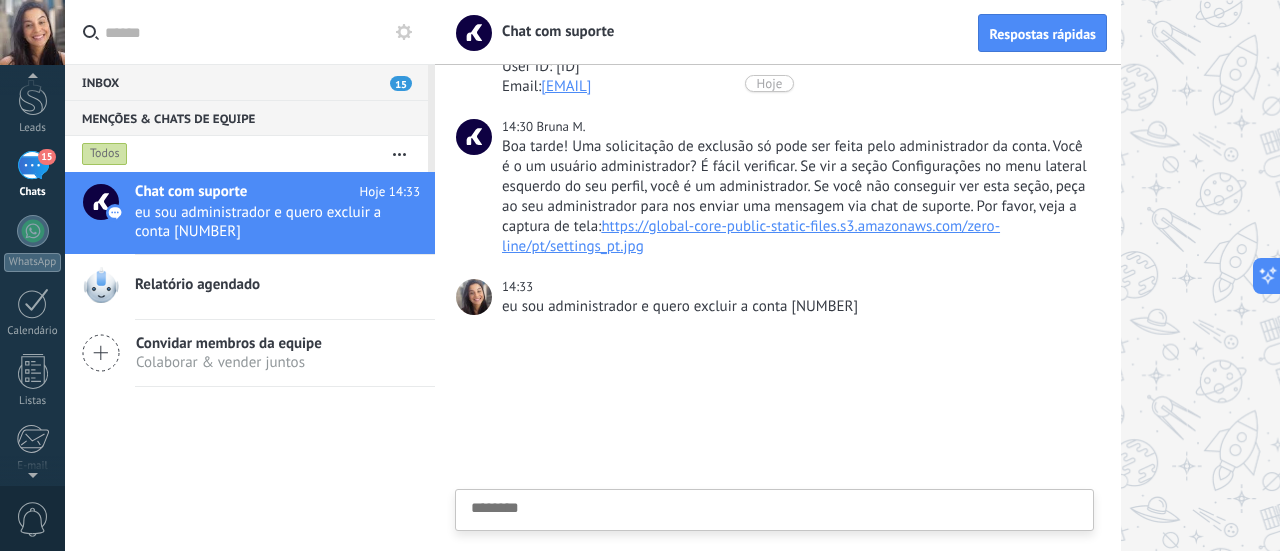 click at bounding box center [32, 471] 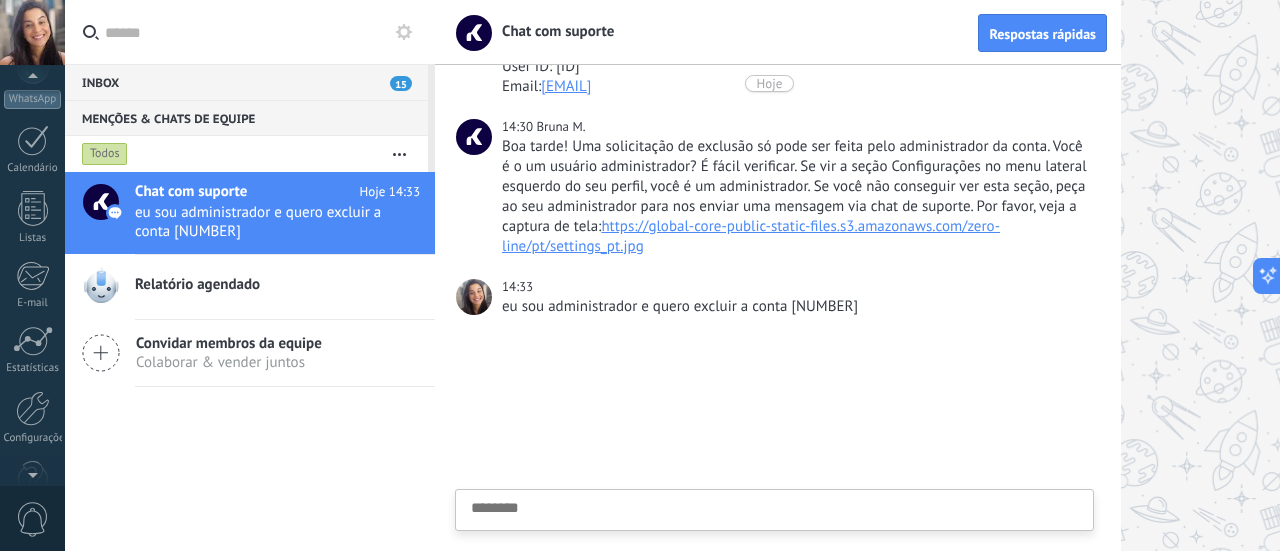 scroll, scrollTop: 279, scrollLeft: 0, axis: vertical 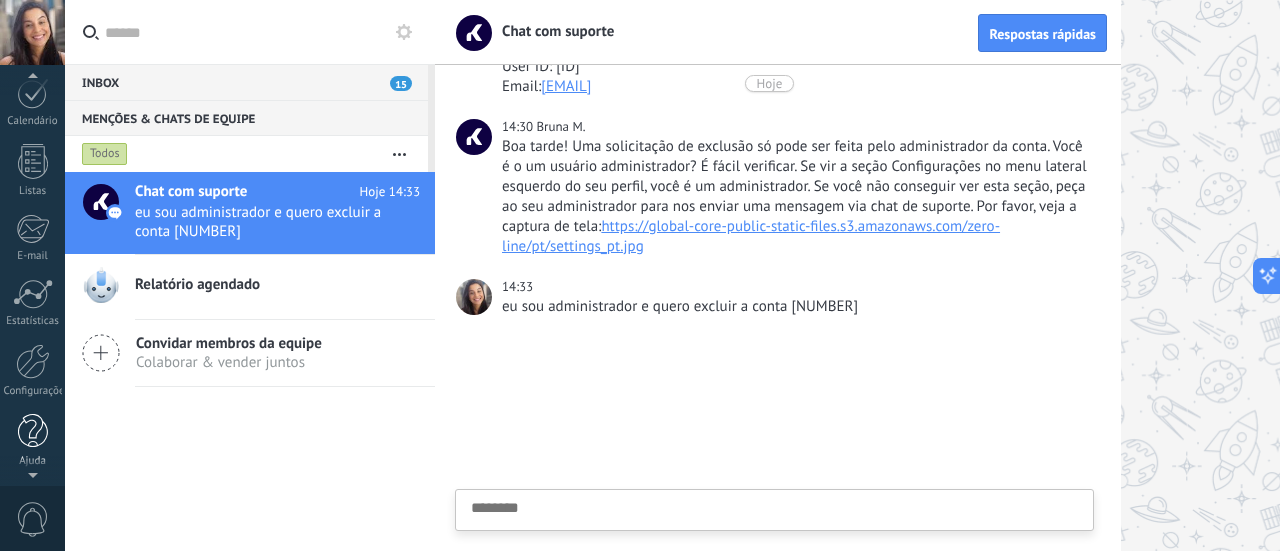 click at bounding box center (33, 431) 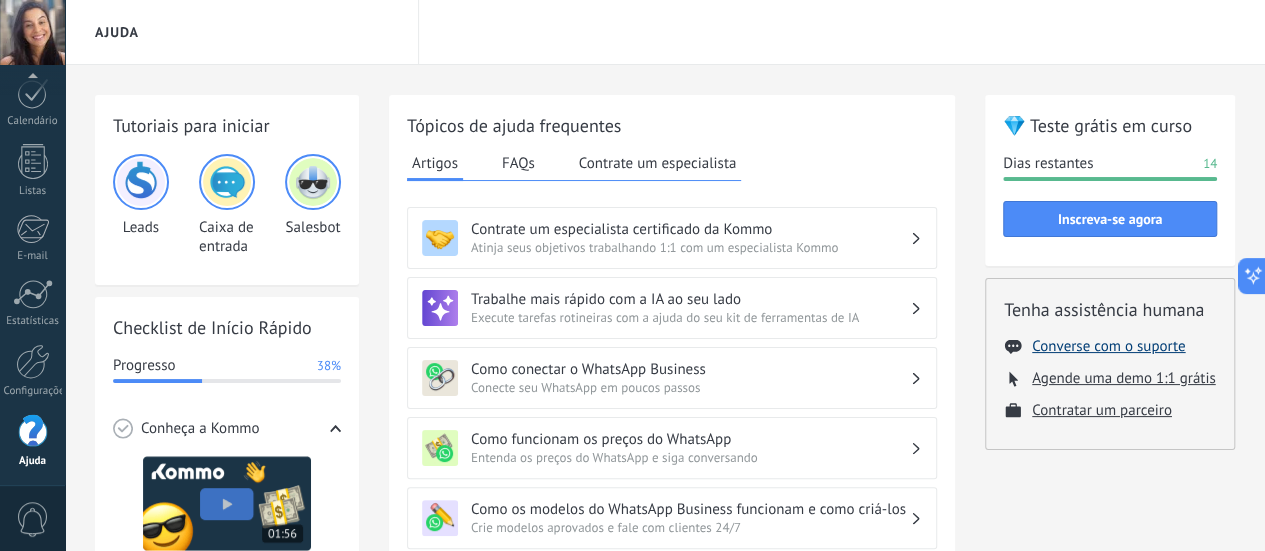 click on "Converse com o suporte" at bounding box center [1108, 346] 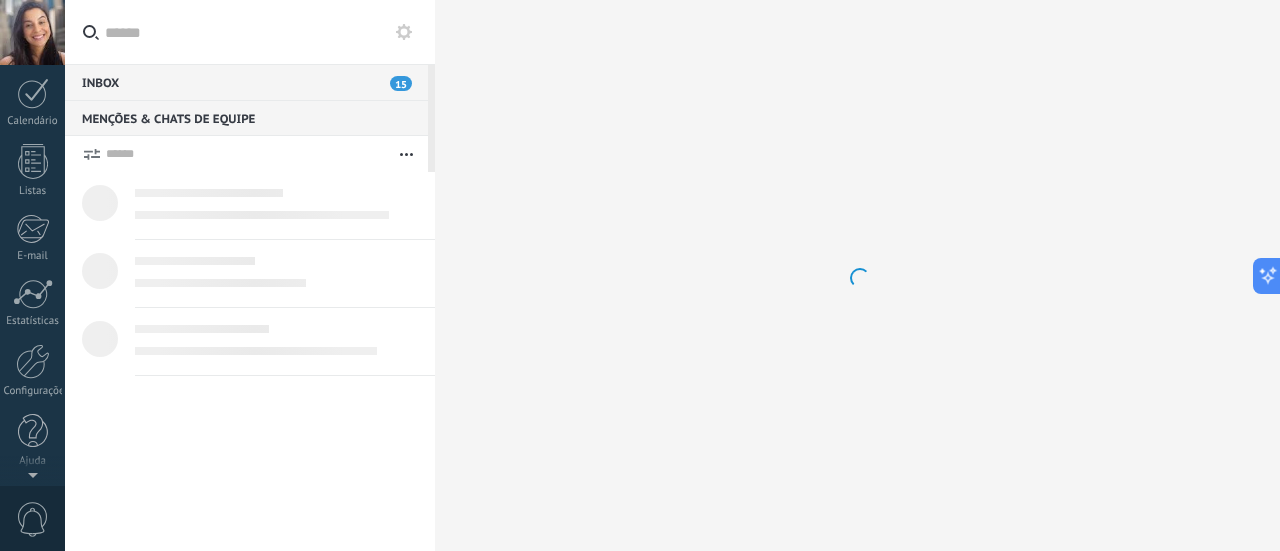 scroll, scrollTop: 0, scrollLeft: 0, axis: both 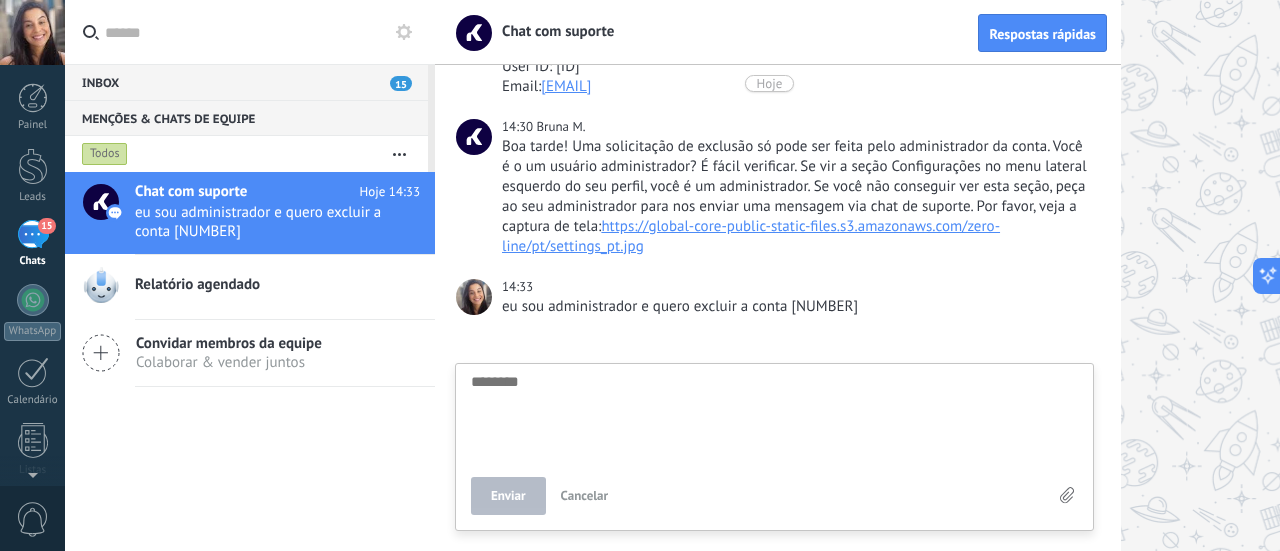 type on "**********" 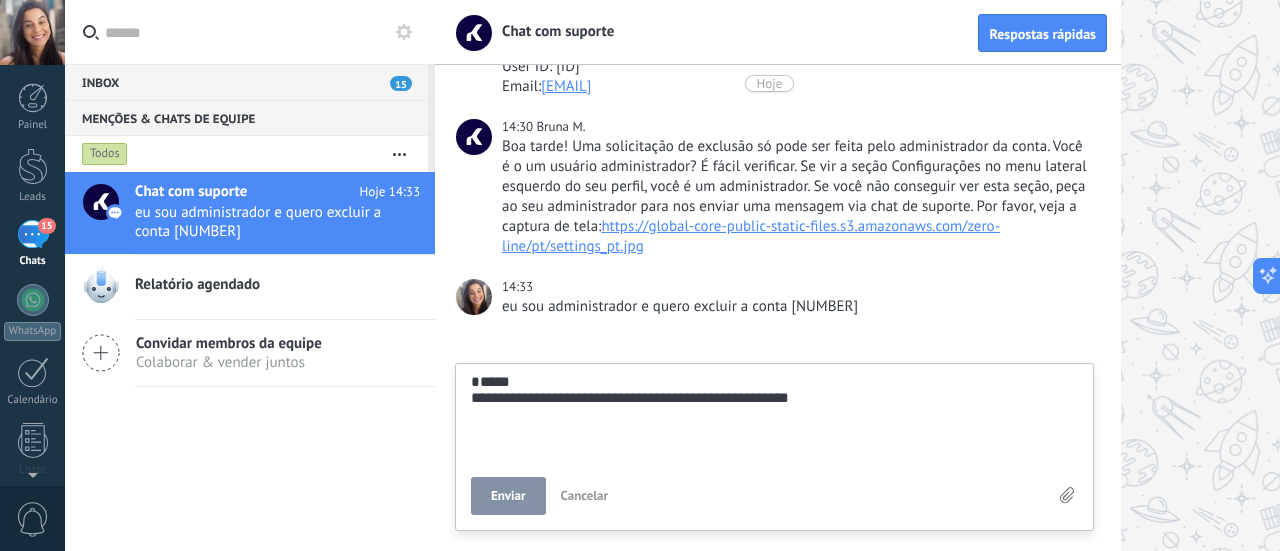type on "**********" 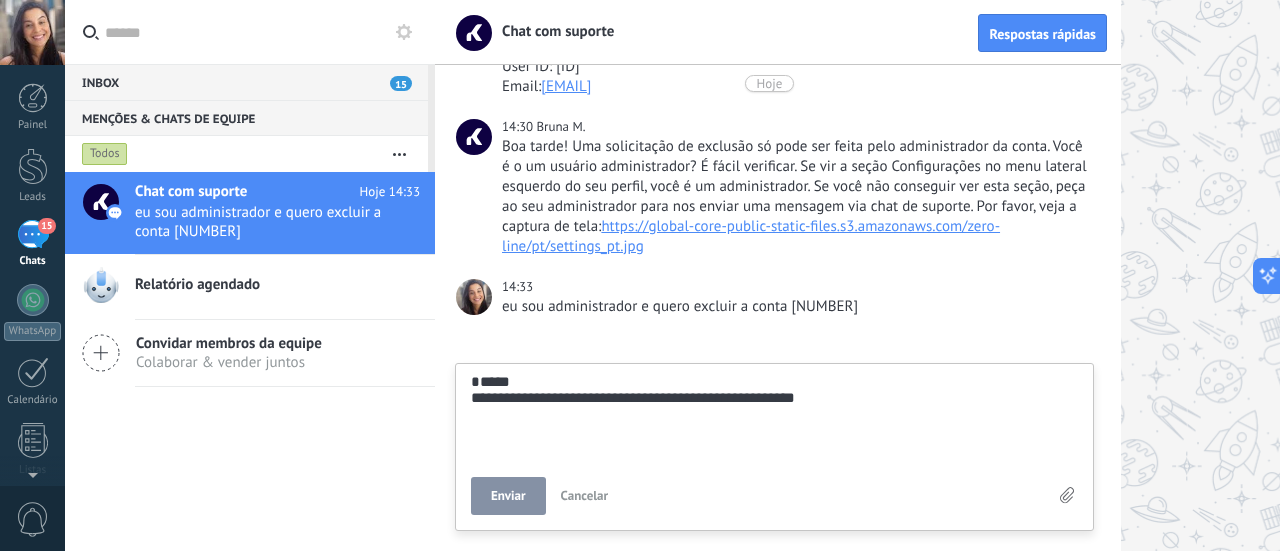 scroll, scrollTop: 77, scrollLeft: 0, axis: vertical 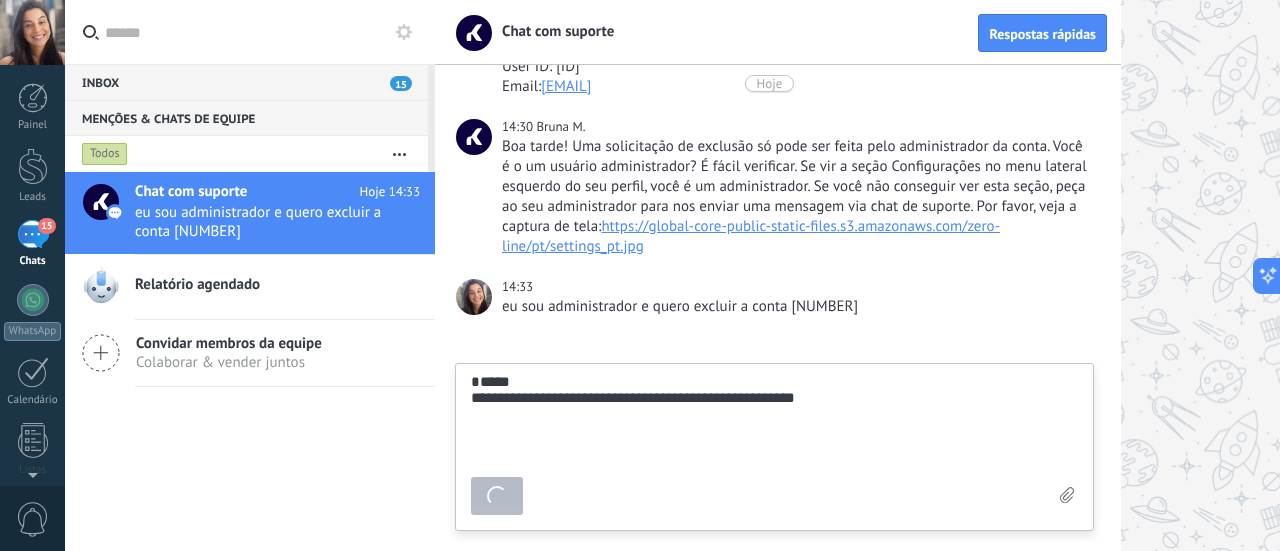 type on "********" 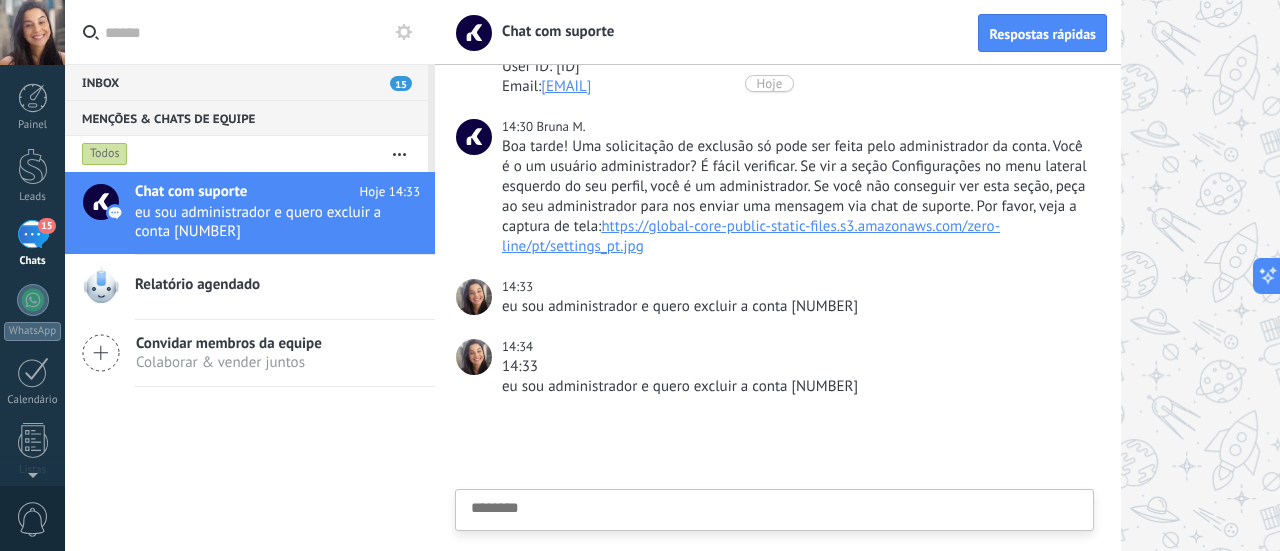 scroll, scrollTop: 198, scrollLeft: 0, axis: vertical 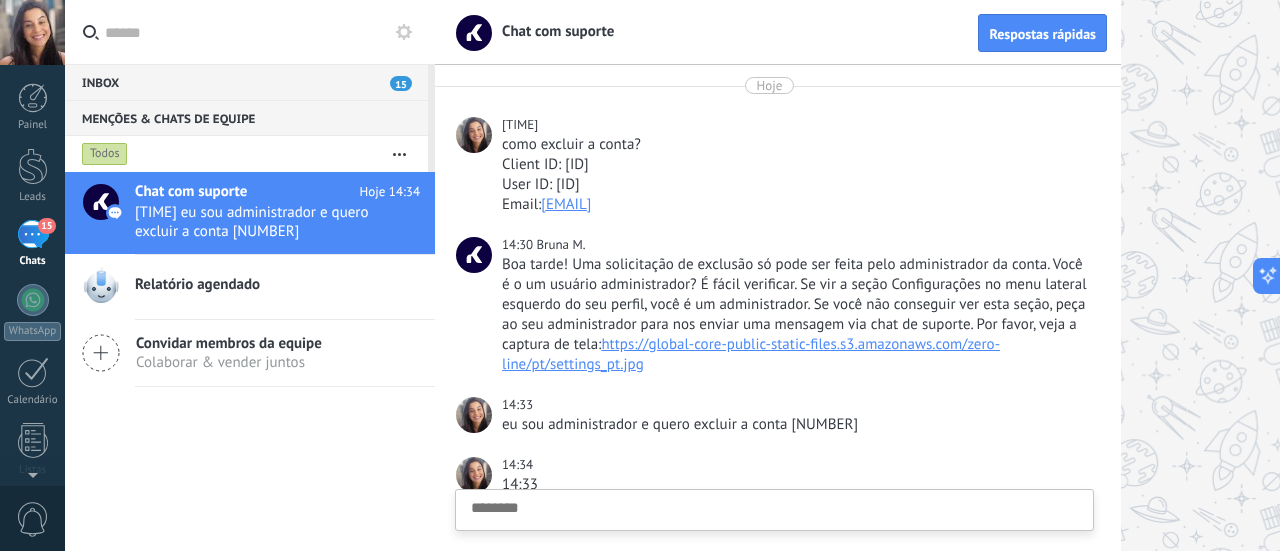 click on "Chat com suporte" at bounding box center [552, 31] 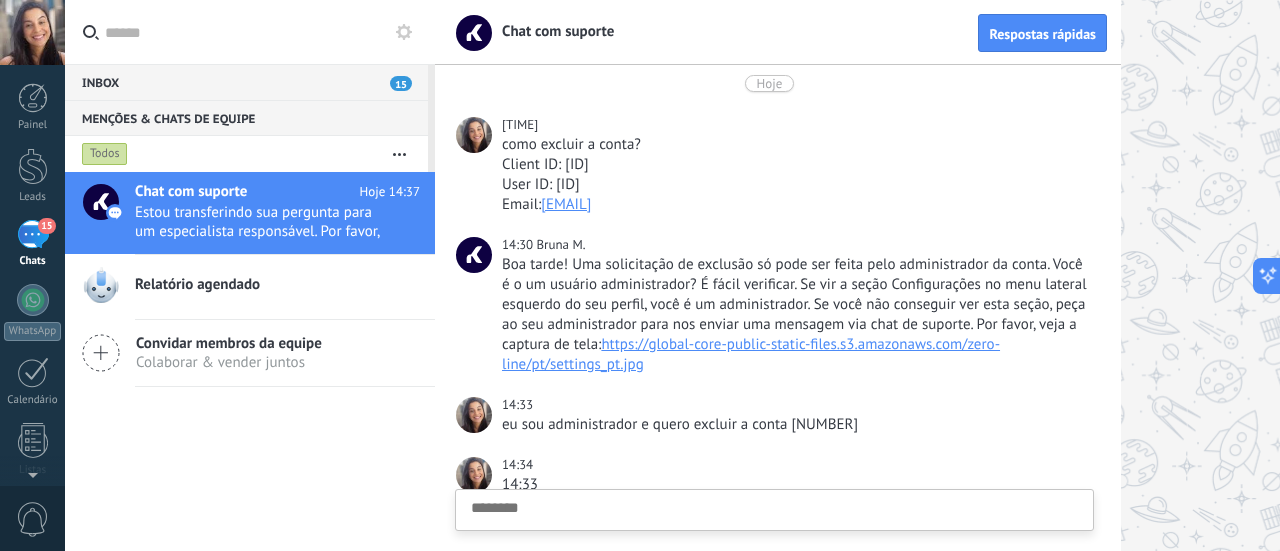 scroll, scrollTop: 438, scrollLeft: 0, axis: vertical 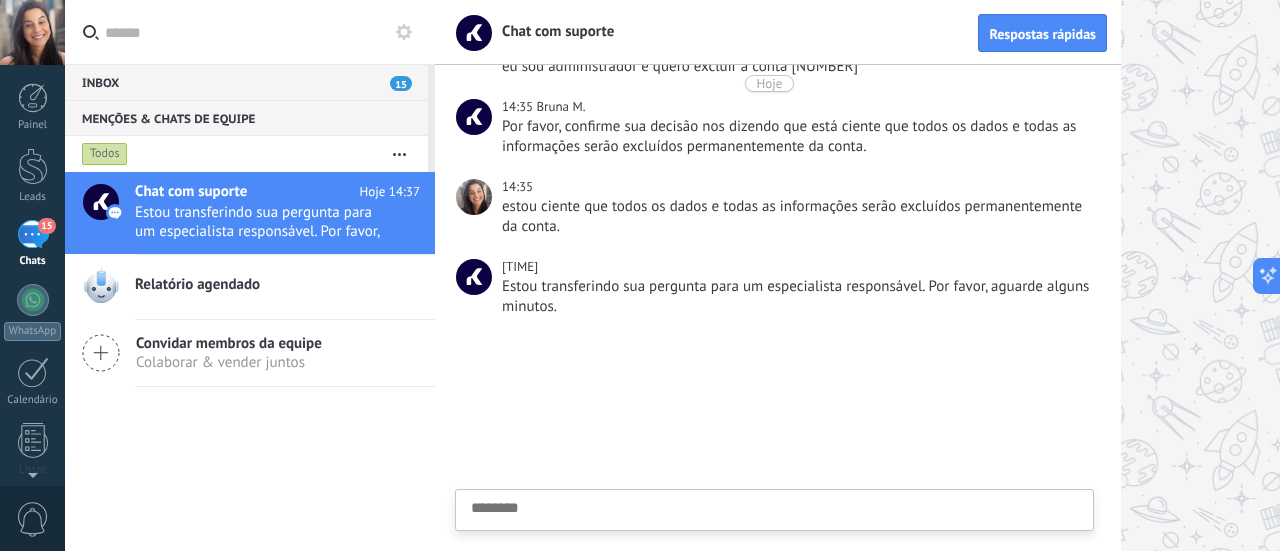 click on "15" at bounding box center (46, 226) 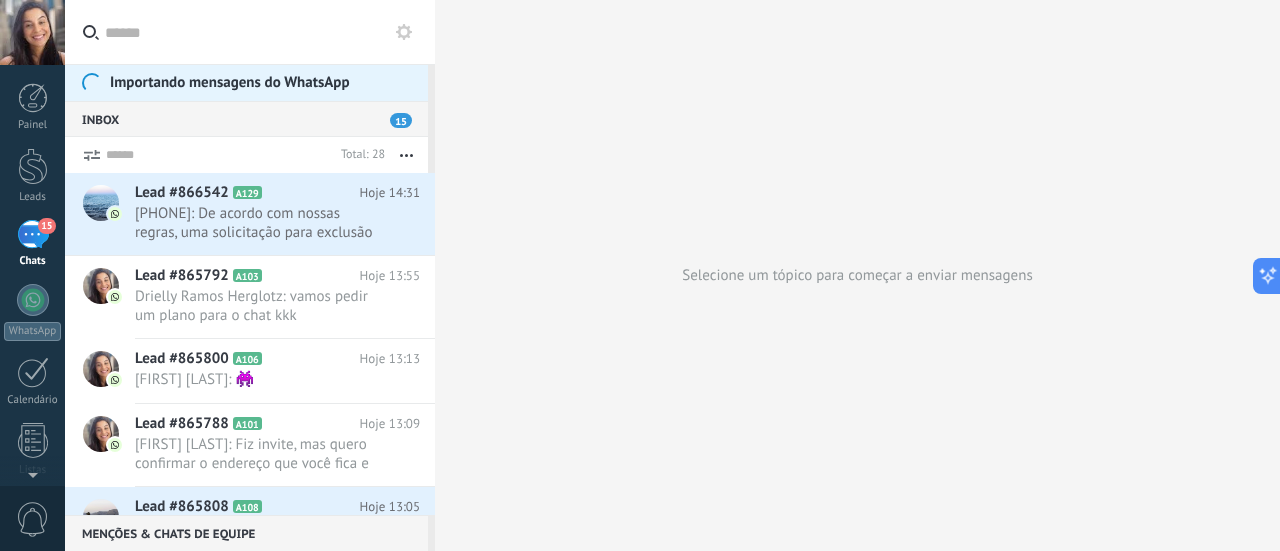 click at bounding box center (262, 32) 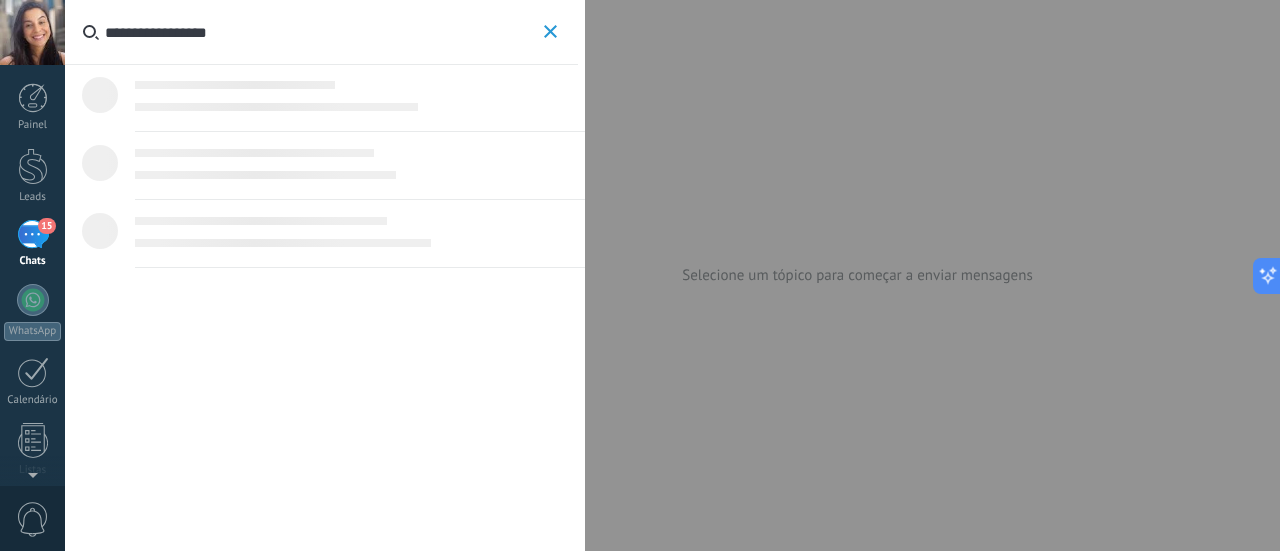 type on "**********" 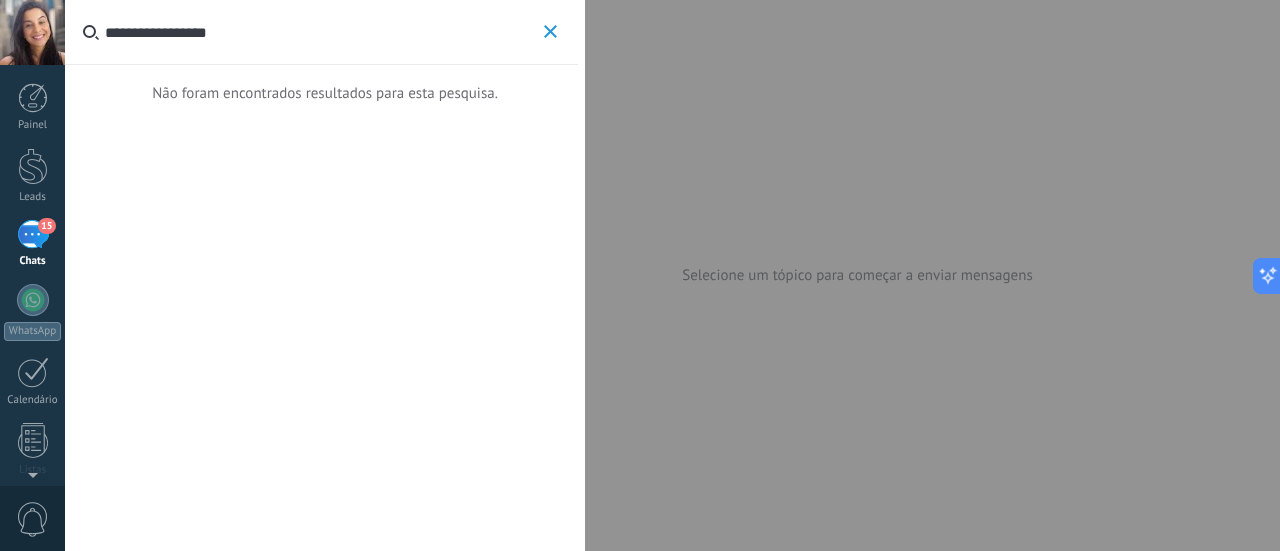 click 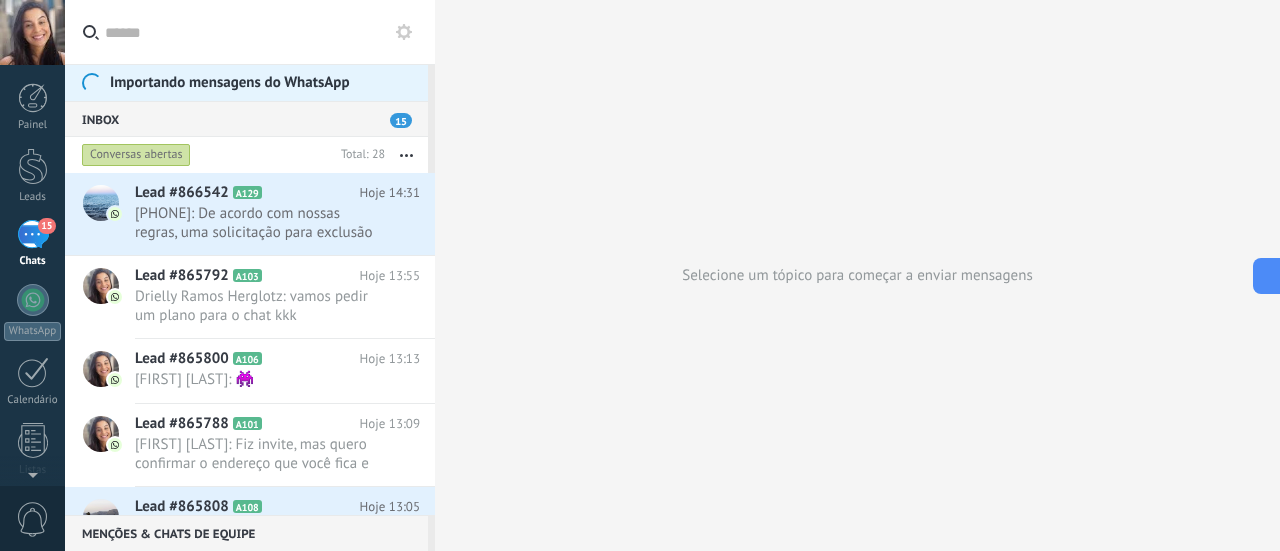 click on "Painel
Leads
15
Chats
WhatsApp
Clientes" at bounding box center (32, 425) 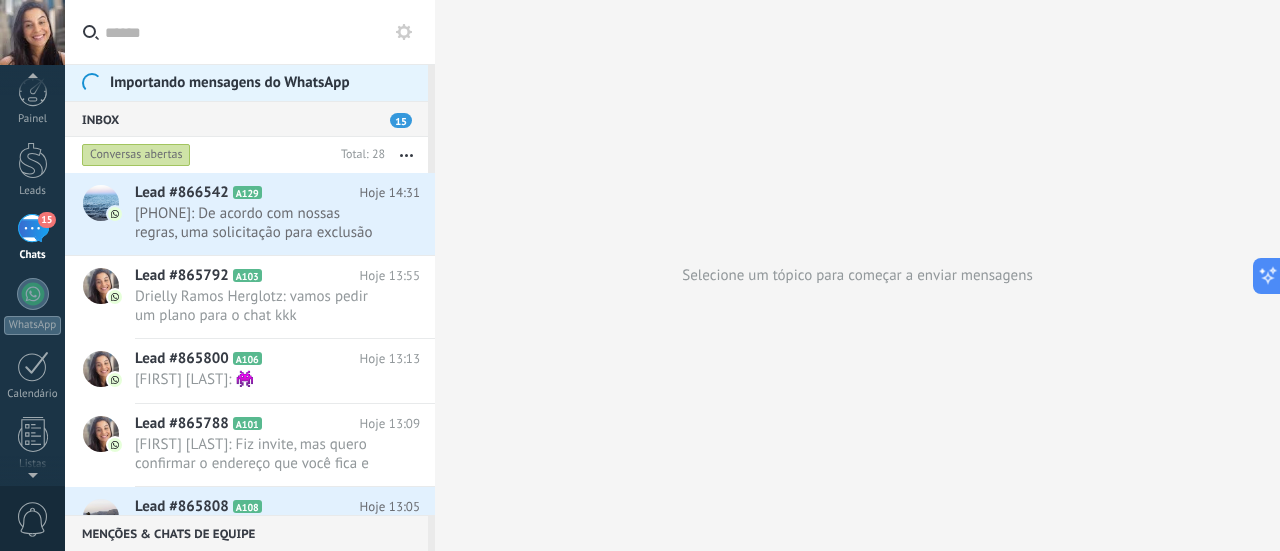 scroll, scrollTop: 0, scrollLeft: 0, axis: both 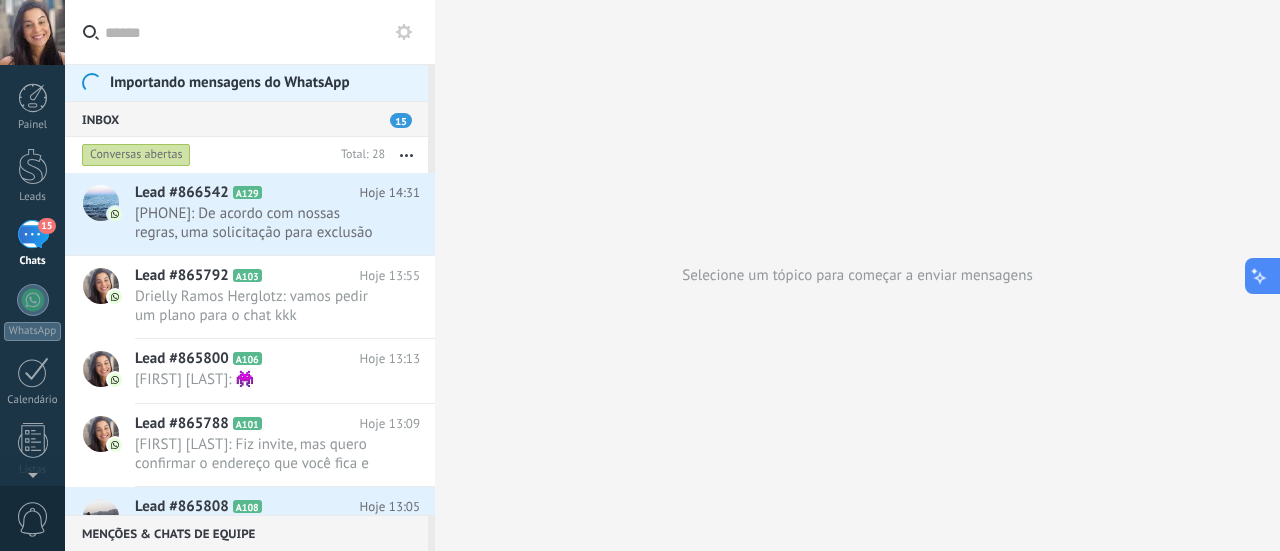 click 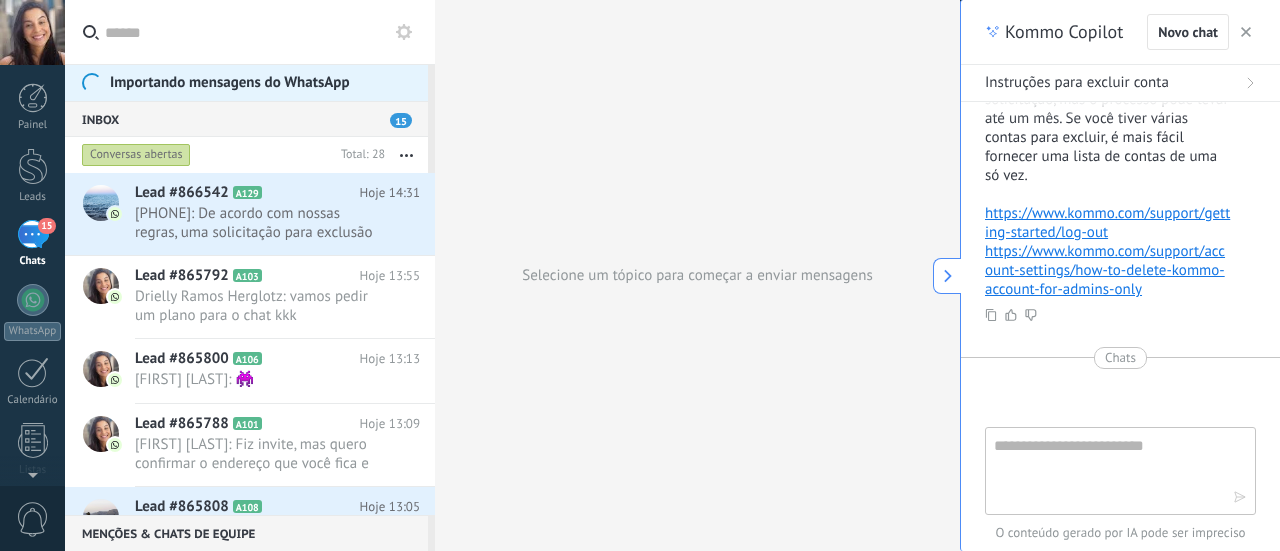 scroll, scrollTop: 19, scrollLeft: 0, axis: vertical 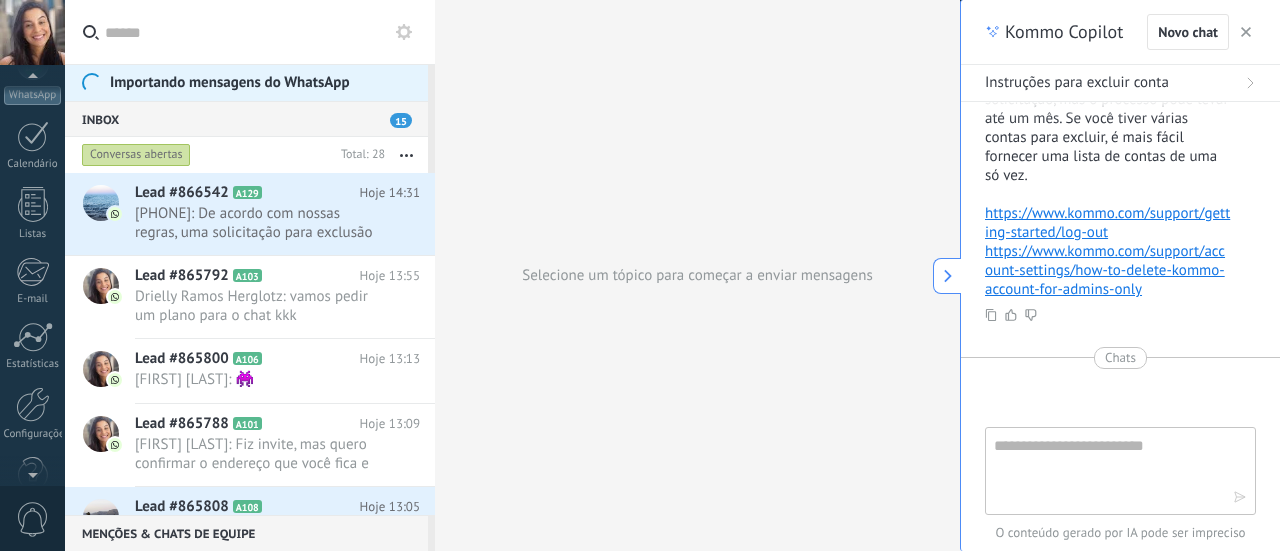 click at bounding box center [32, 471] 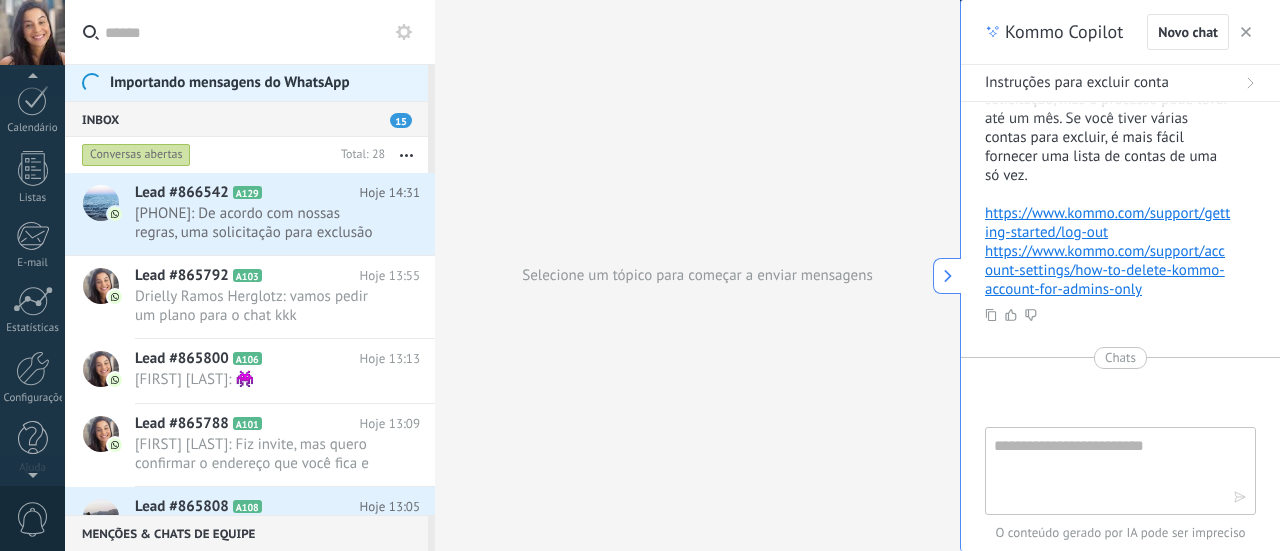 scroll, scrollTop: 279, scrollLeft: 0, axis: vertical 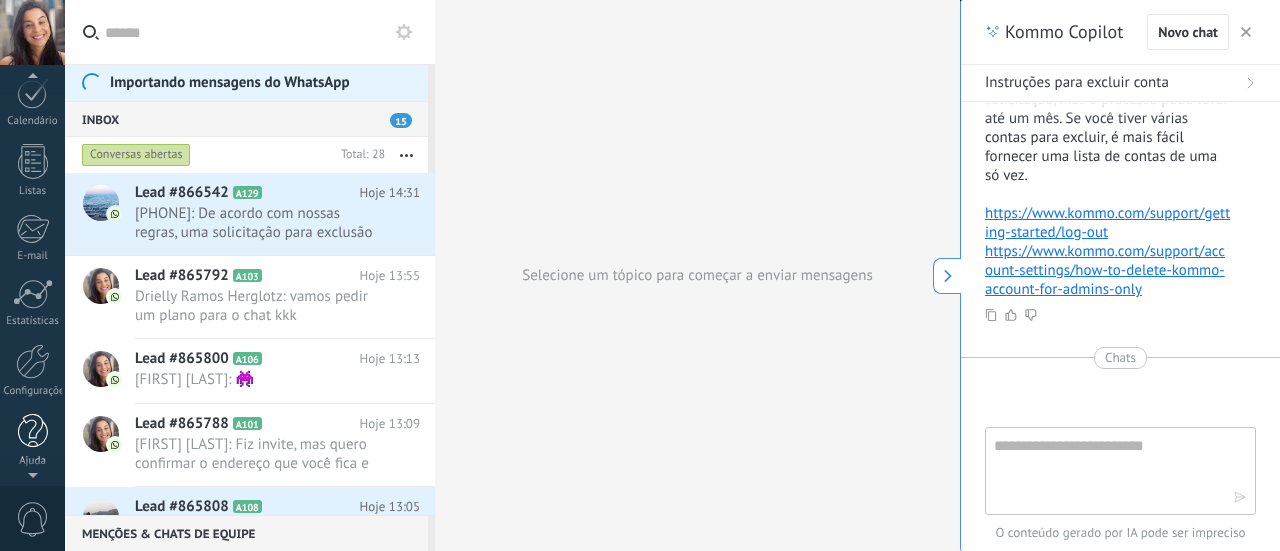 click at bounding box center (33, 431) 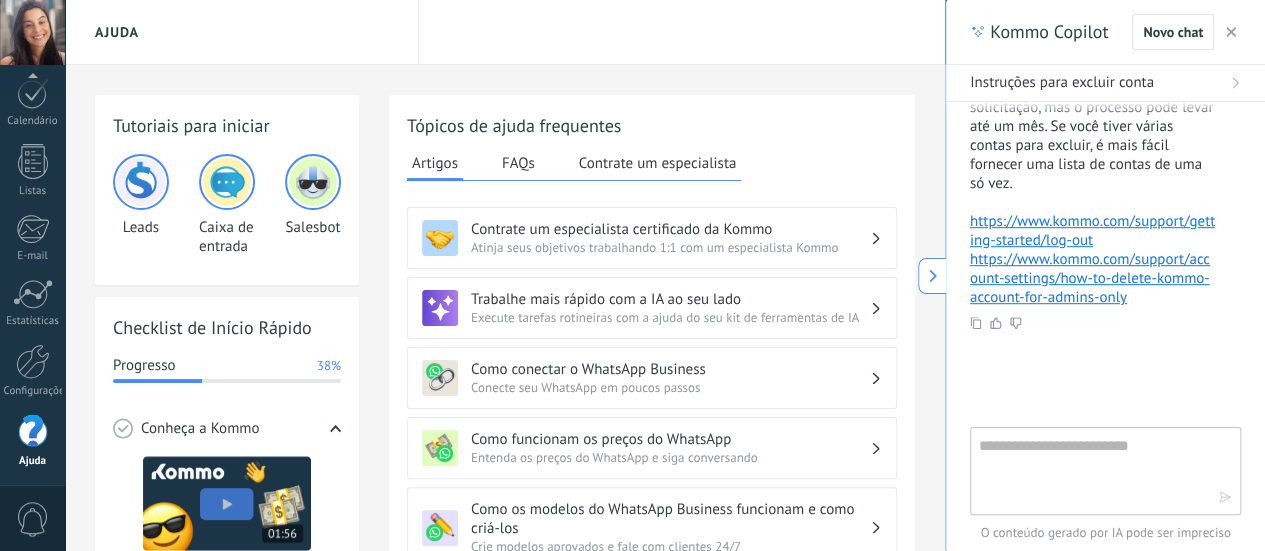 click at bounding box center [1231, 32] 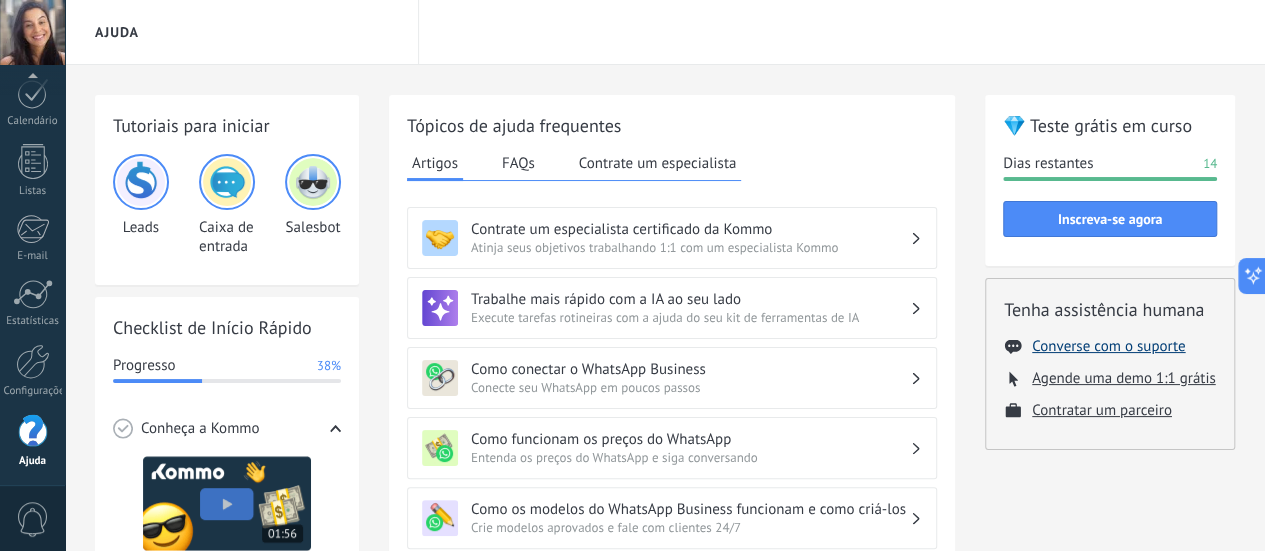 click on "Converse com o suporte" at bounding box center [1108, 346] 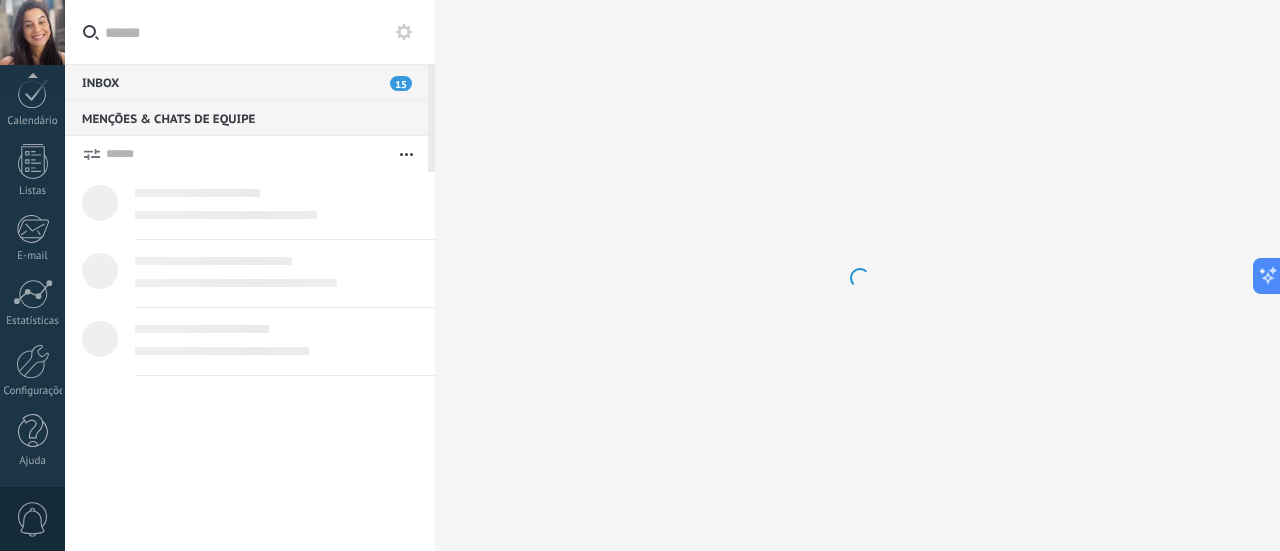scroll, scrollTop: 0, scrollLeft: 0, axis: both 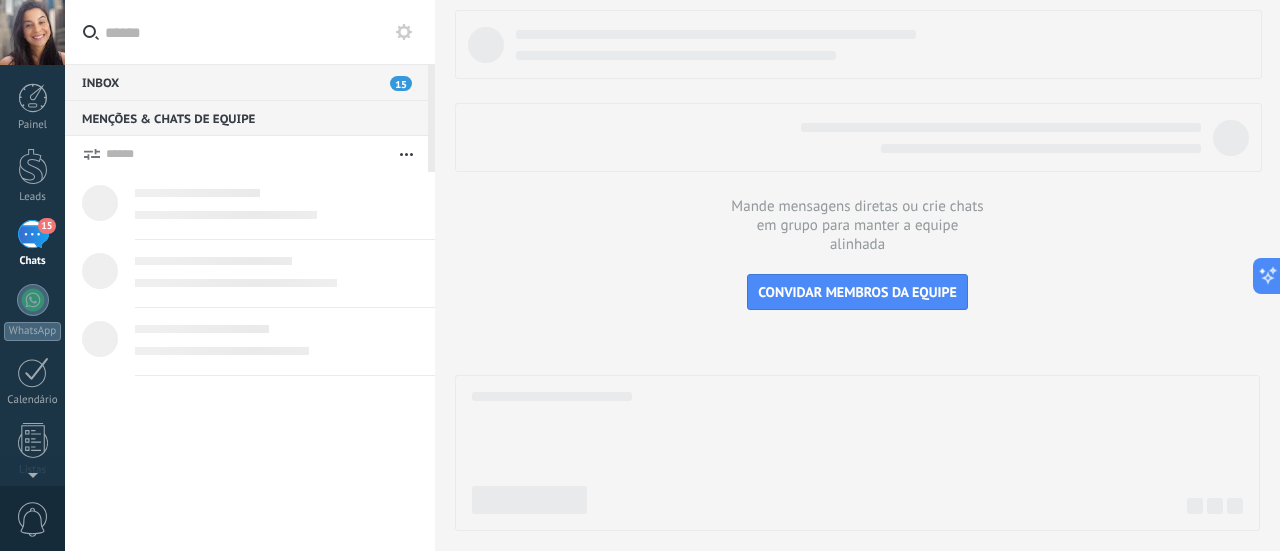 type on "********" 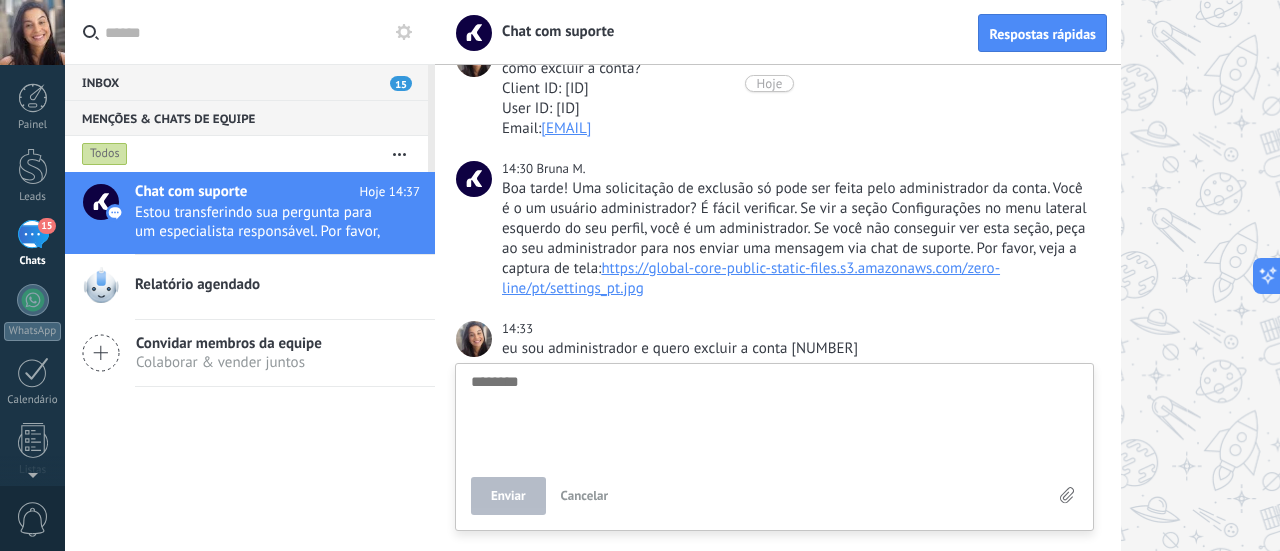 scroll, scrollTop: 438, scrollLeft: 0, axis: vertical 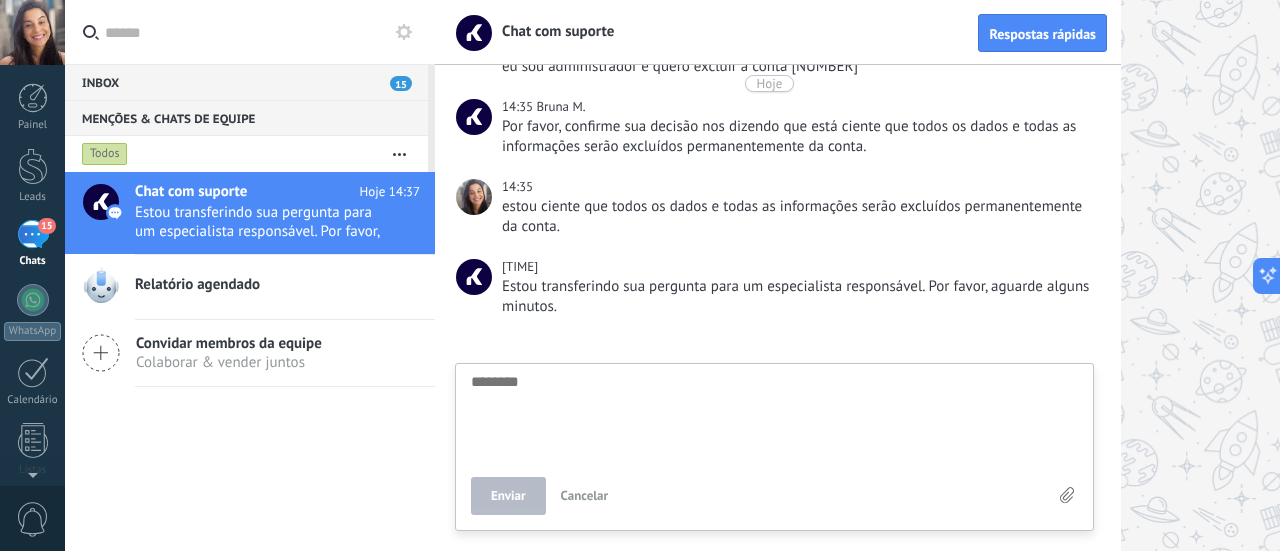 click at bounding box center [774, 415] 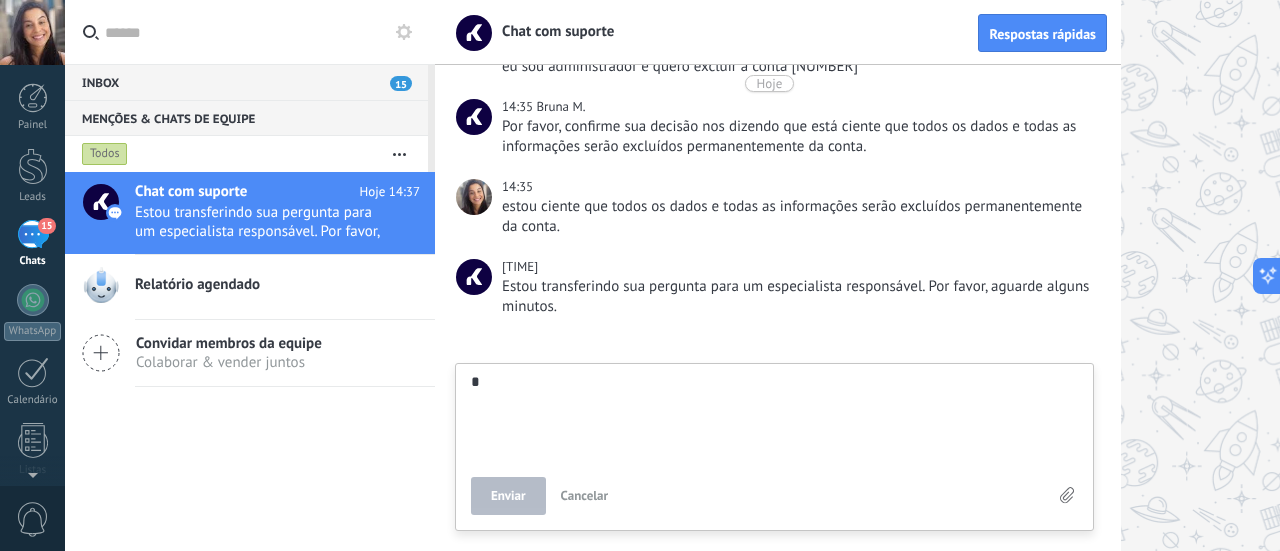 type on "**" 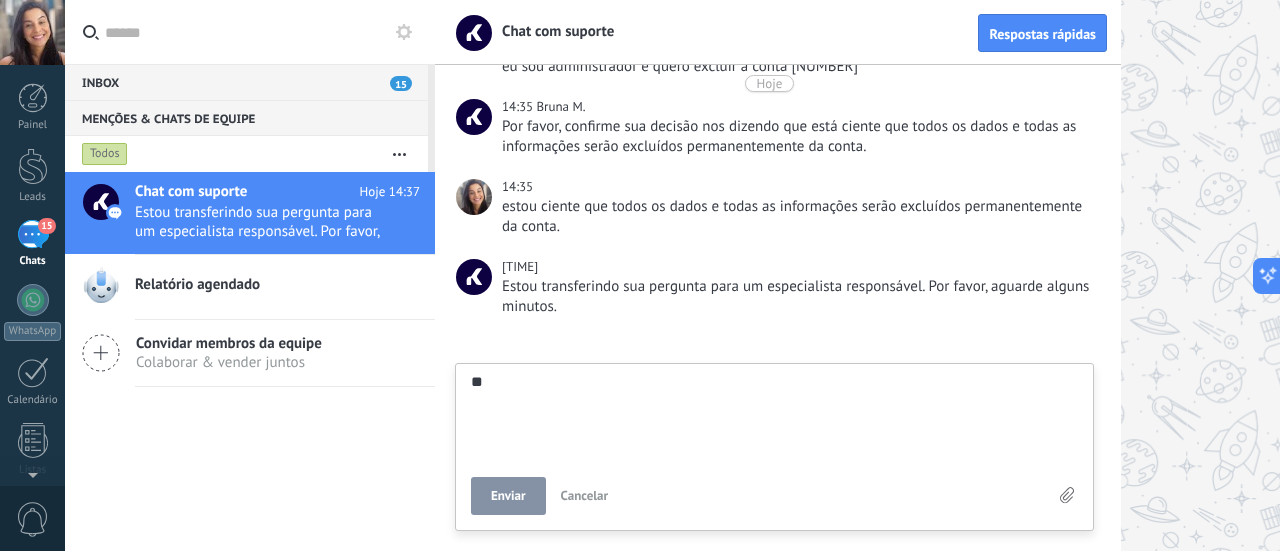 type on "**" 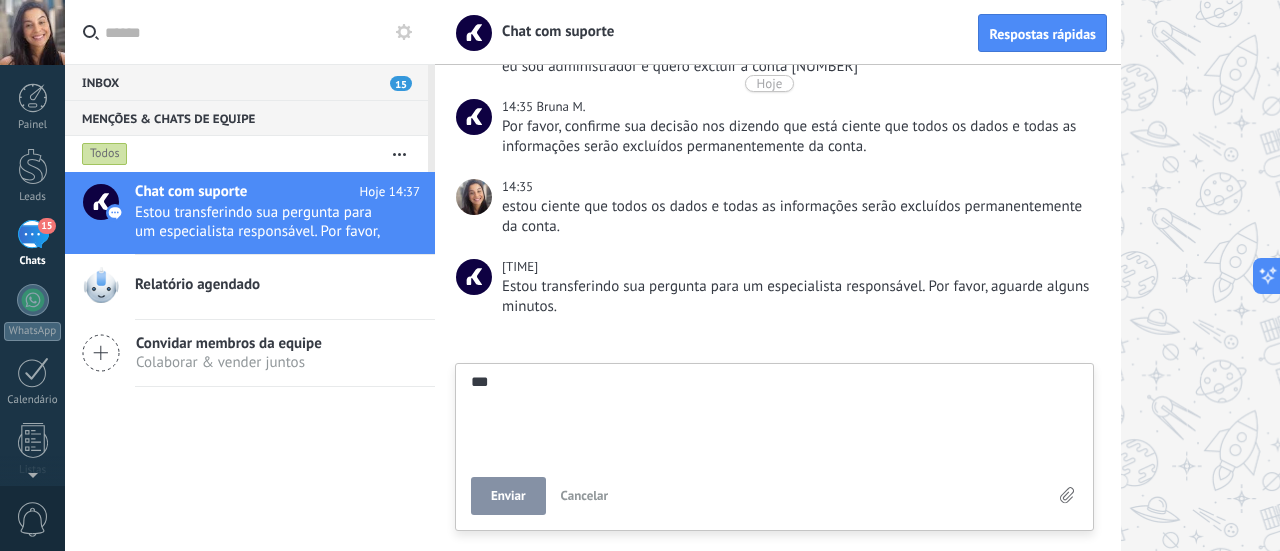 scroll, scrollTop: 38, scrollLeft: 0, axis: vertical 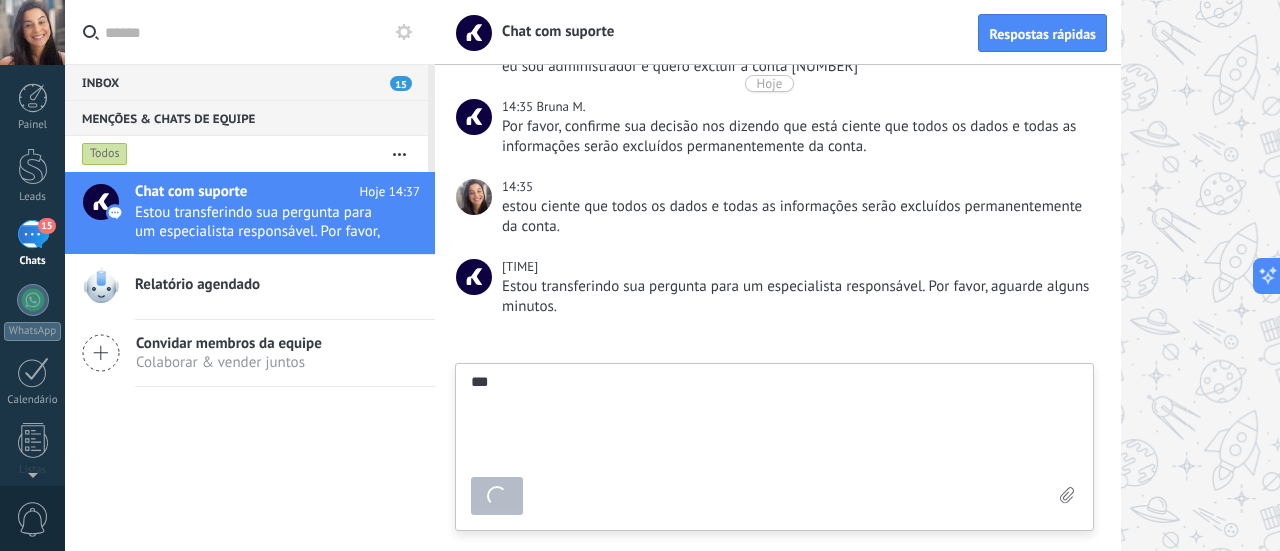 type on "********" 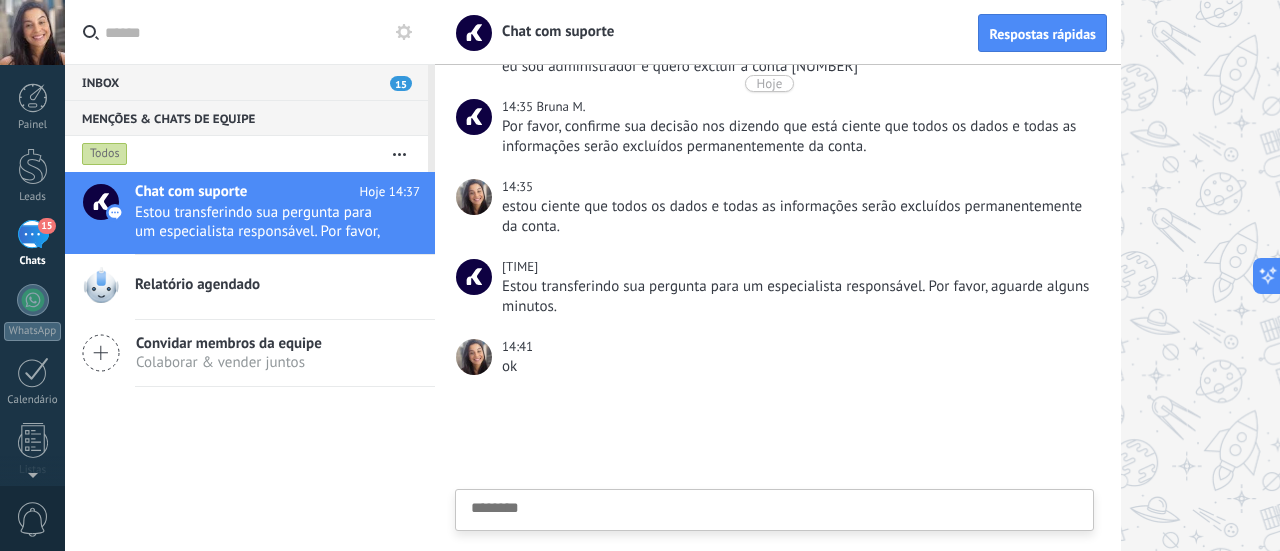 scroll, scrollTop: 498, scrollLeft: 0, axis: vertical 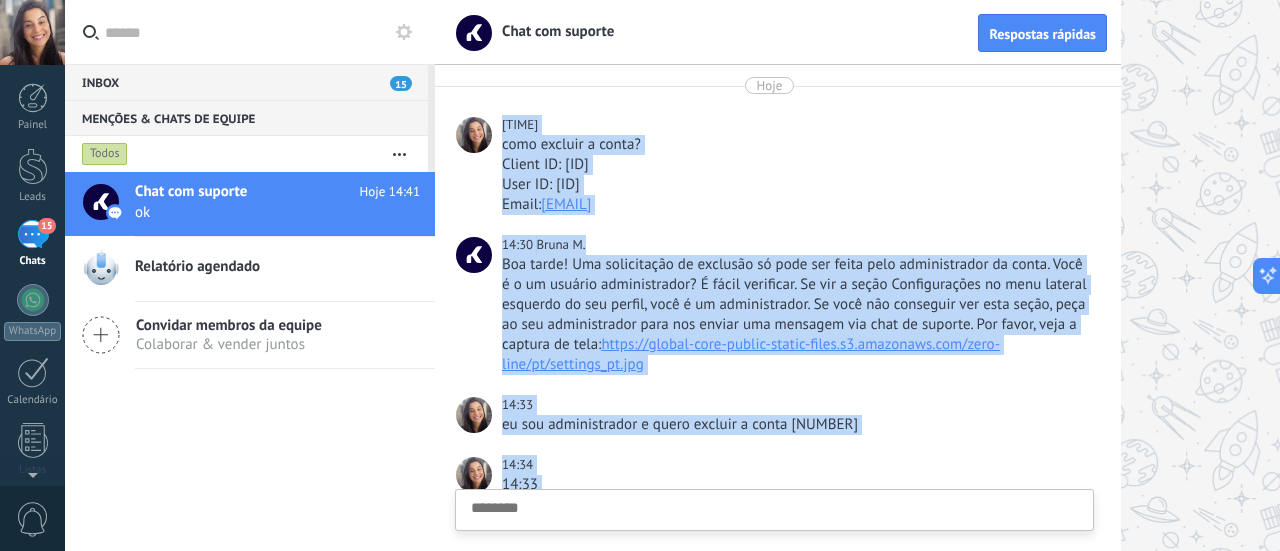 drag, startPoint x: 636, startPoint y: 169, endPoint x: 496, endPoint y: 147, distance: 141.71803 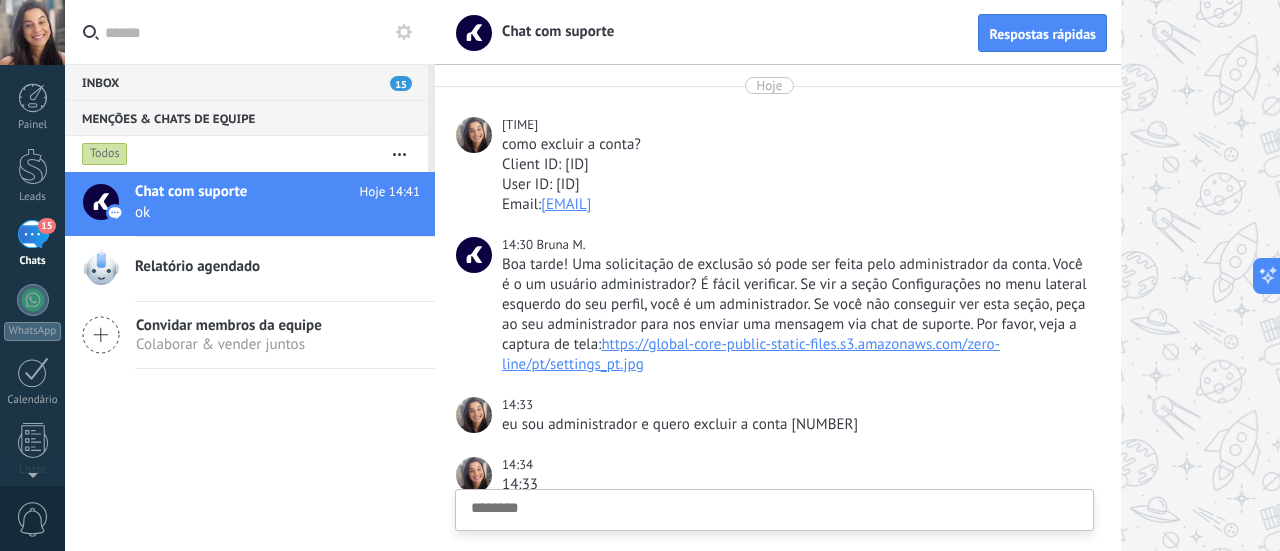 click at bounding box center [774, 541] 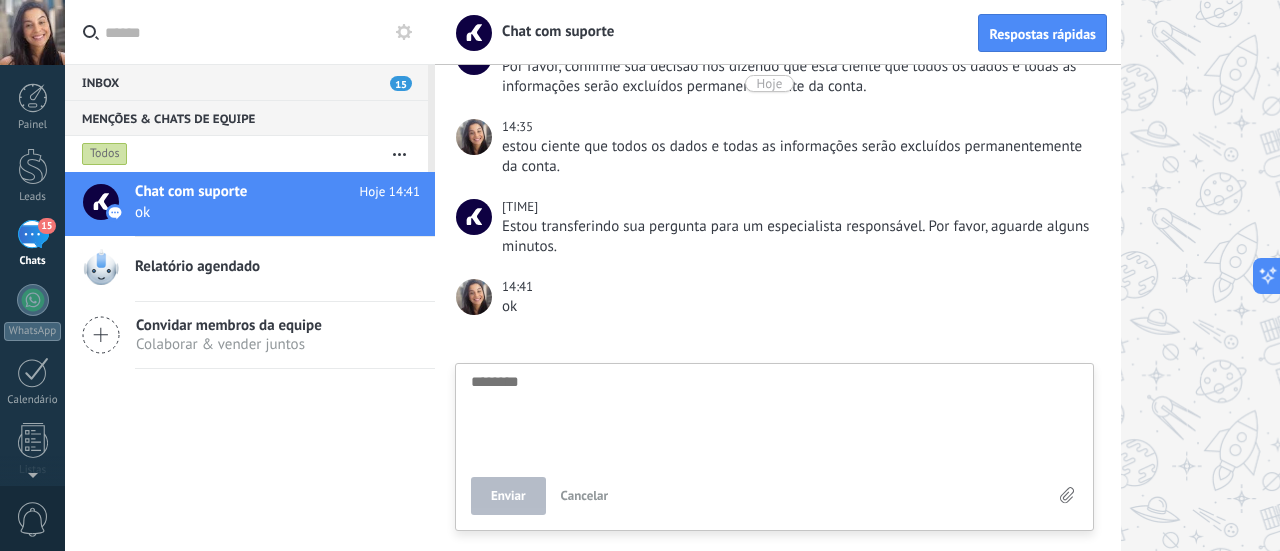 type on "*" 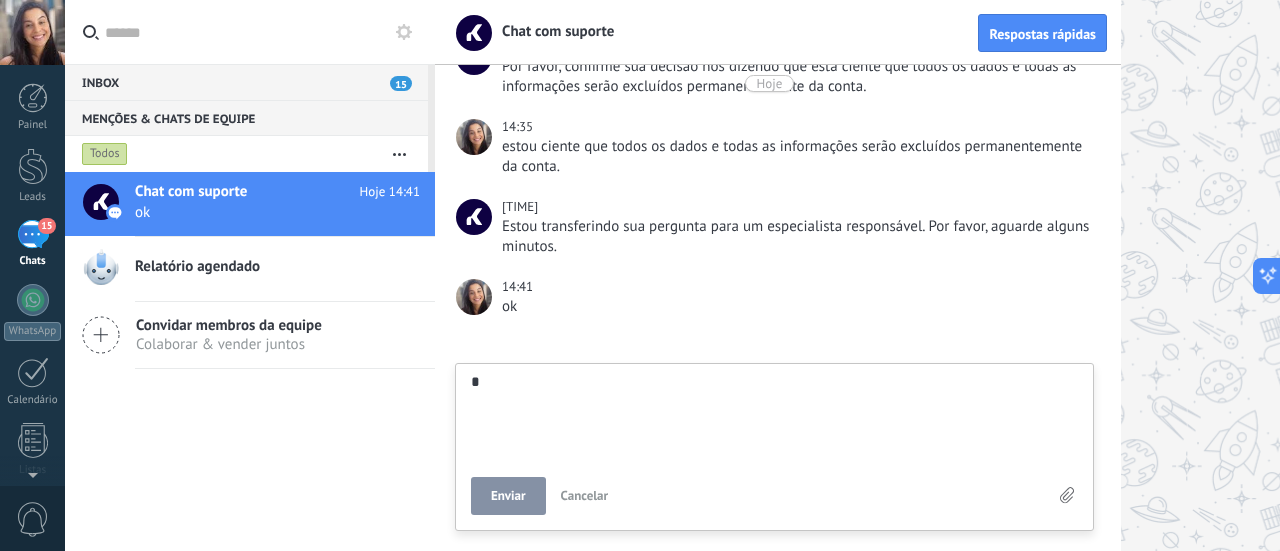 type on "**" 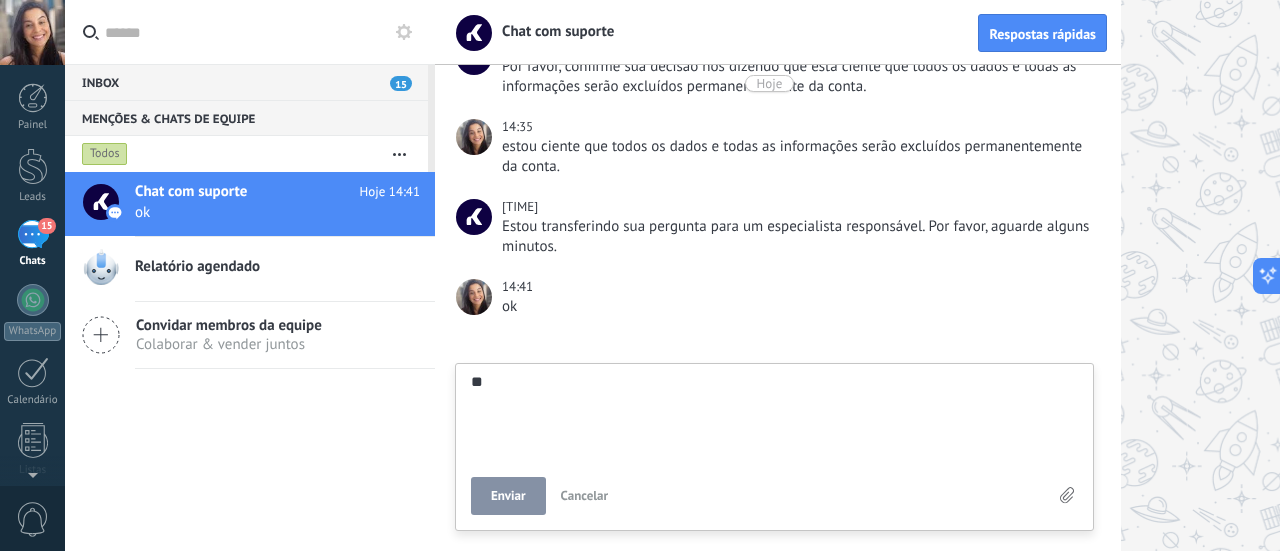 type on "***" 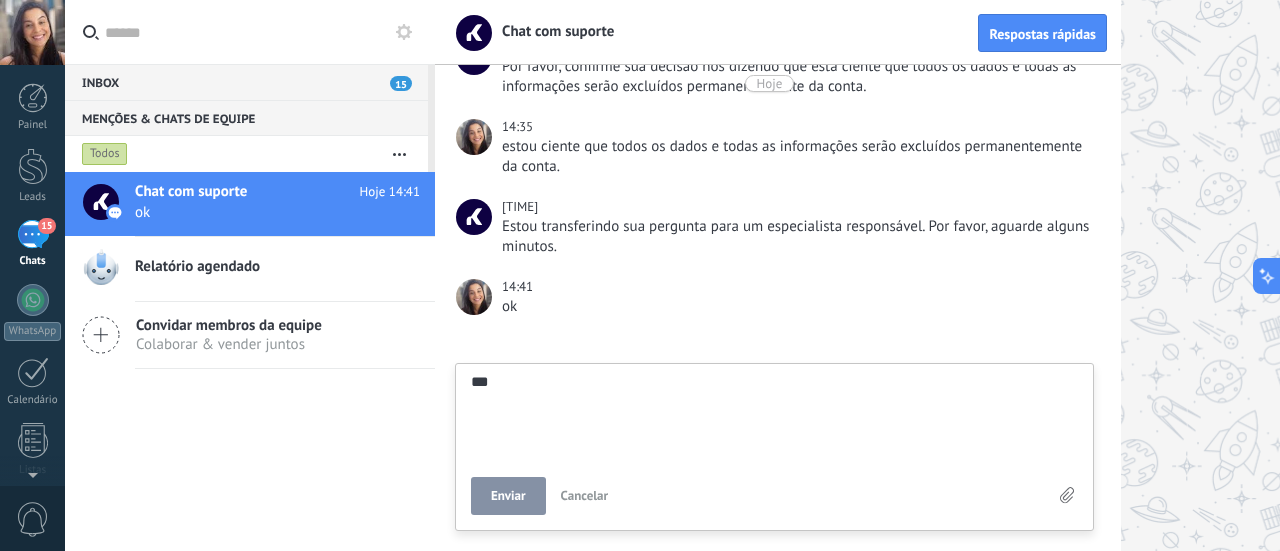 type on "****" 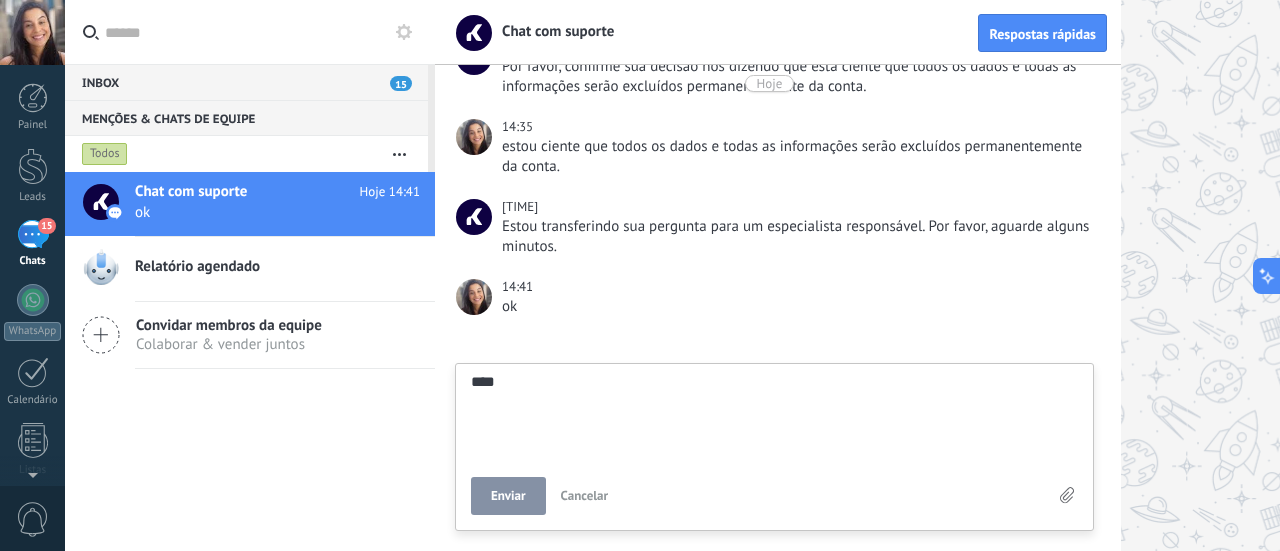 type on "*****" 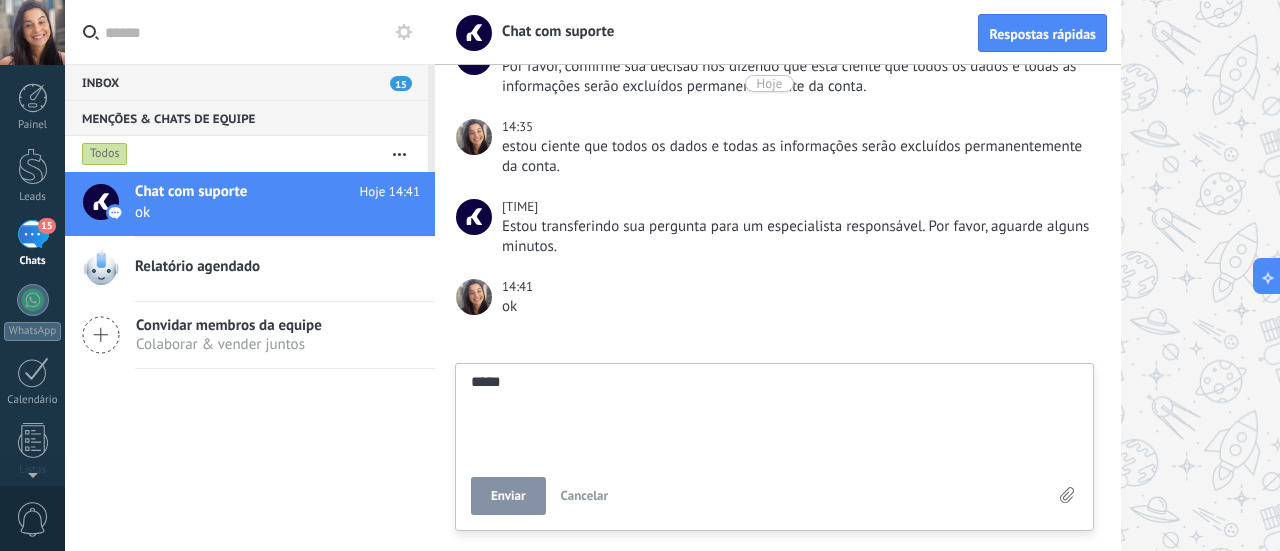 type on "****" 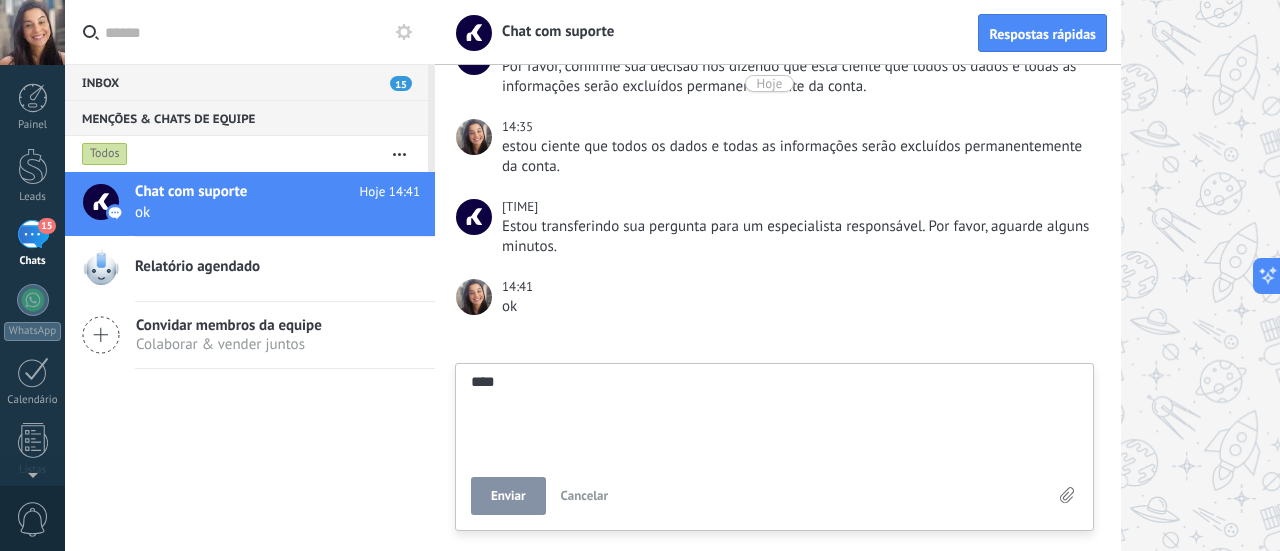 type on "***" 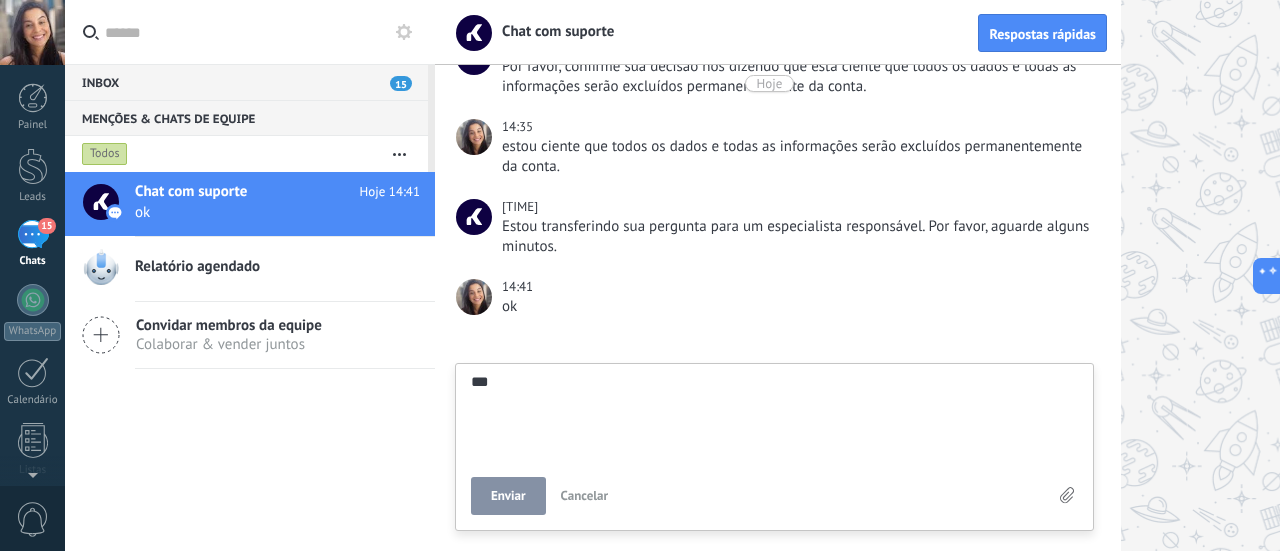 type on "***" 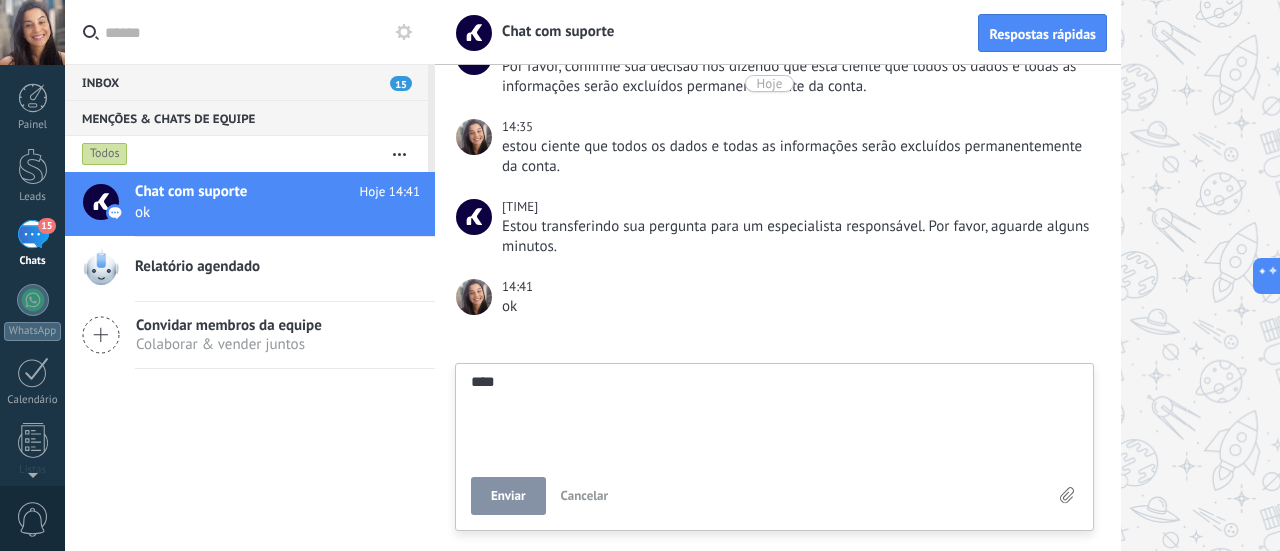 type on "*****" 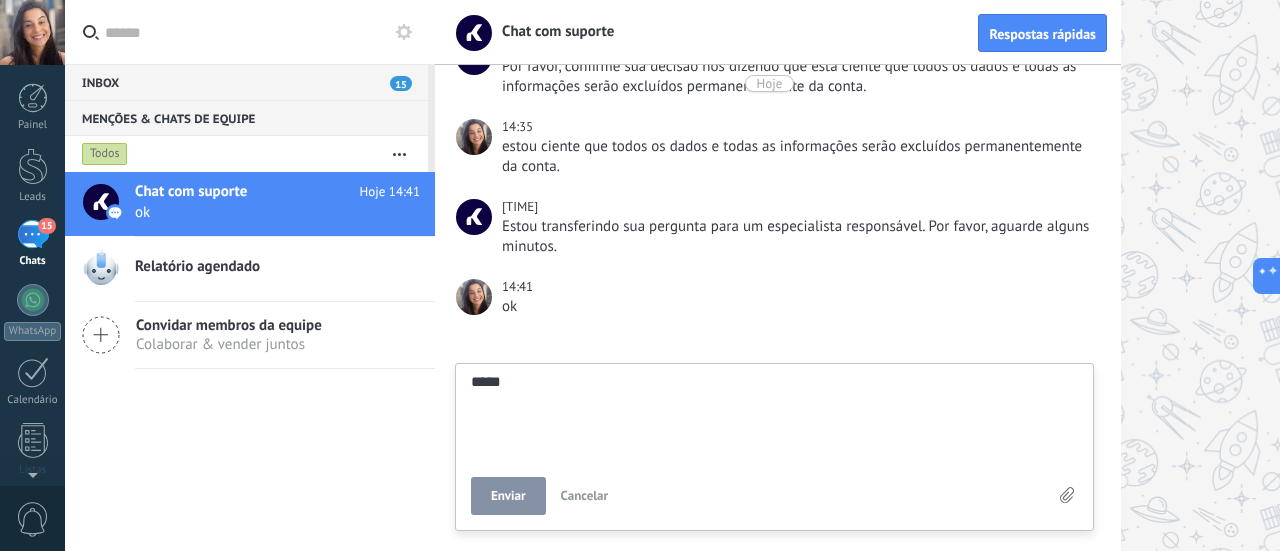 type on "******" 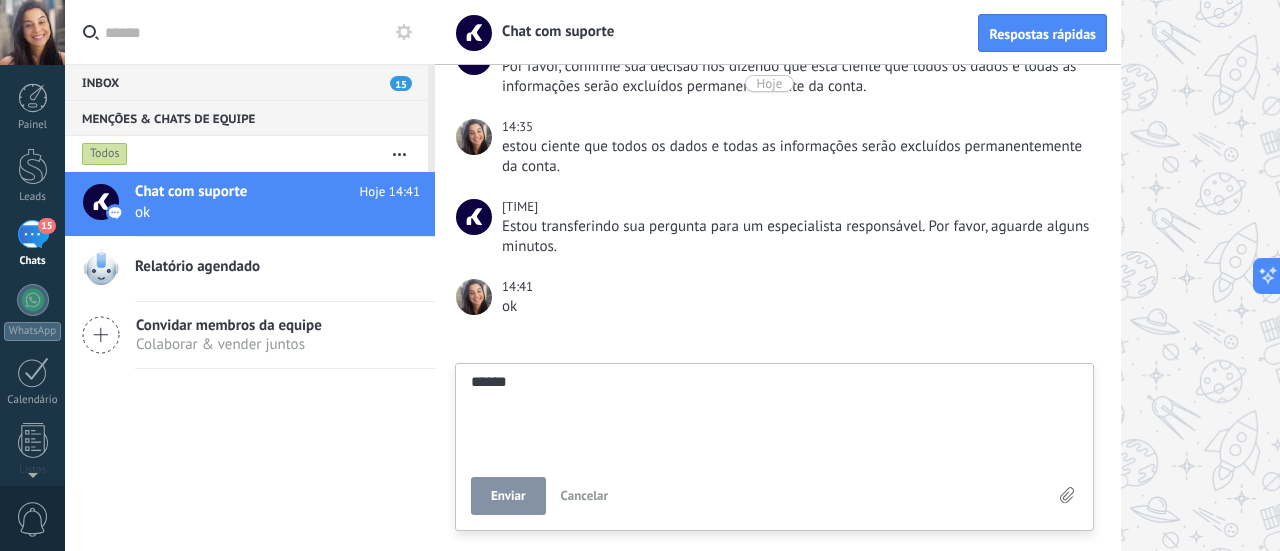 type on "*******" 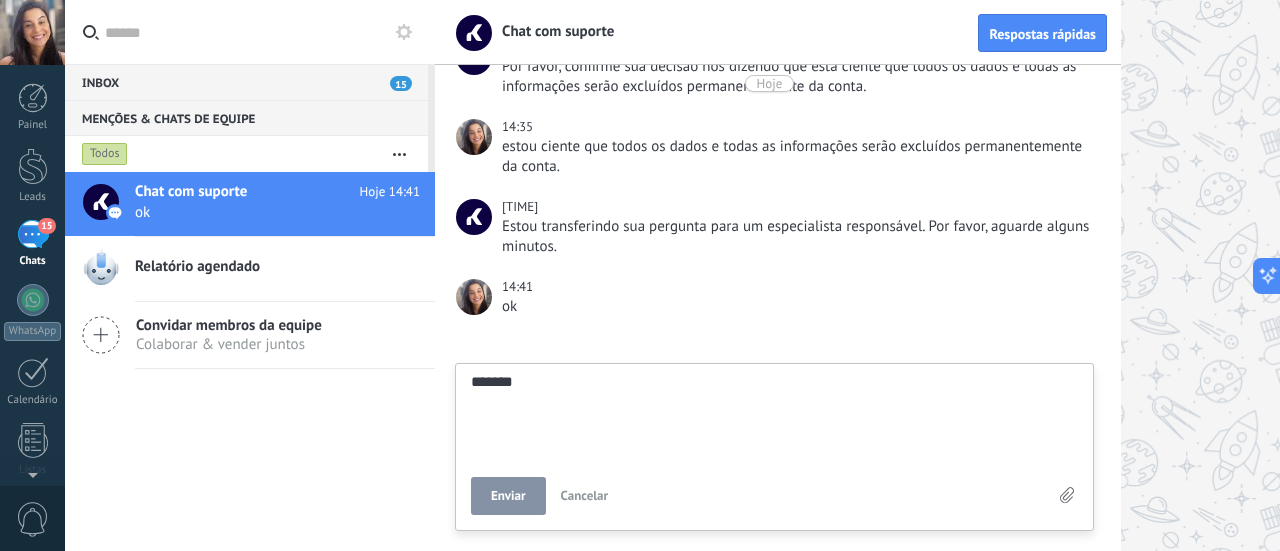 type on "********" 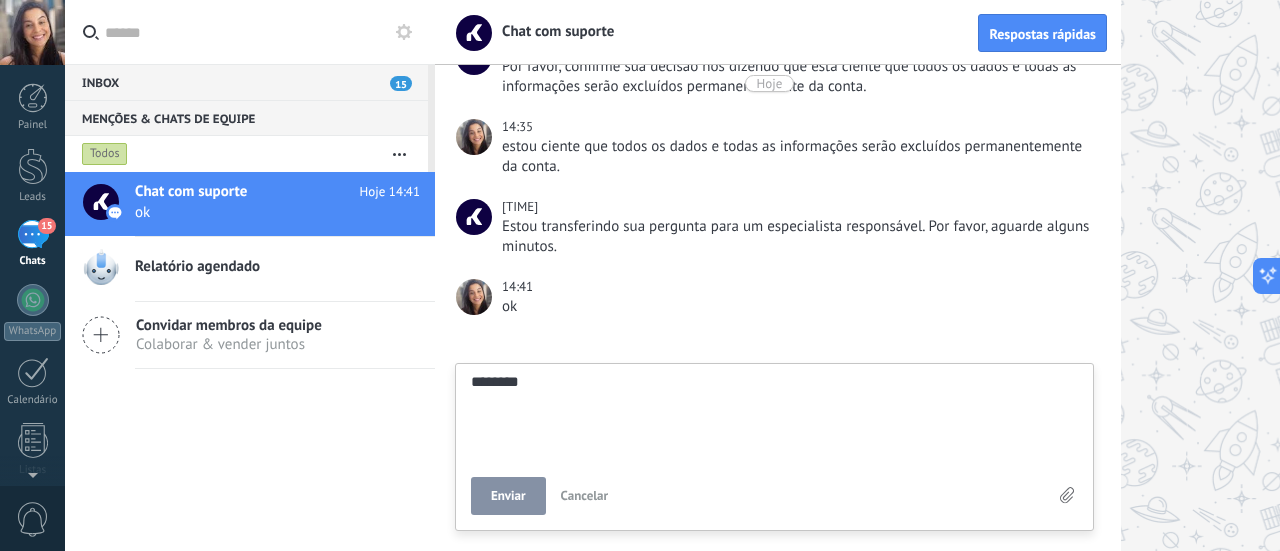 type on "*********" 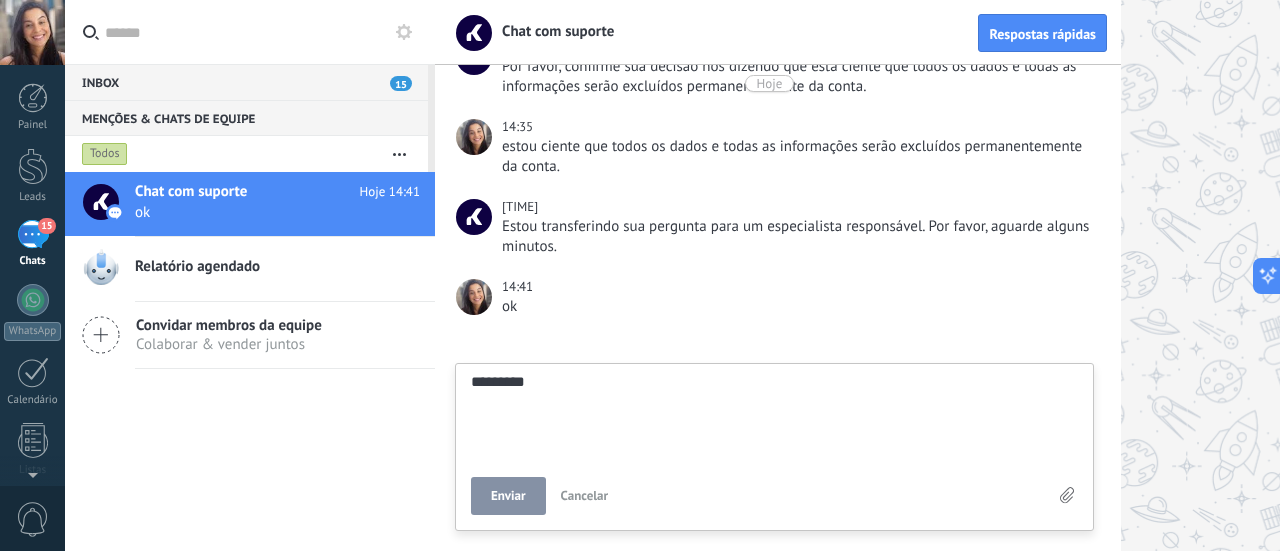 type on "**********" 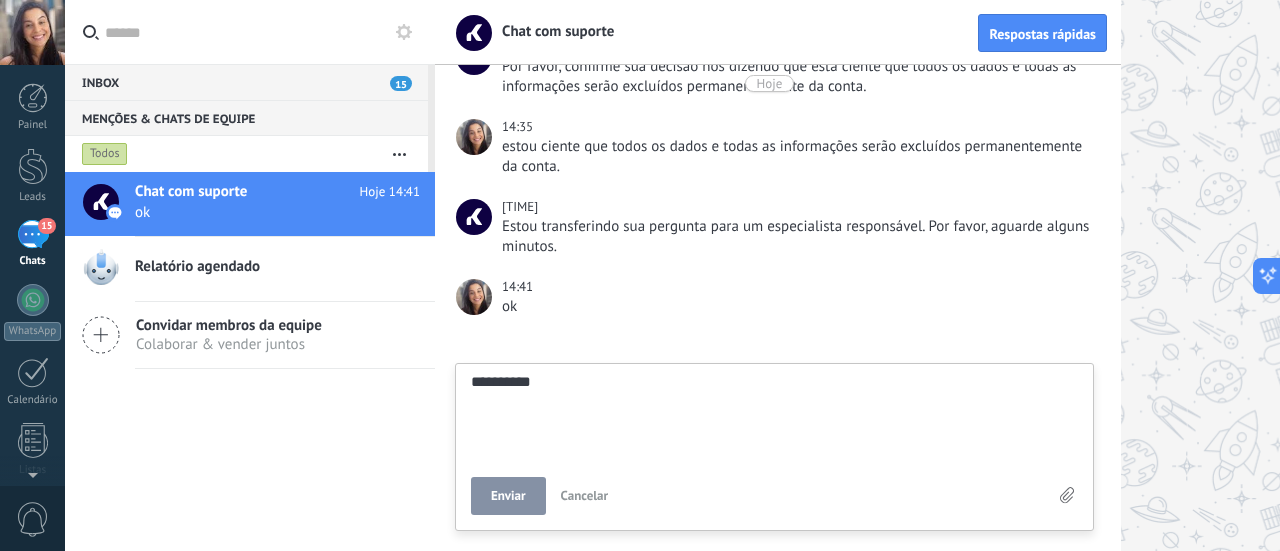 type on "**********" 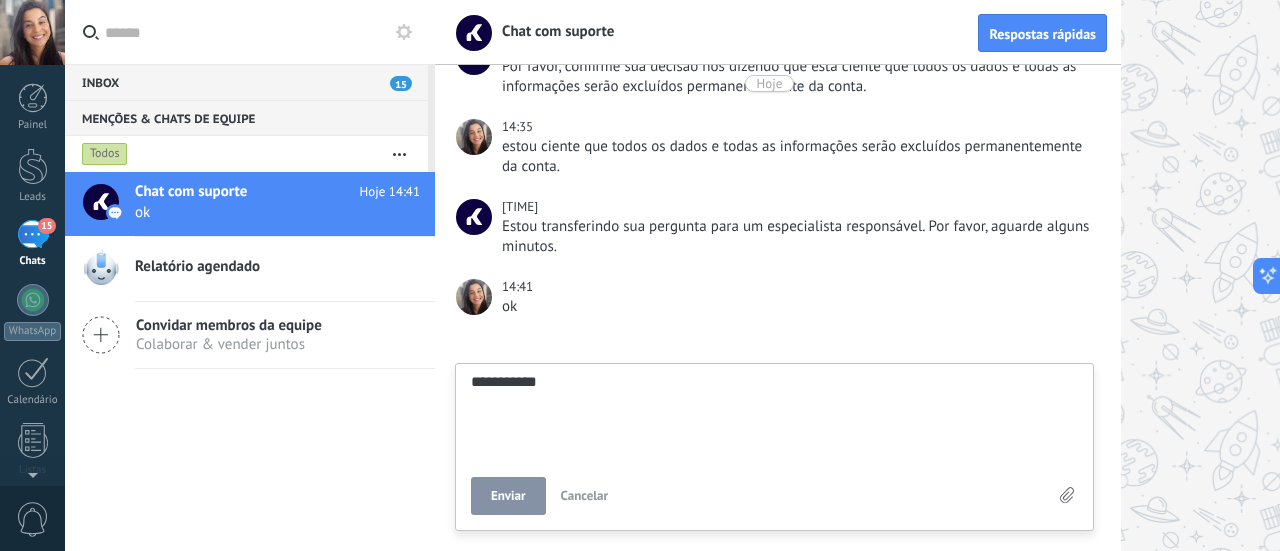 type on "**********" 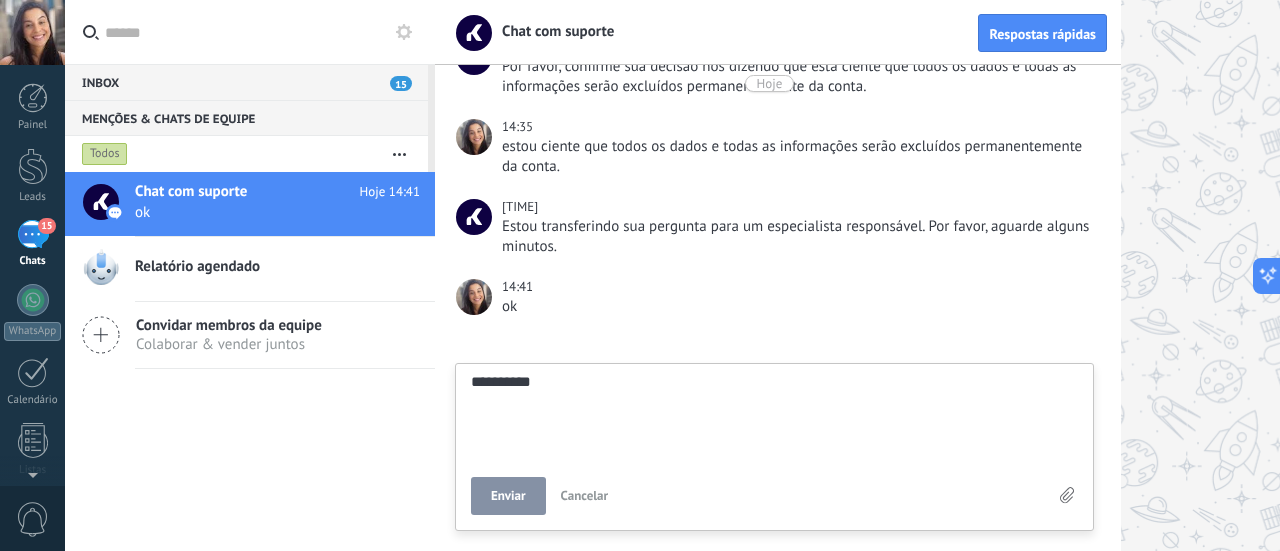 type on "*********" 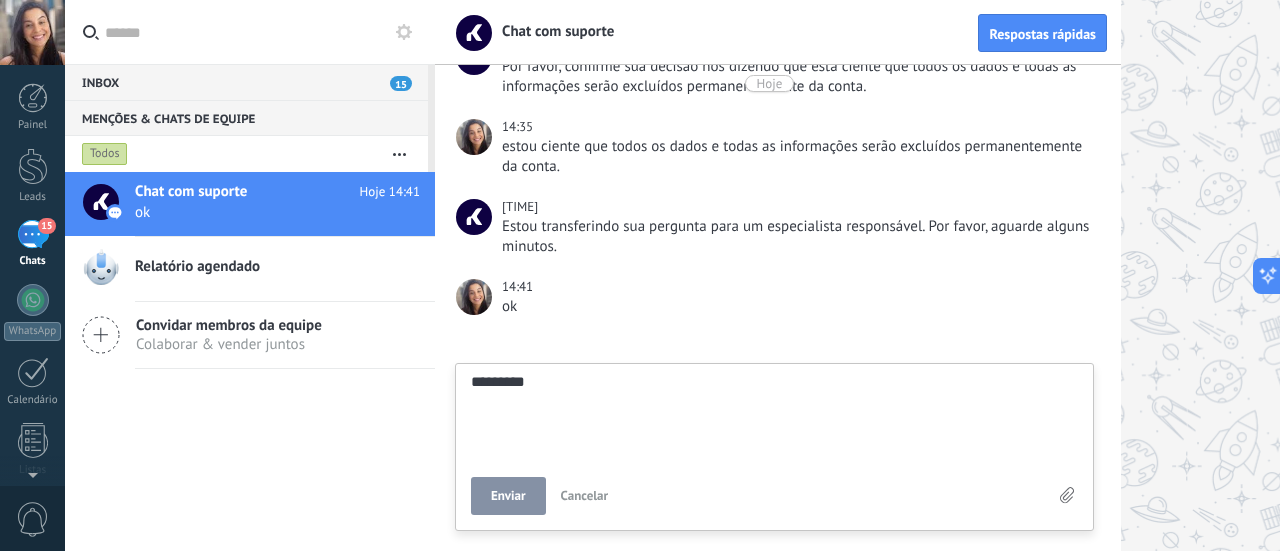 type on "********" 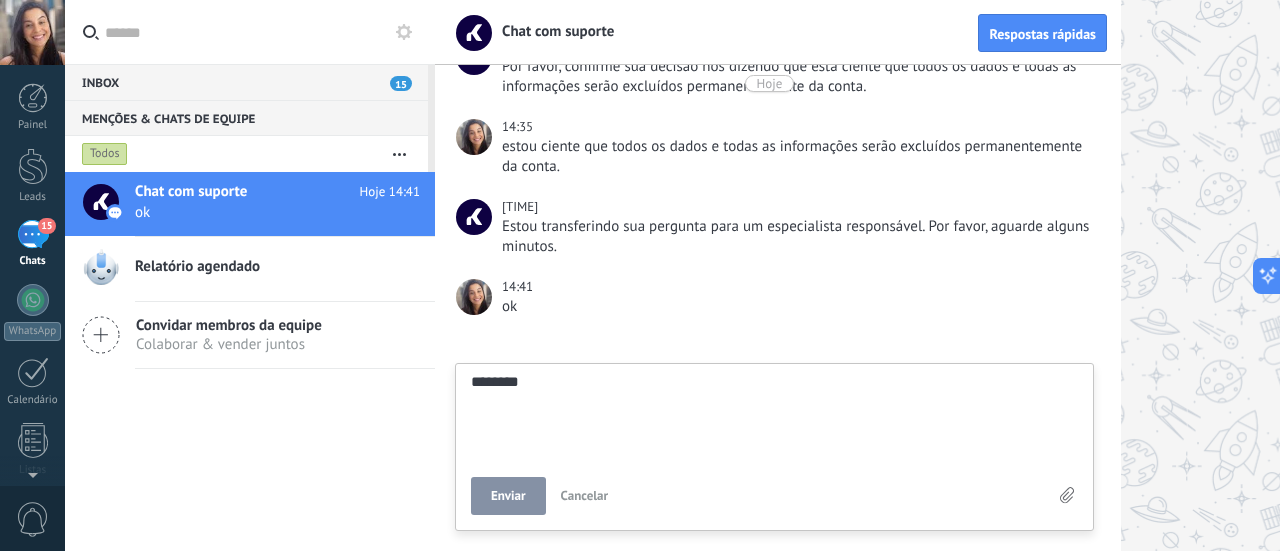 type on "*******" 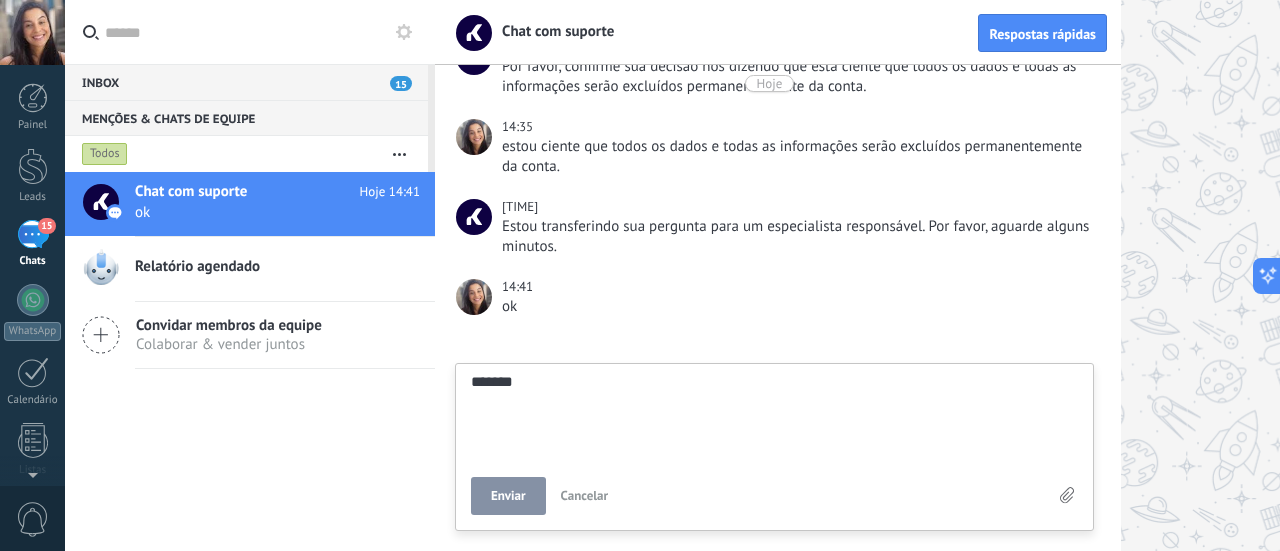 type on "******" 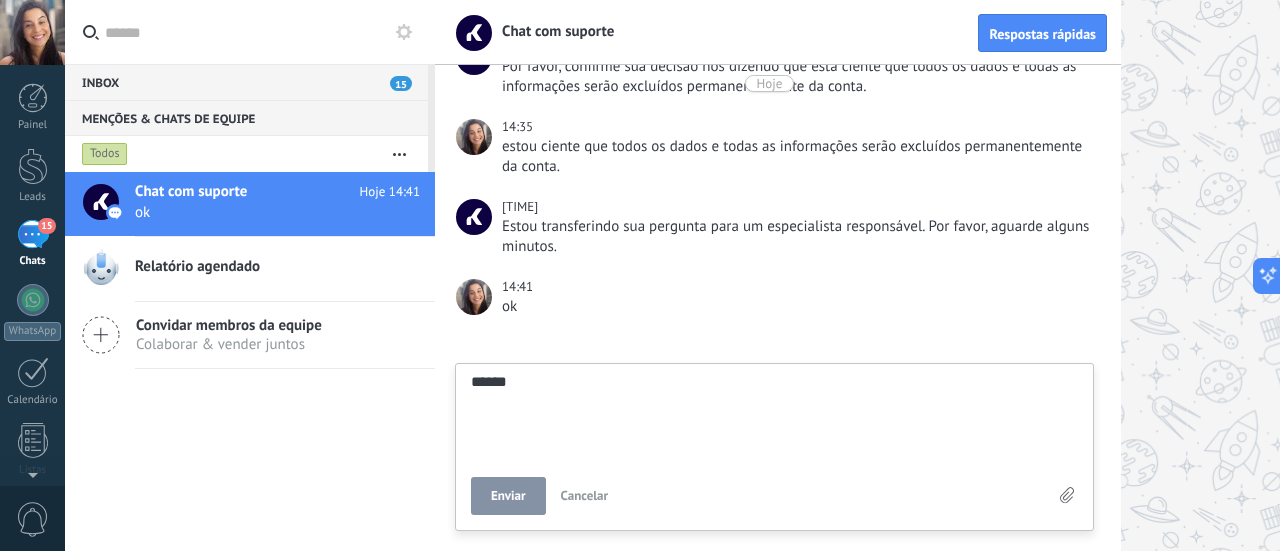 type on "*****" 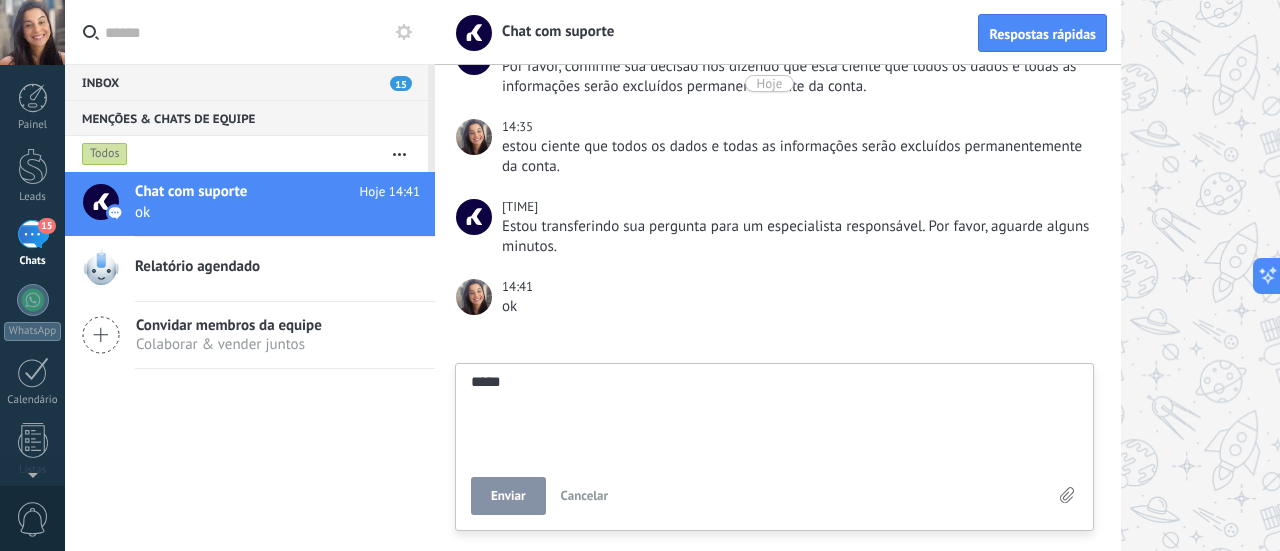 type on "***" 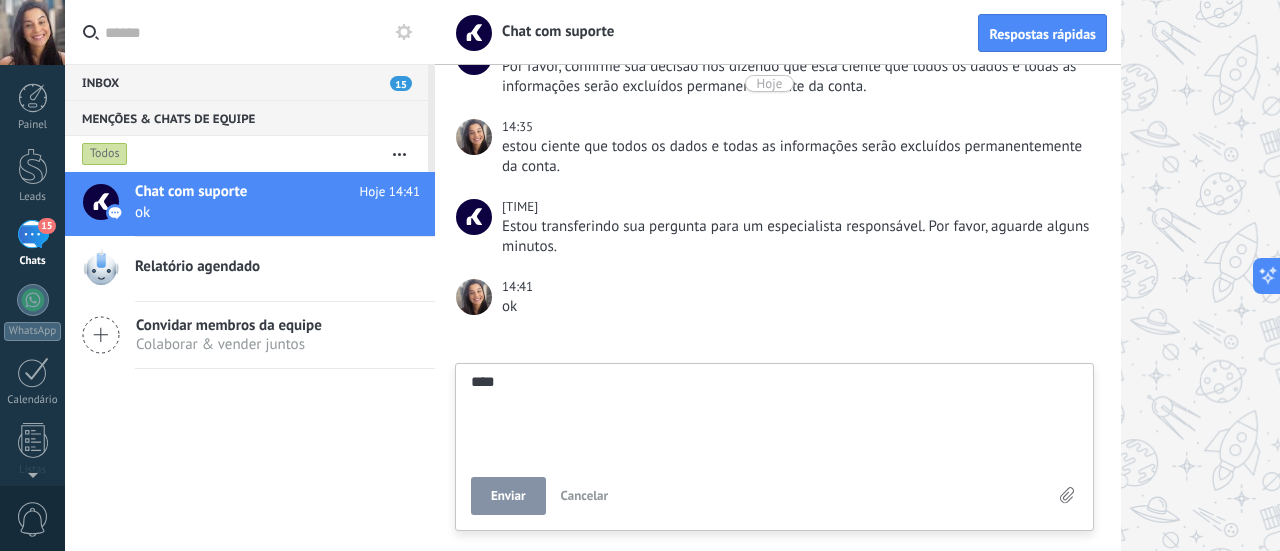 type on "***" 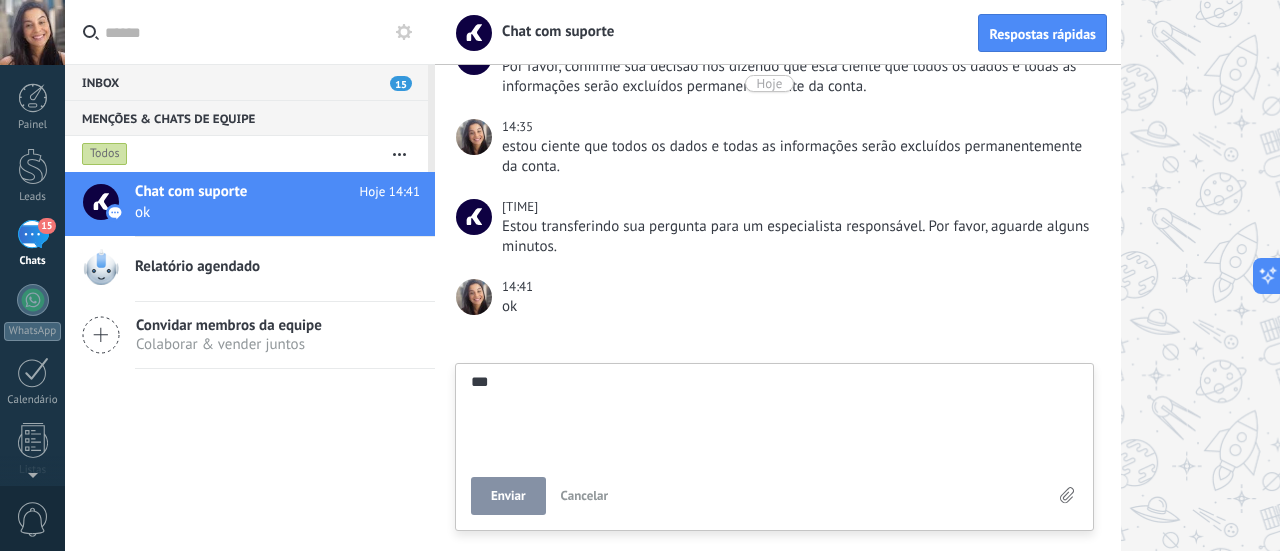 type on "**" 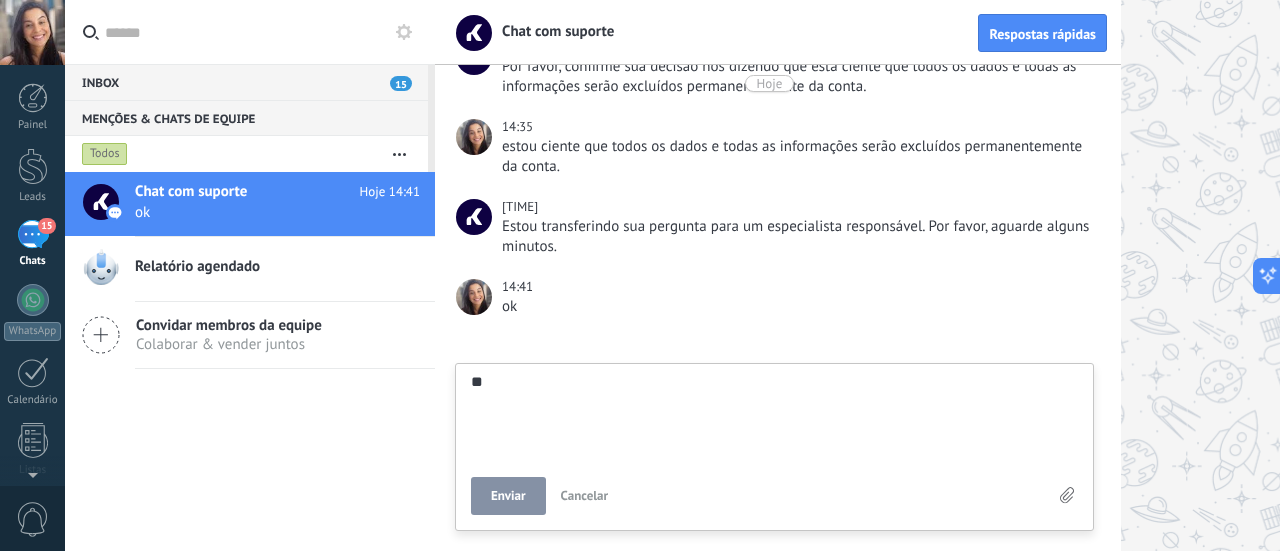 type on "*" 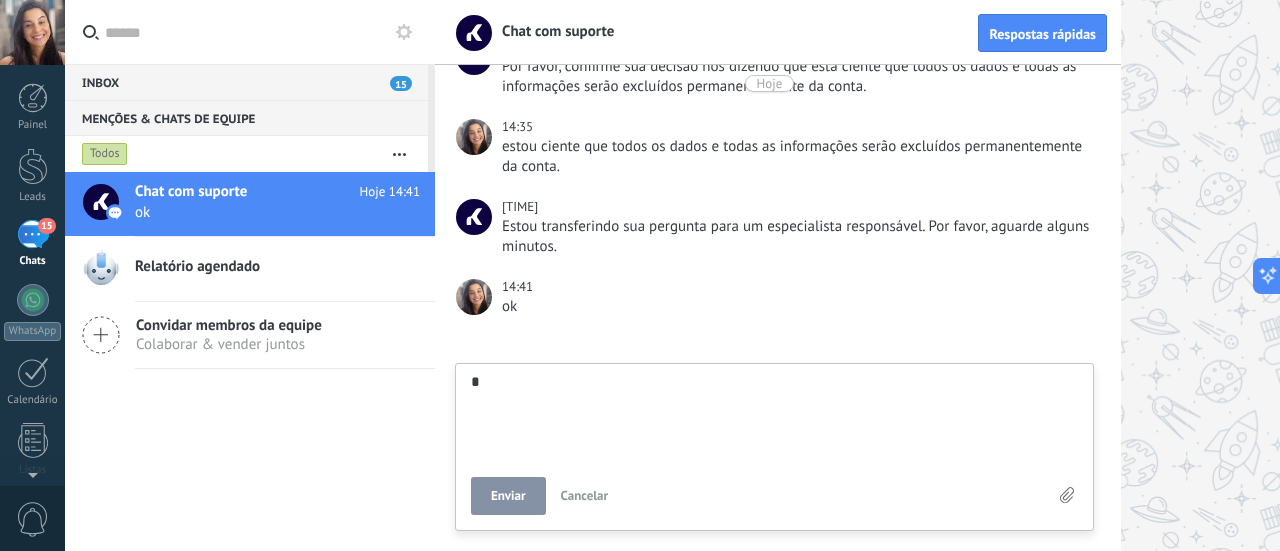type on "********" 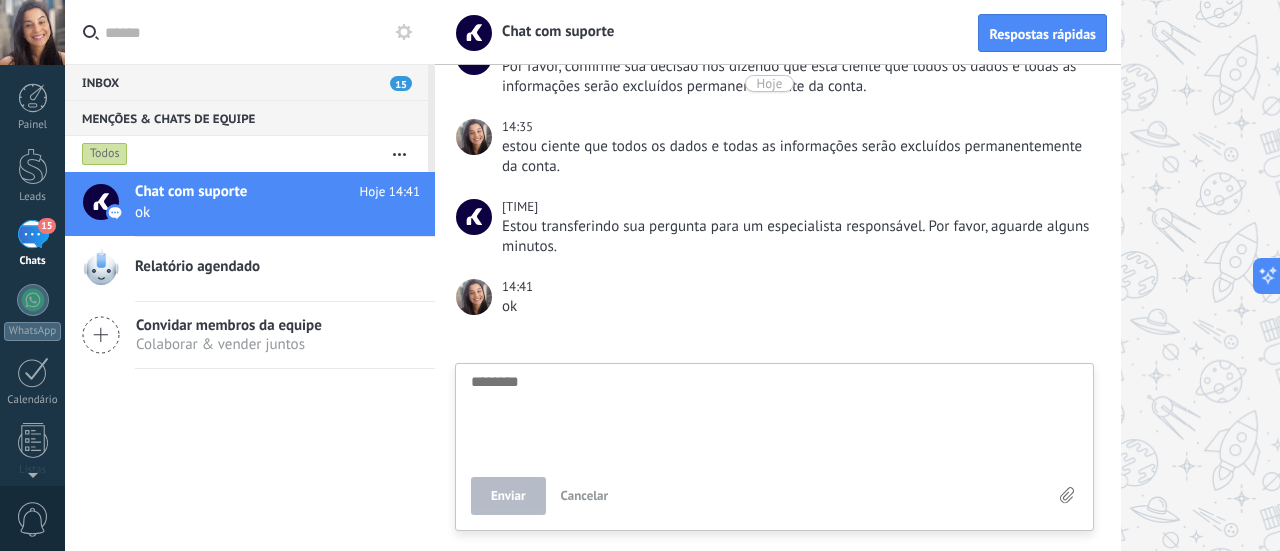 paste on "**********" 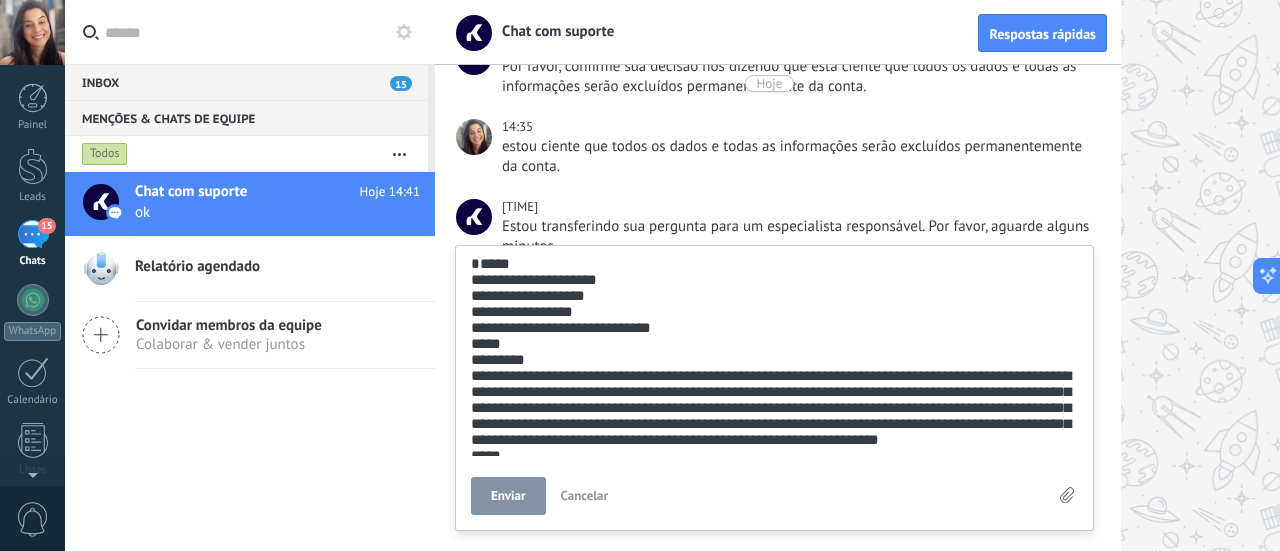 scroll, scrollTop: 483, scrollLeft: 0, axis: vertical 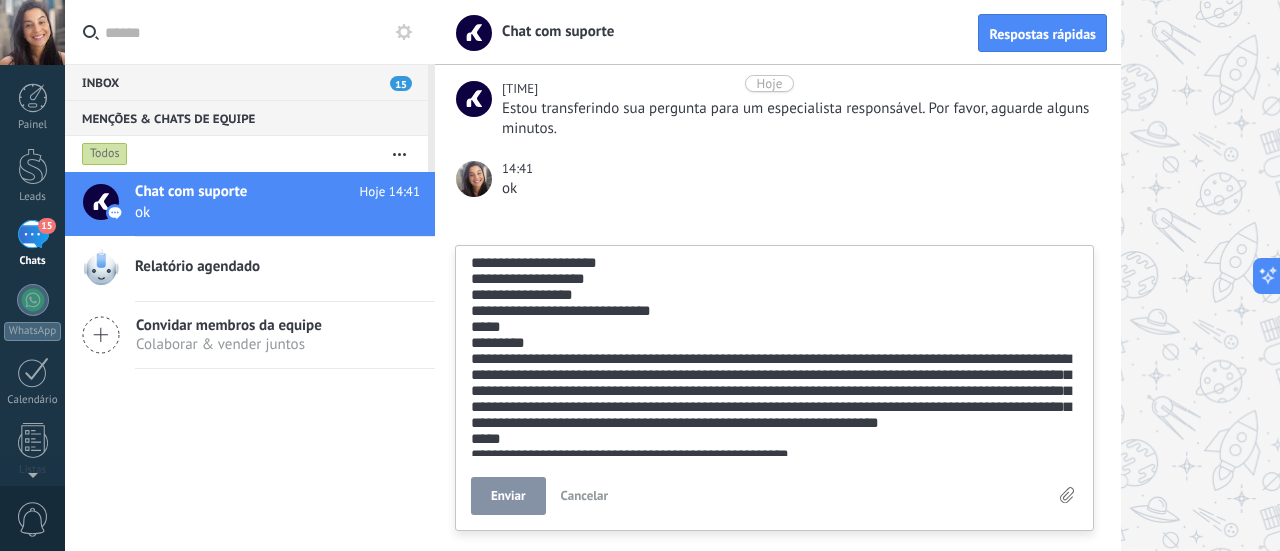 drag, startPoint x: 580, startPoint y: 290, endPoint x: 463, endPoint y: 363, distance: 137.90576 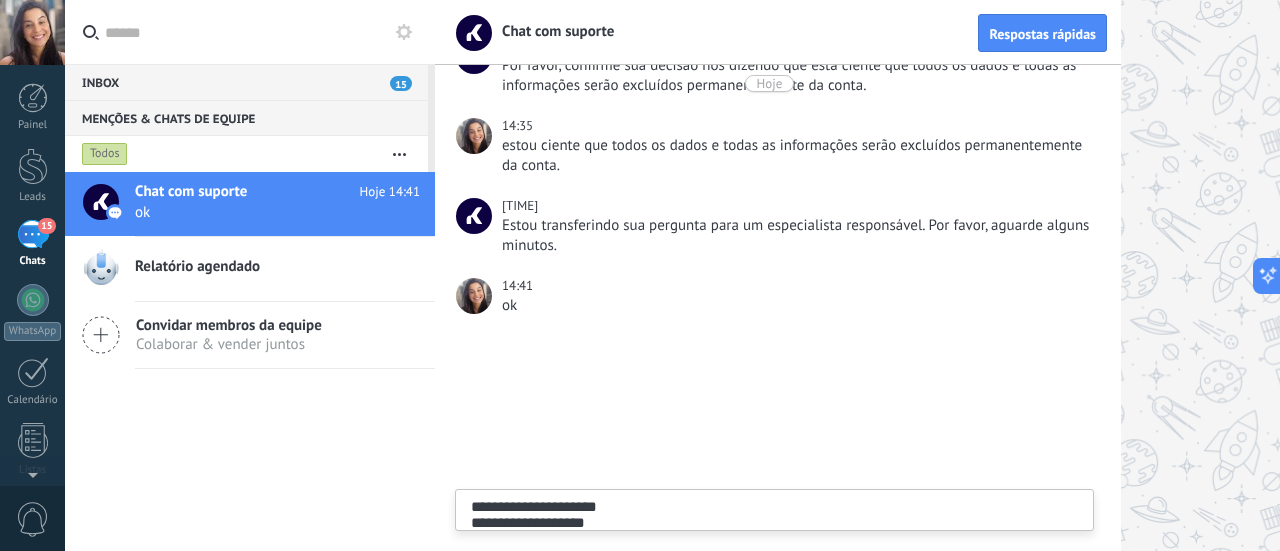 scroll, scrollTop: 0, scrollLeft: 0, axis: both 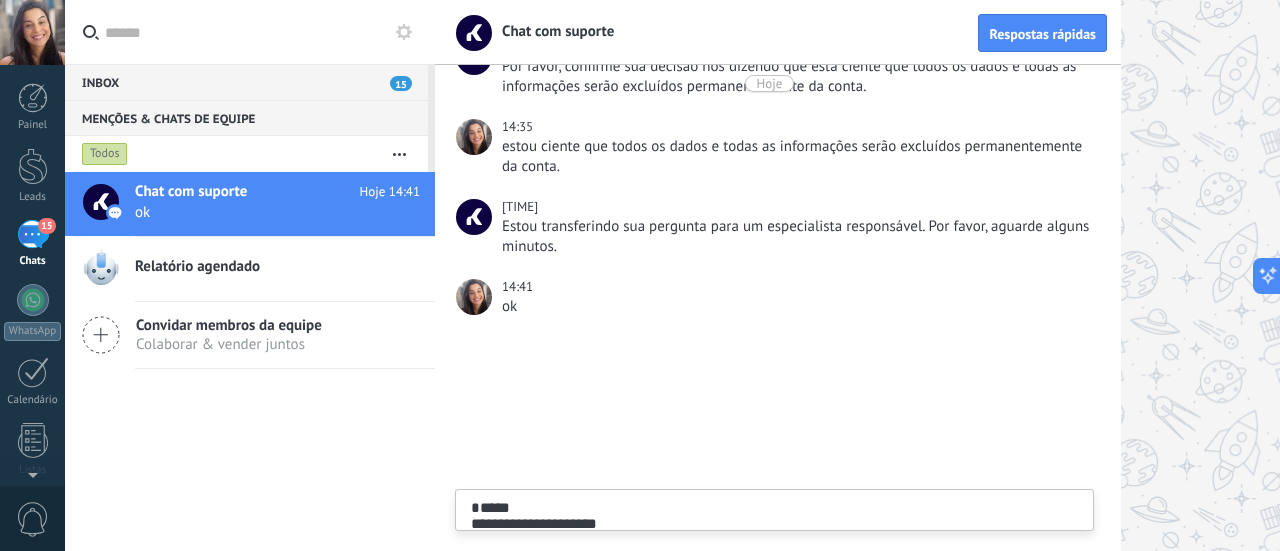click on "**********" at bounding box center [775, 541] 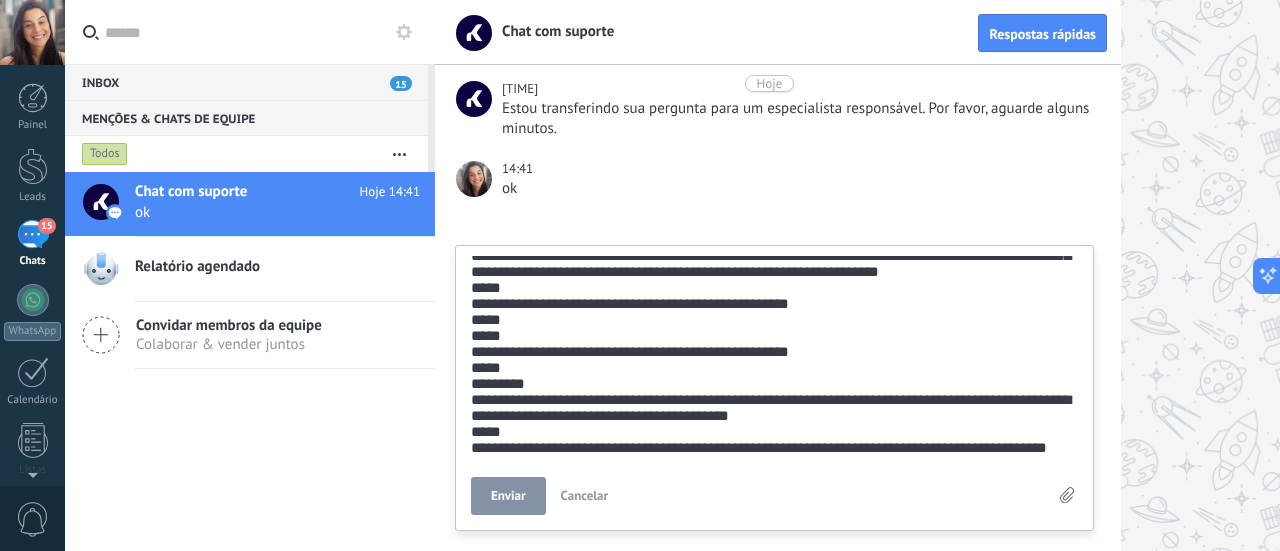drag, startPoint x: 528, startPoint y: 409, endPoint x: 453, endPoint y: 339, distance: 102.59142 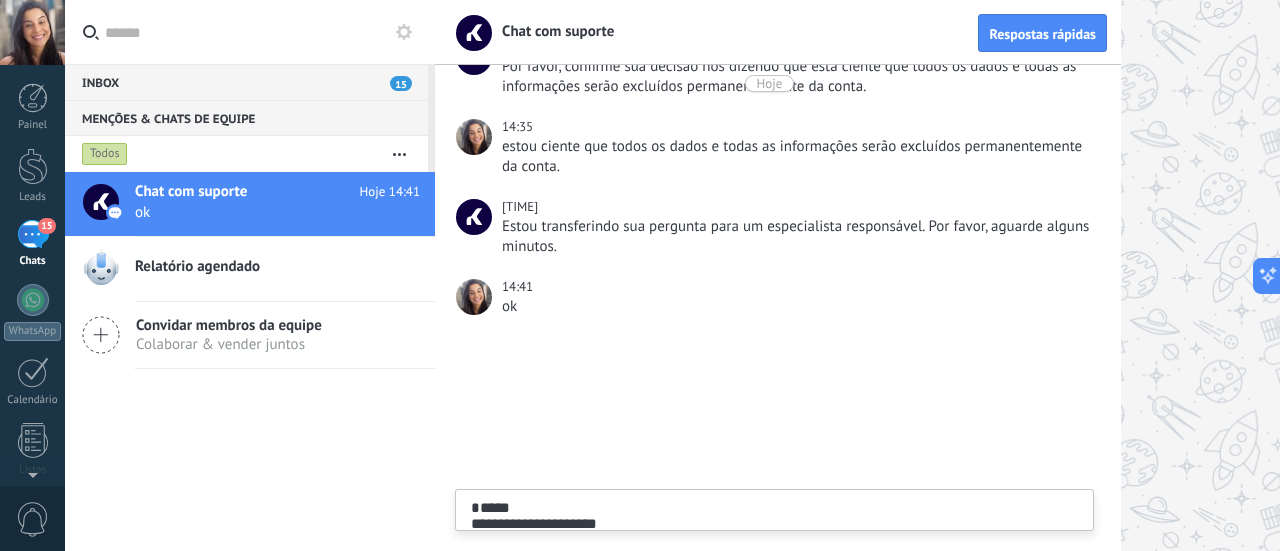 click on "**********" at bounding box center (775, 541) 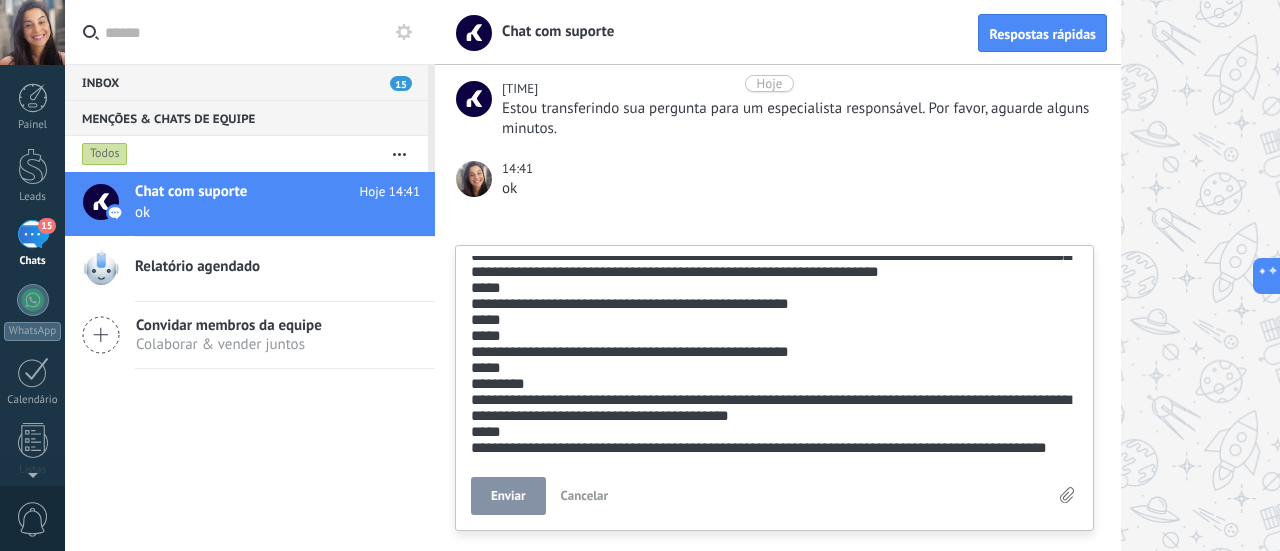 type on "**********" 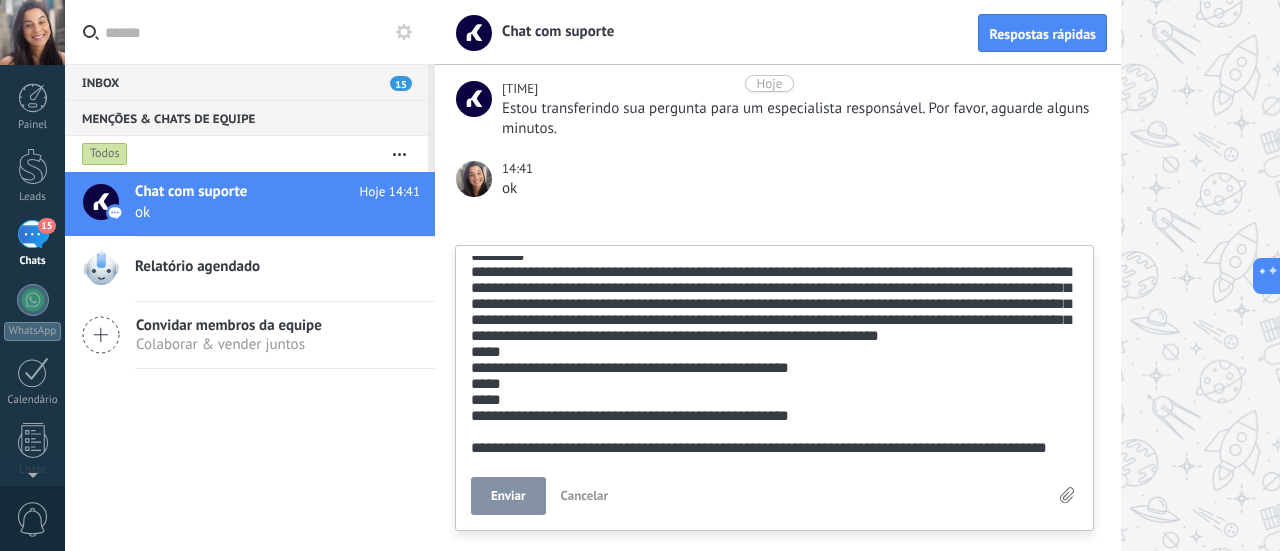 scroll, scrollTop: 425, scrollLeft: 0, axis: vertical 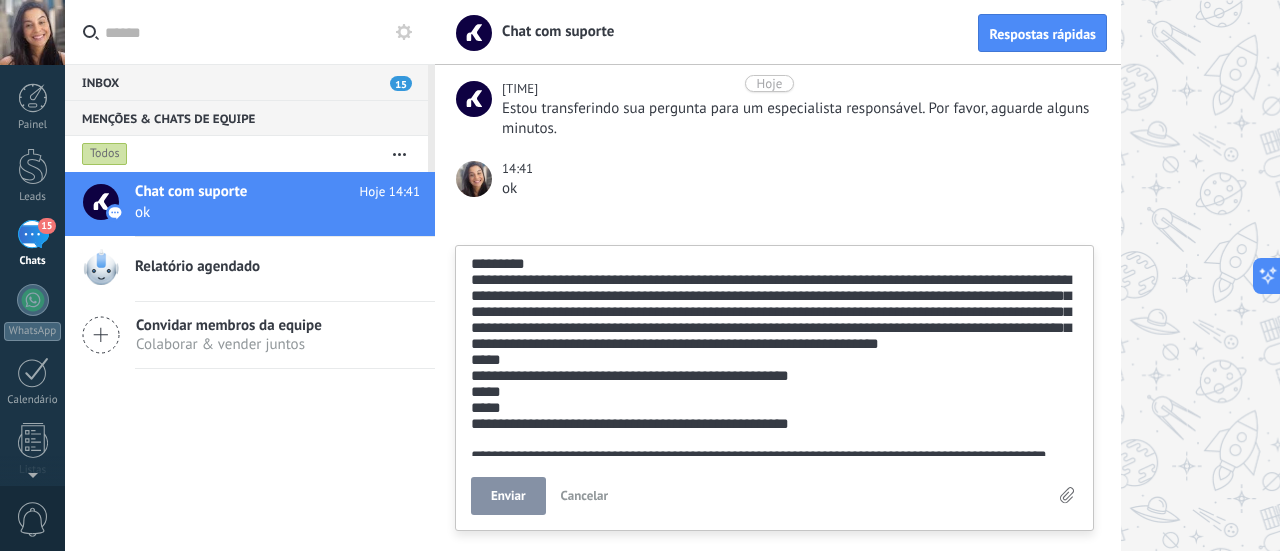 type on "**********" 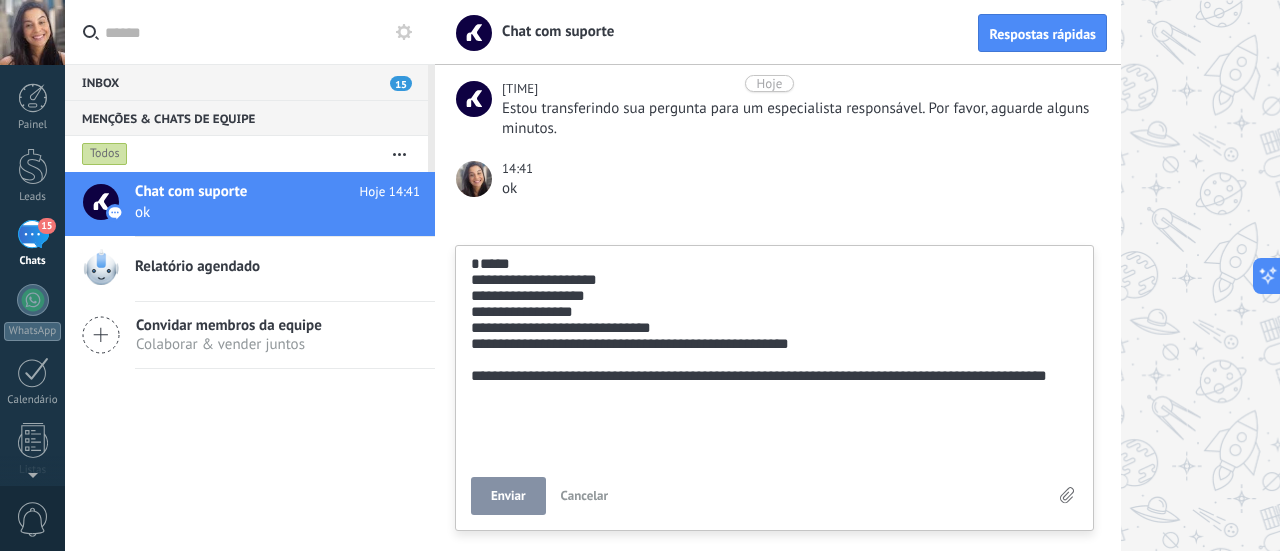 scroll, scrollTop: 193, scrollLeft: 0, axis: vertical 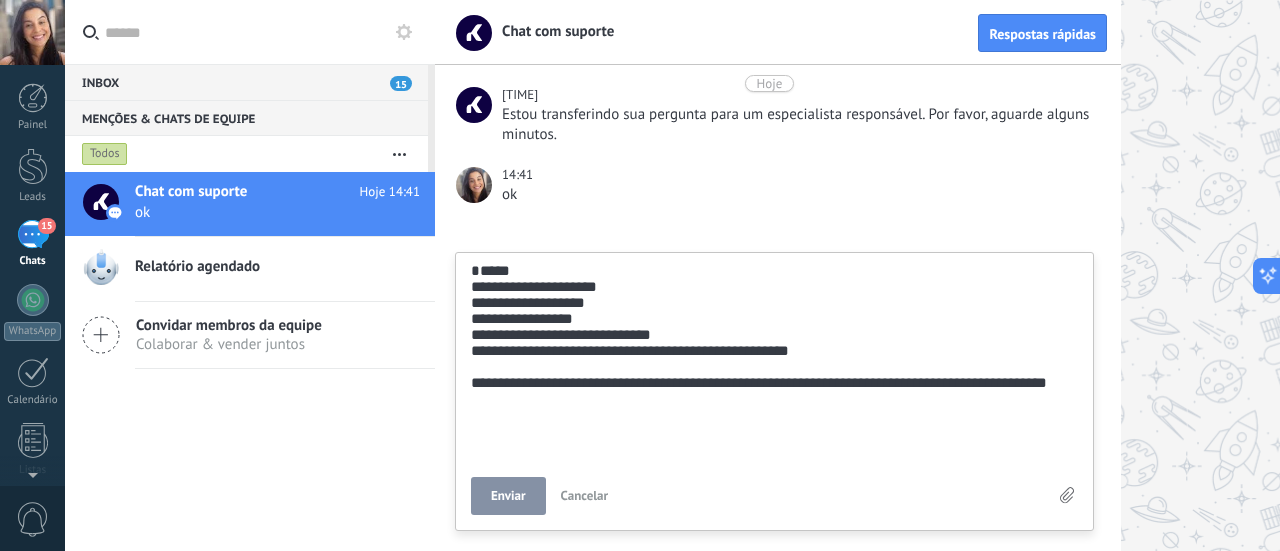 type on "**********" 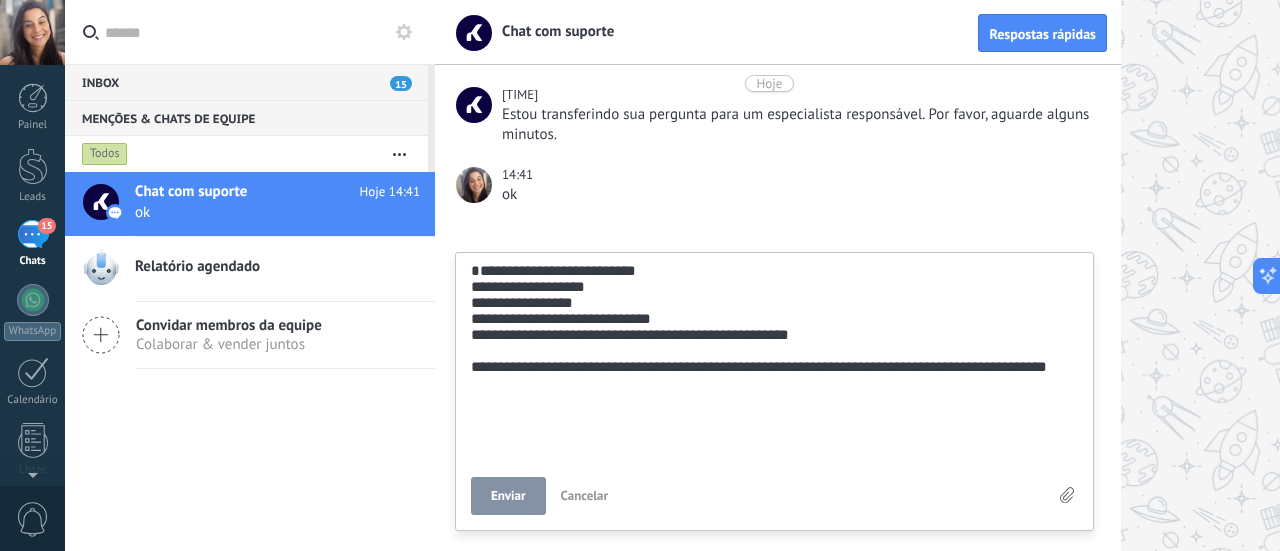 scroll, scrollTop: 174, scrollLeft: 0, axis: vertical 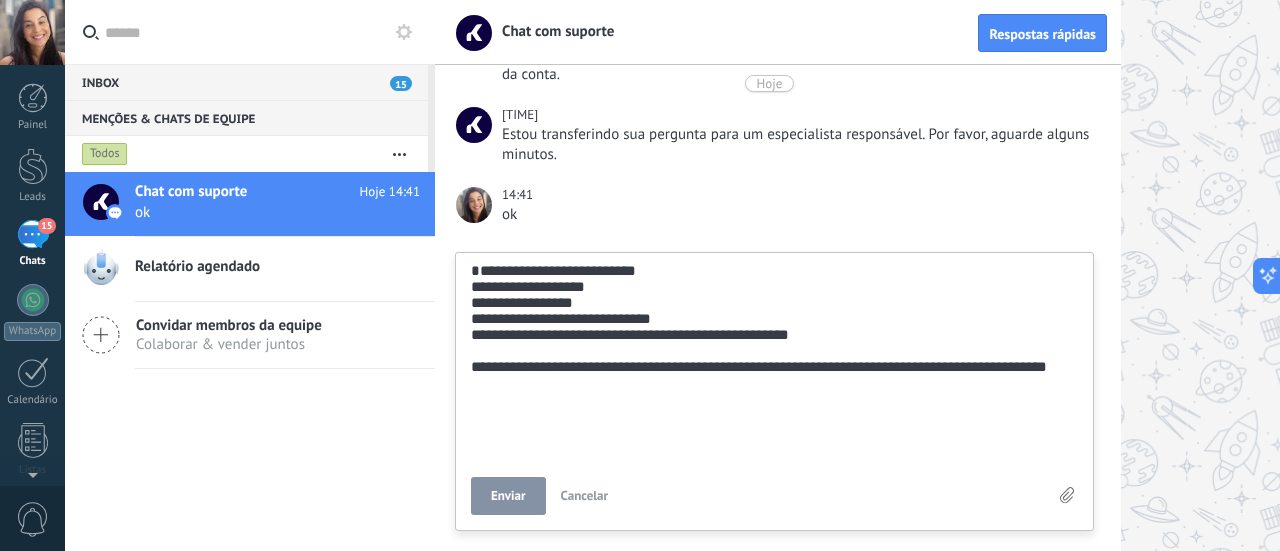 type on "**********" 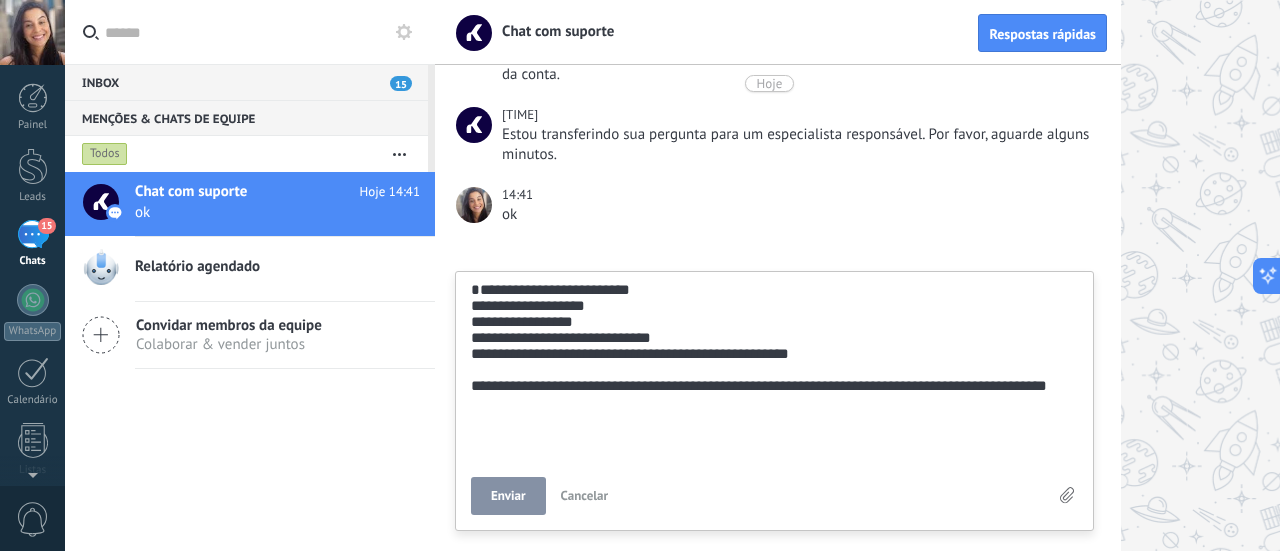 type on "**********" 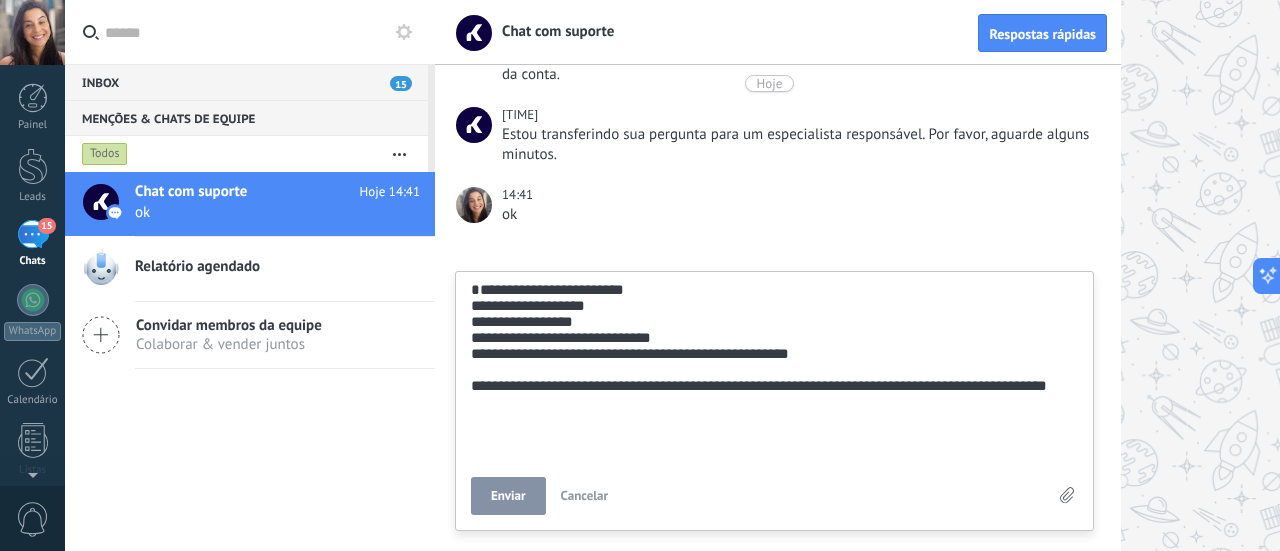 type on "**********" 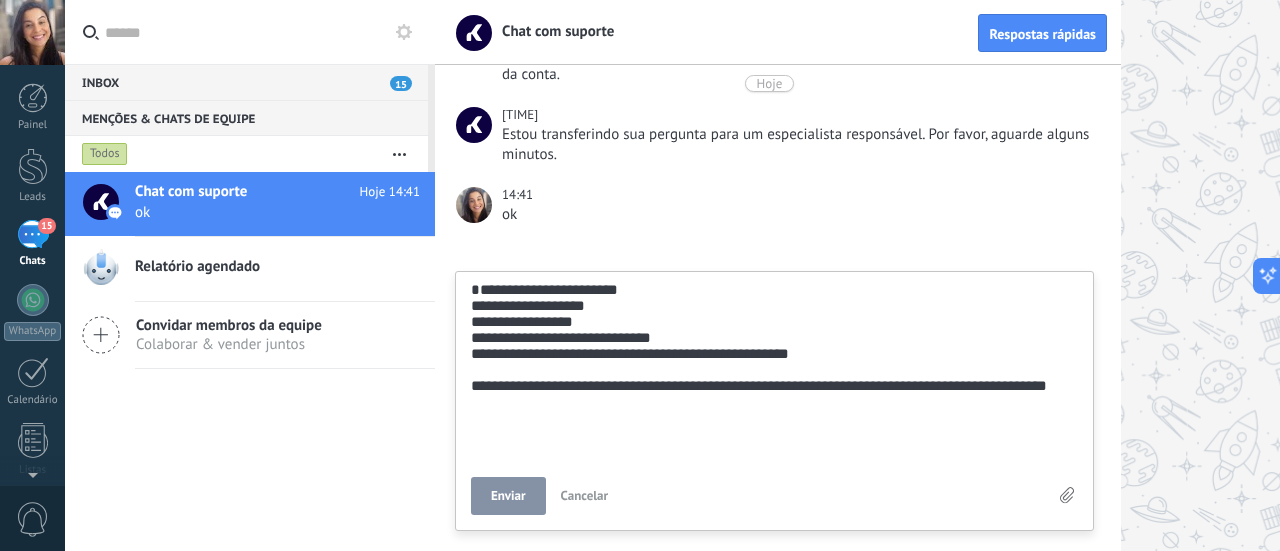 type on "**********" 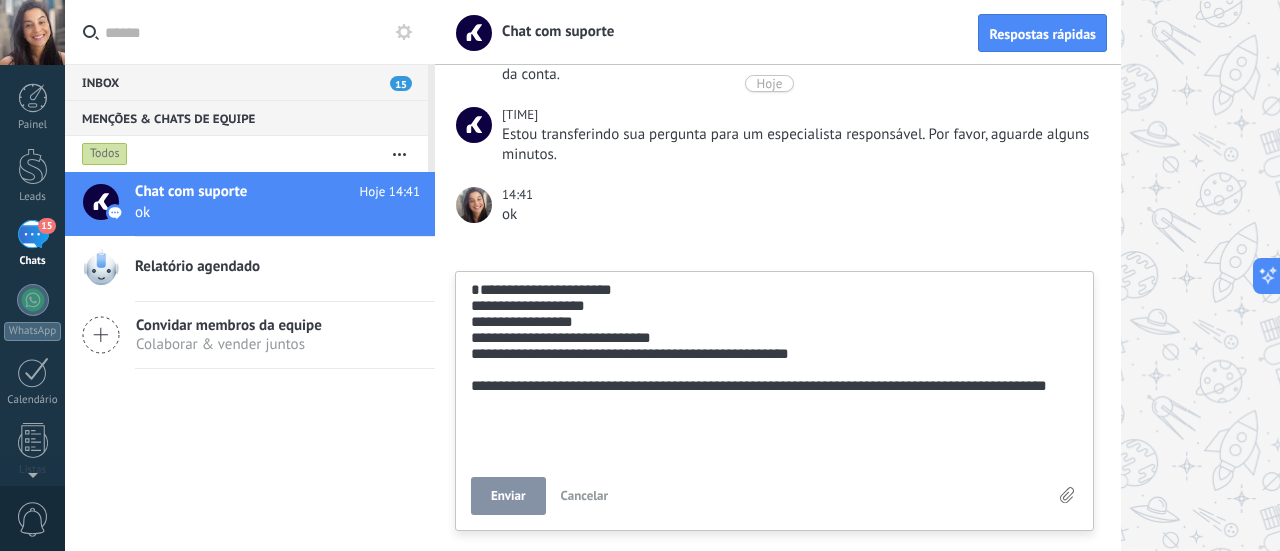 type on "**********" 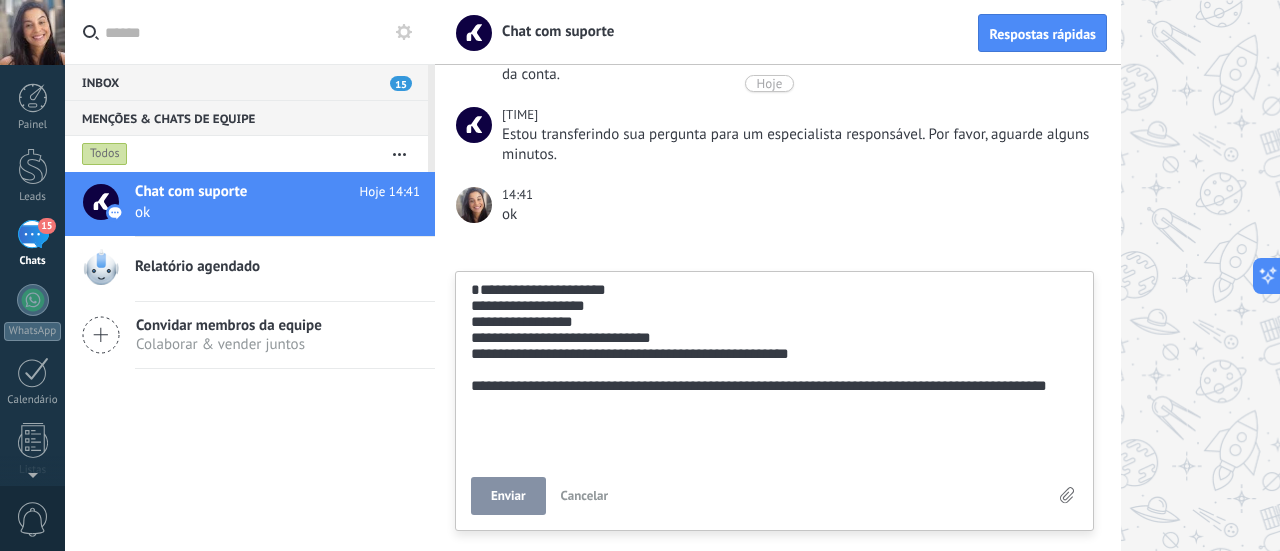 scroll, scrollTop: 154, scrollLeft: 0, axis: vertical 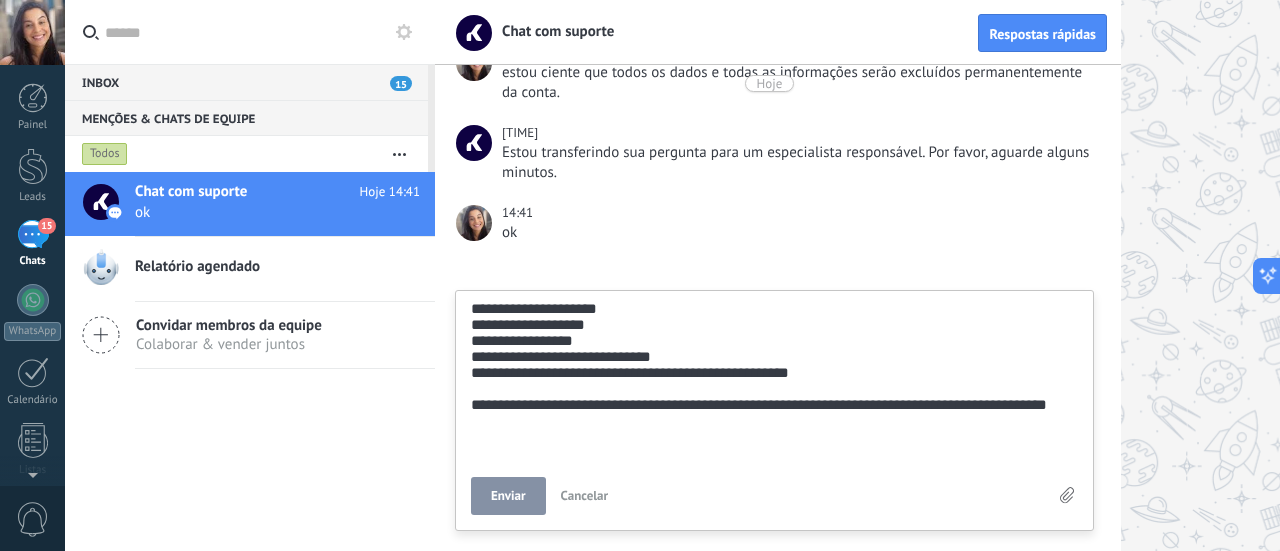click on "**********" at bounding box center (775, 378) 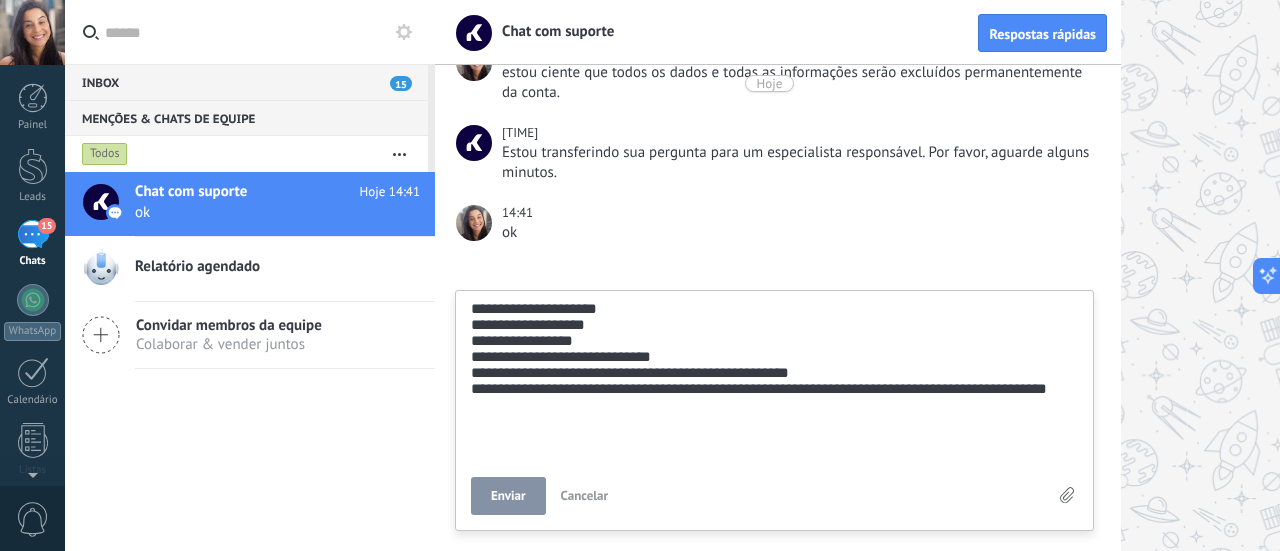 scroll, scrollTop: 135, scrollLeft: 0, axis: vertical 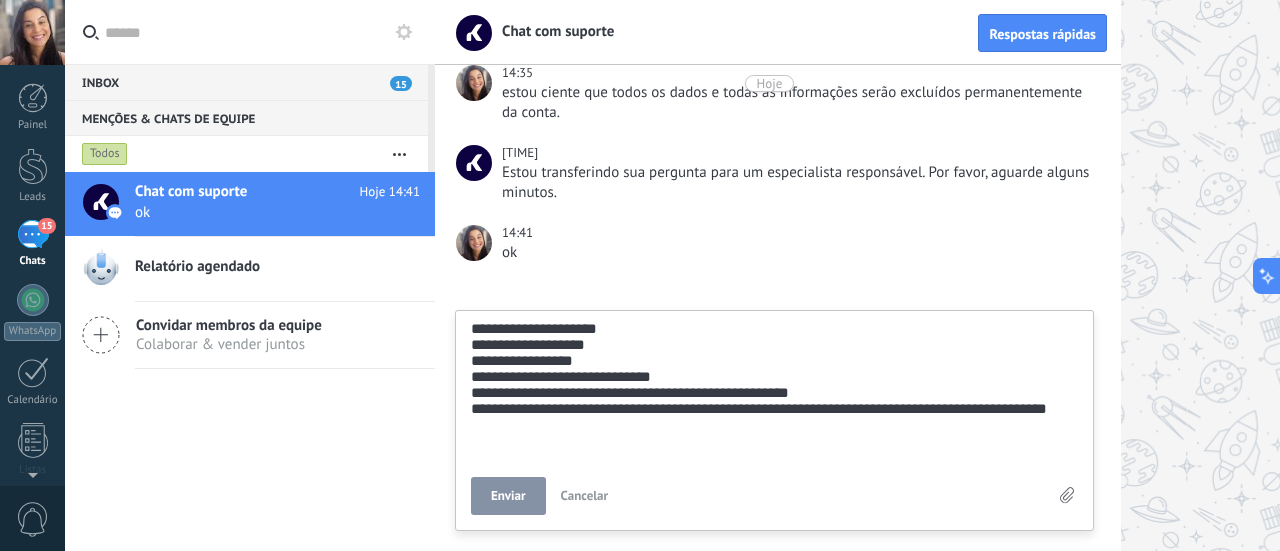 click on "**********" at bounding box center [775, 388] 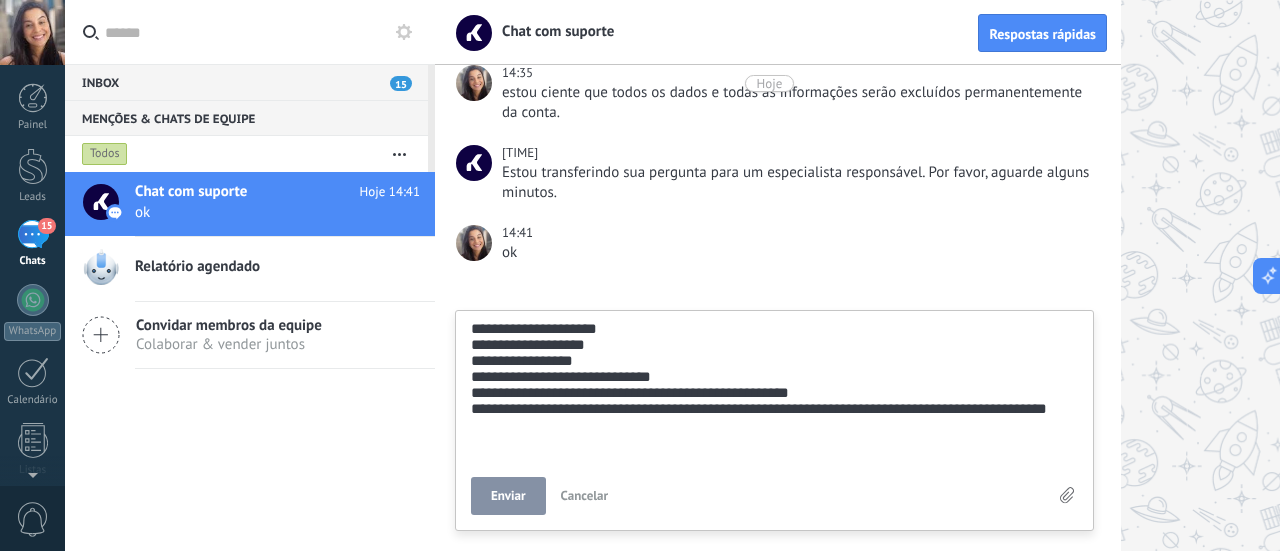 type on "**********" 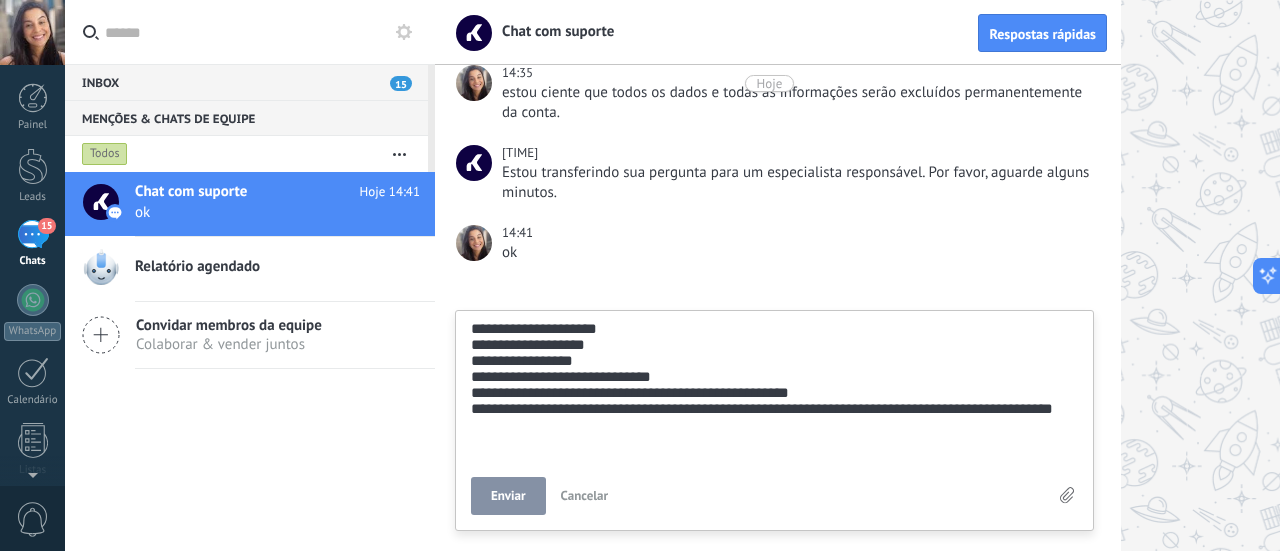 scroll 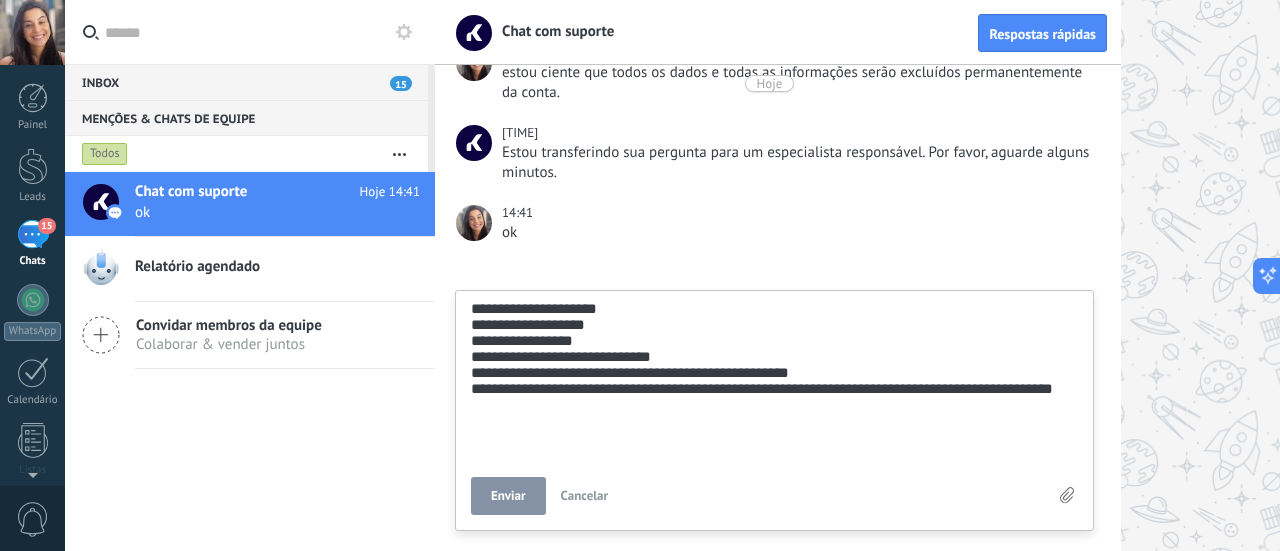 type on "**********" 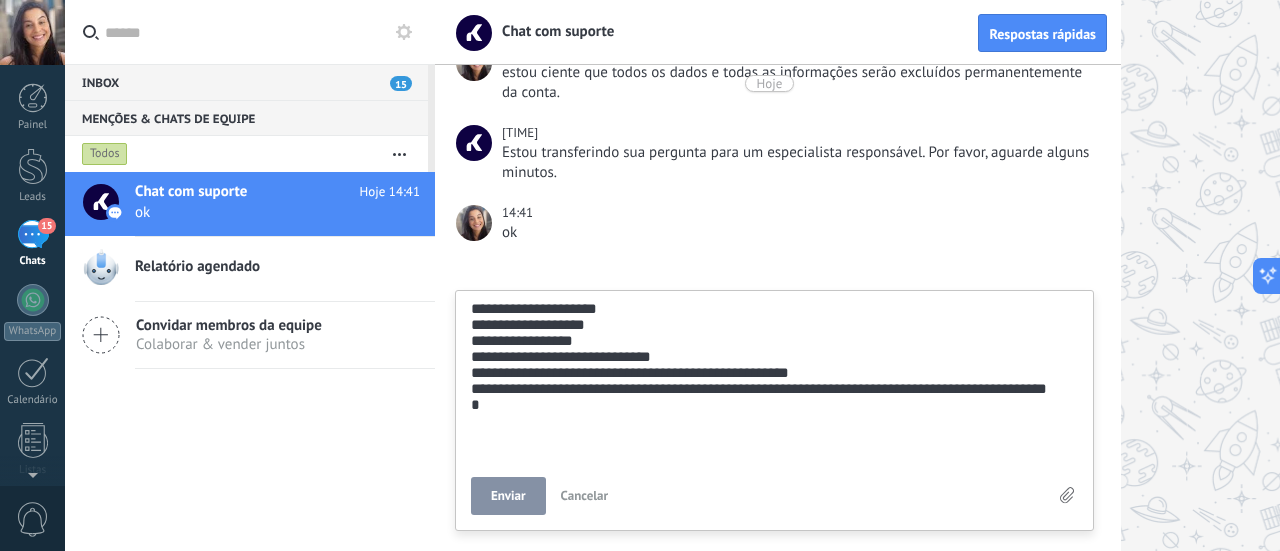 type on "**********" 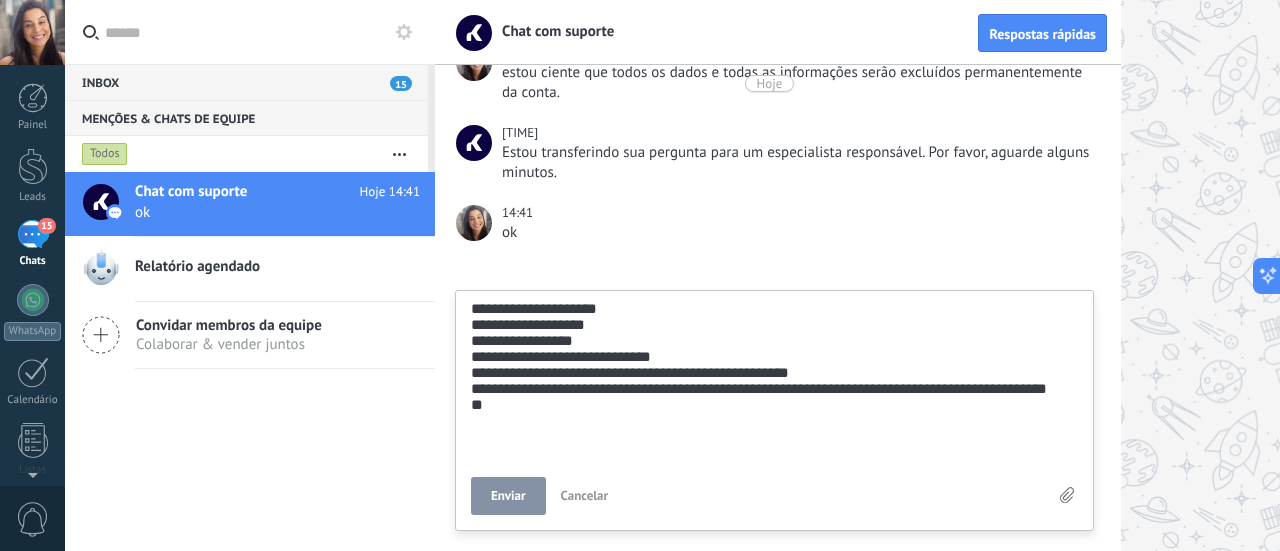 type on "**********" 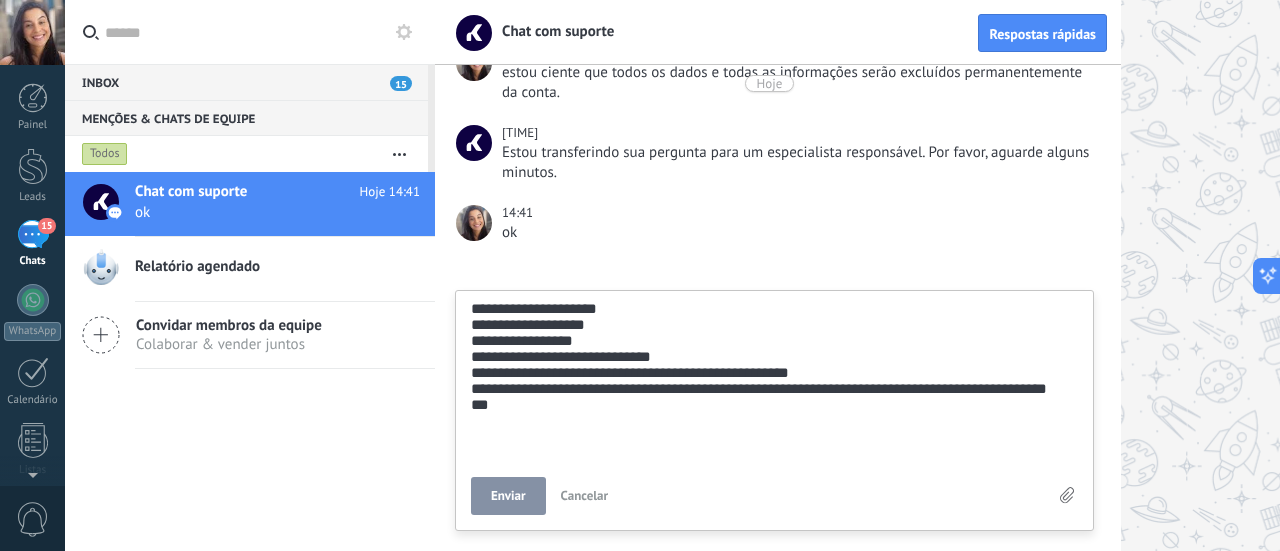 type on "**********" 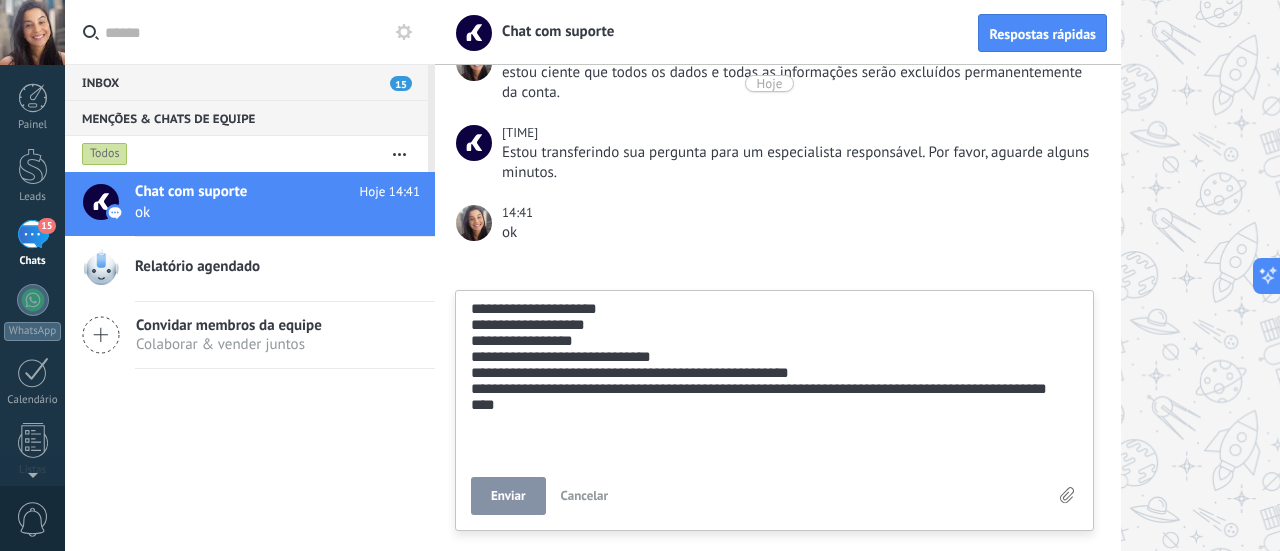 type on "**********" 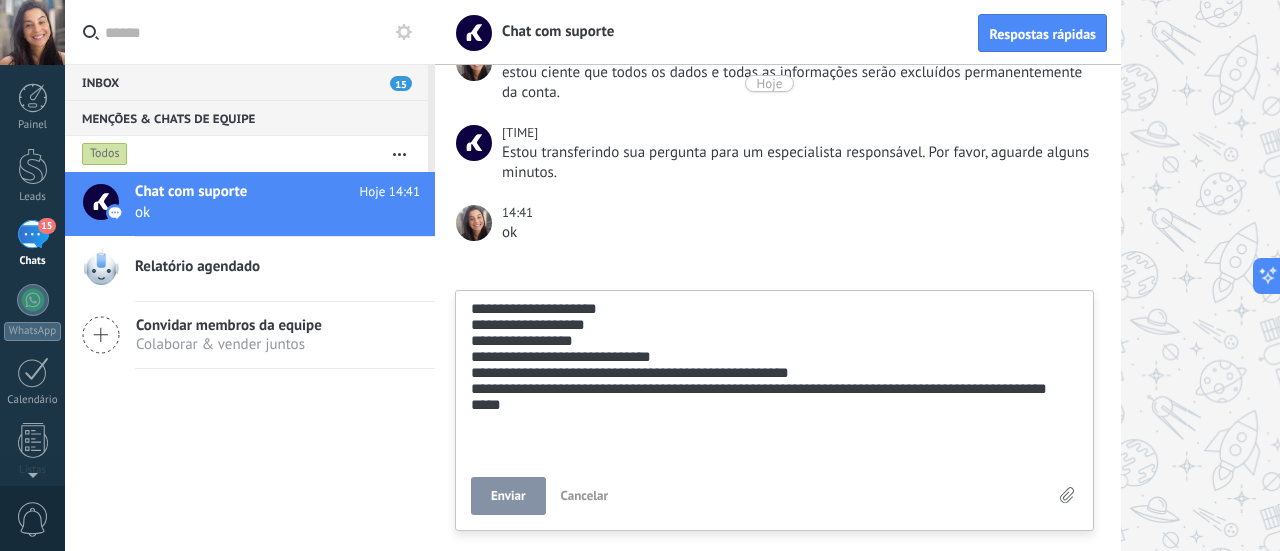 type 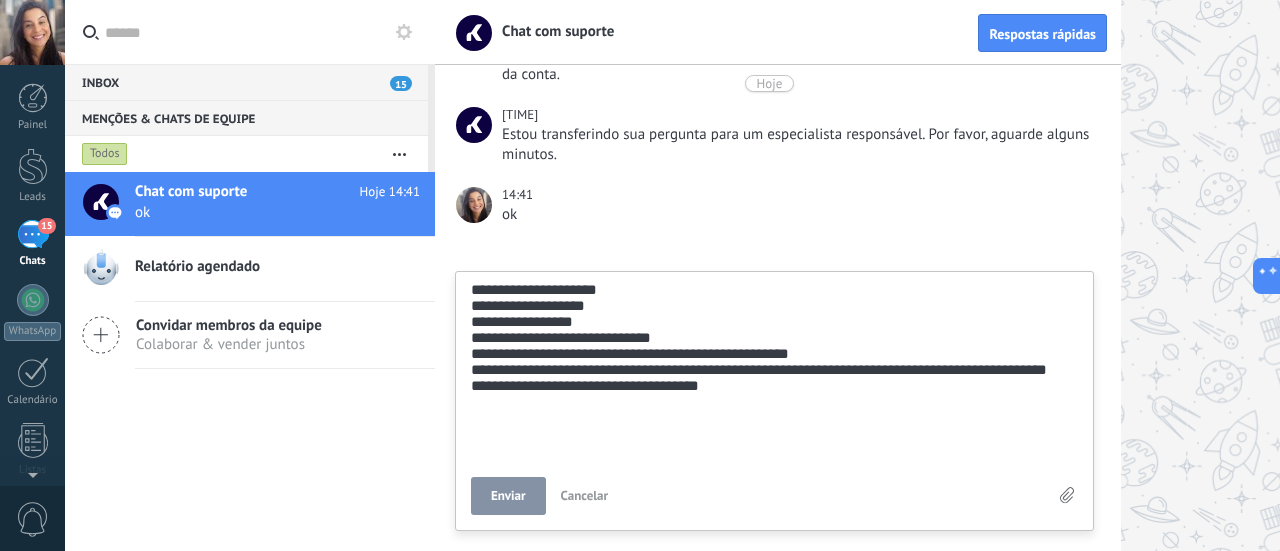 click on "Enviar" at bounding box center (508, 496) 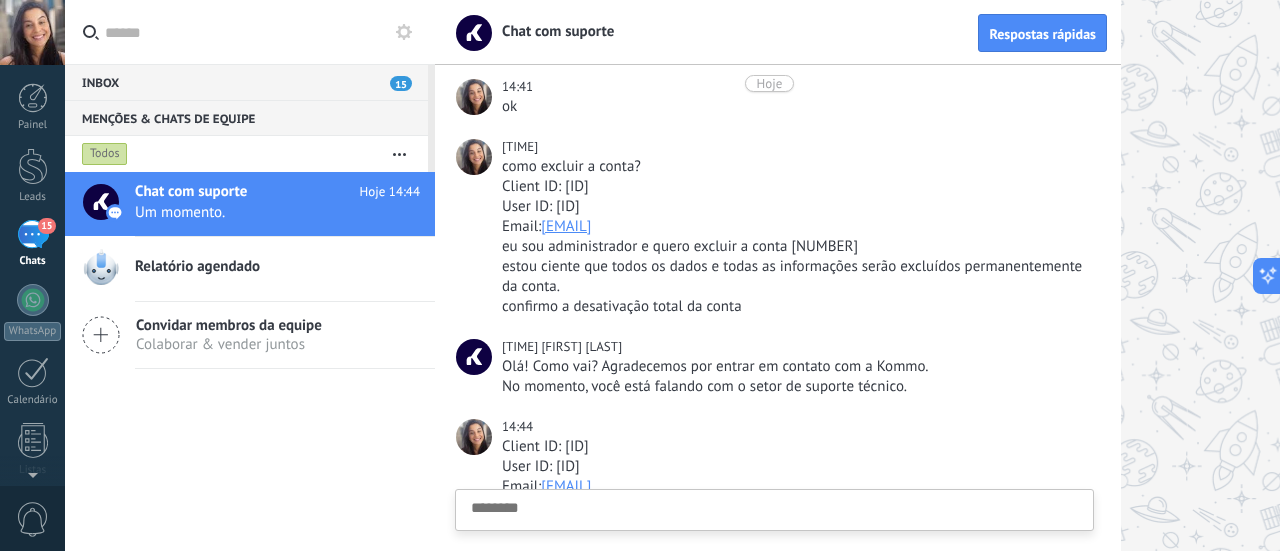 scroll, scrollTop: 1018, scrollLeft: 0, axis: vertical 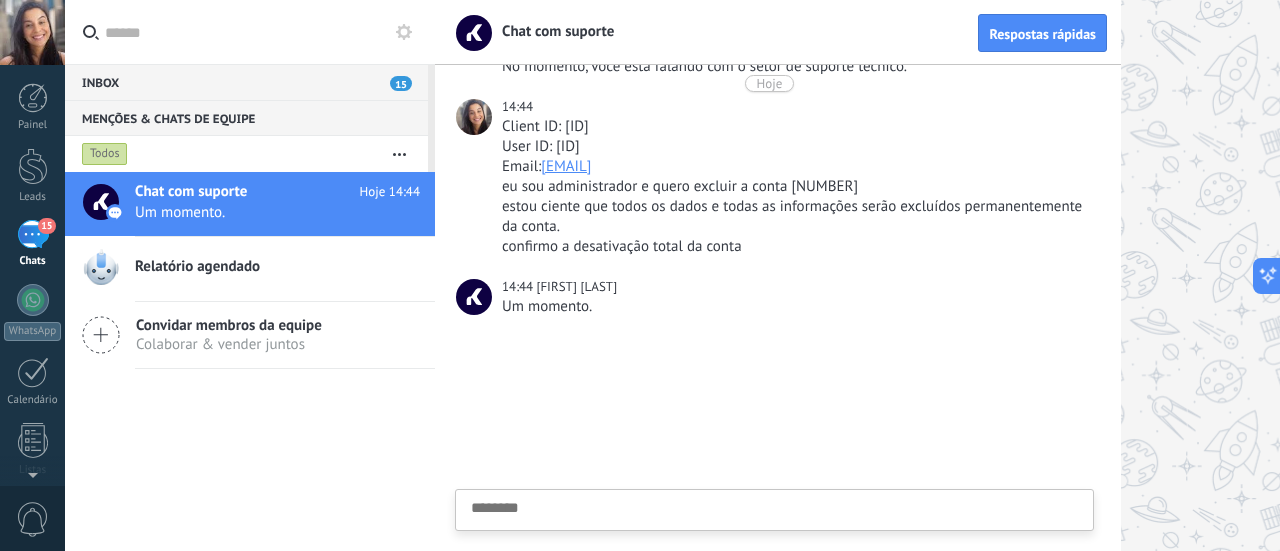 click at bounding box center (775, 541) 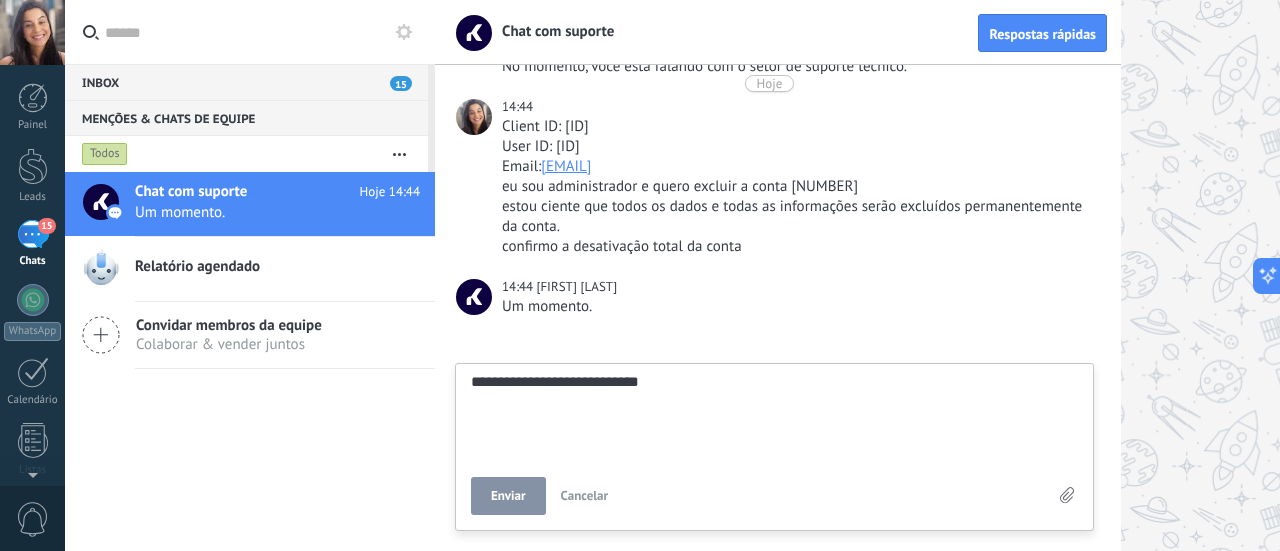 scroll, scrollTop: 19, scrollLeft: 0, axis: vertical 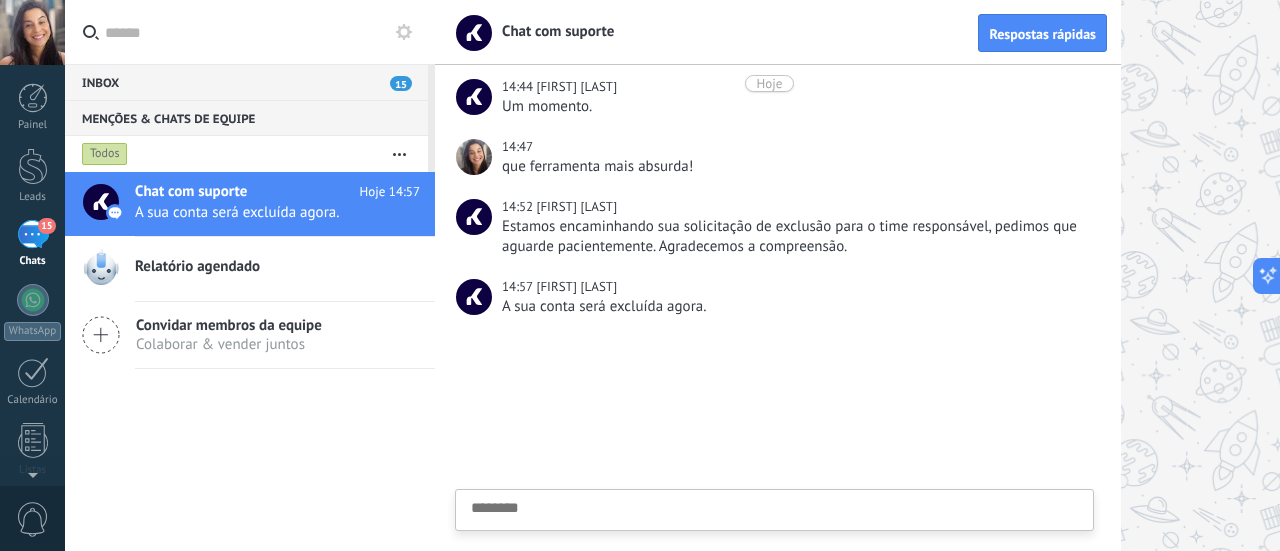click at bounding box center [775, 541] 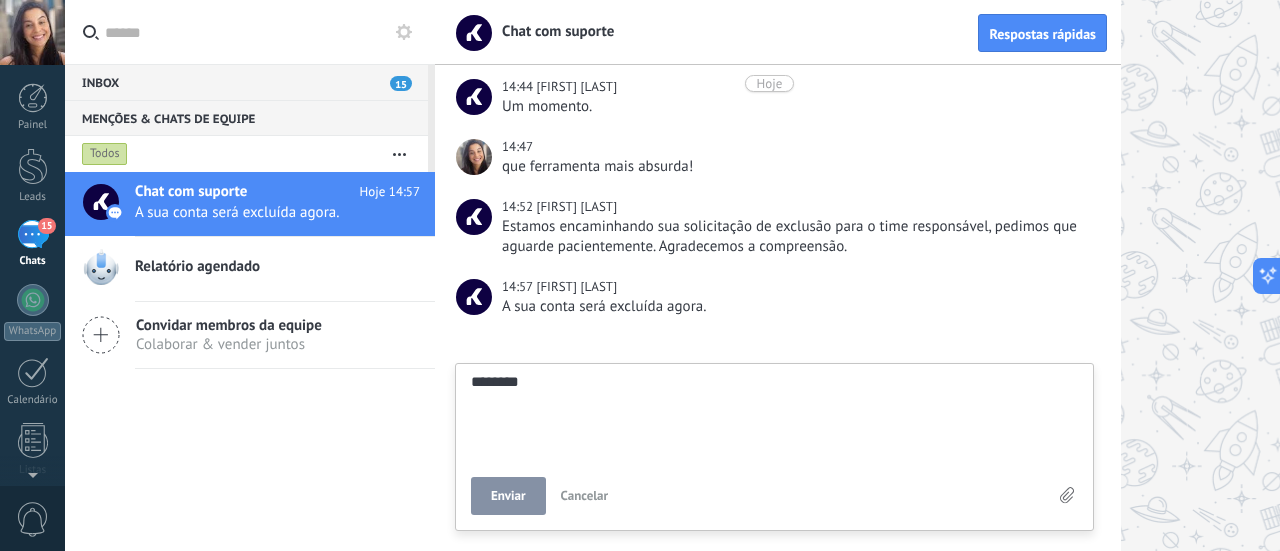 scroll, scrollTop: 19, scrollLeft: 0, axis: vertical 